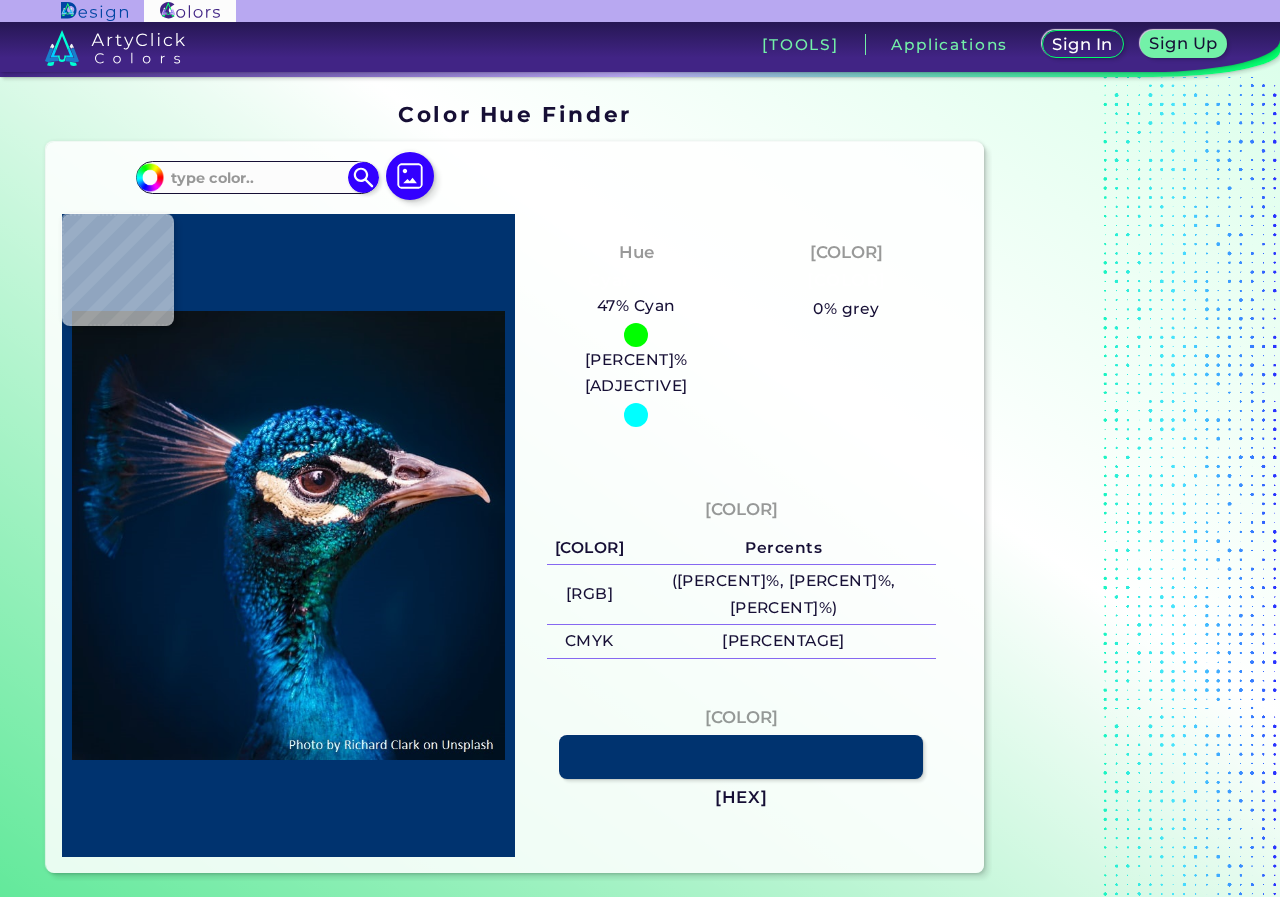 scroll, scrollTop: 0, scrollLeft: 0, axis: both 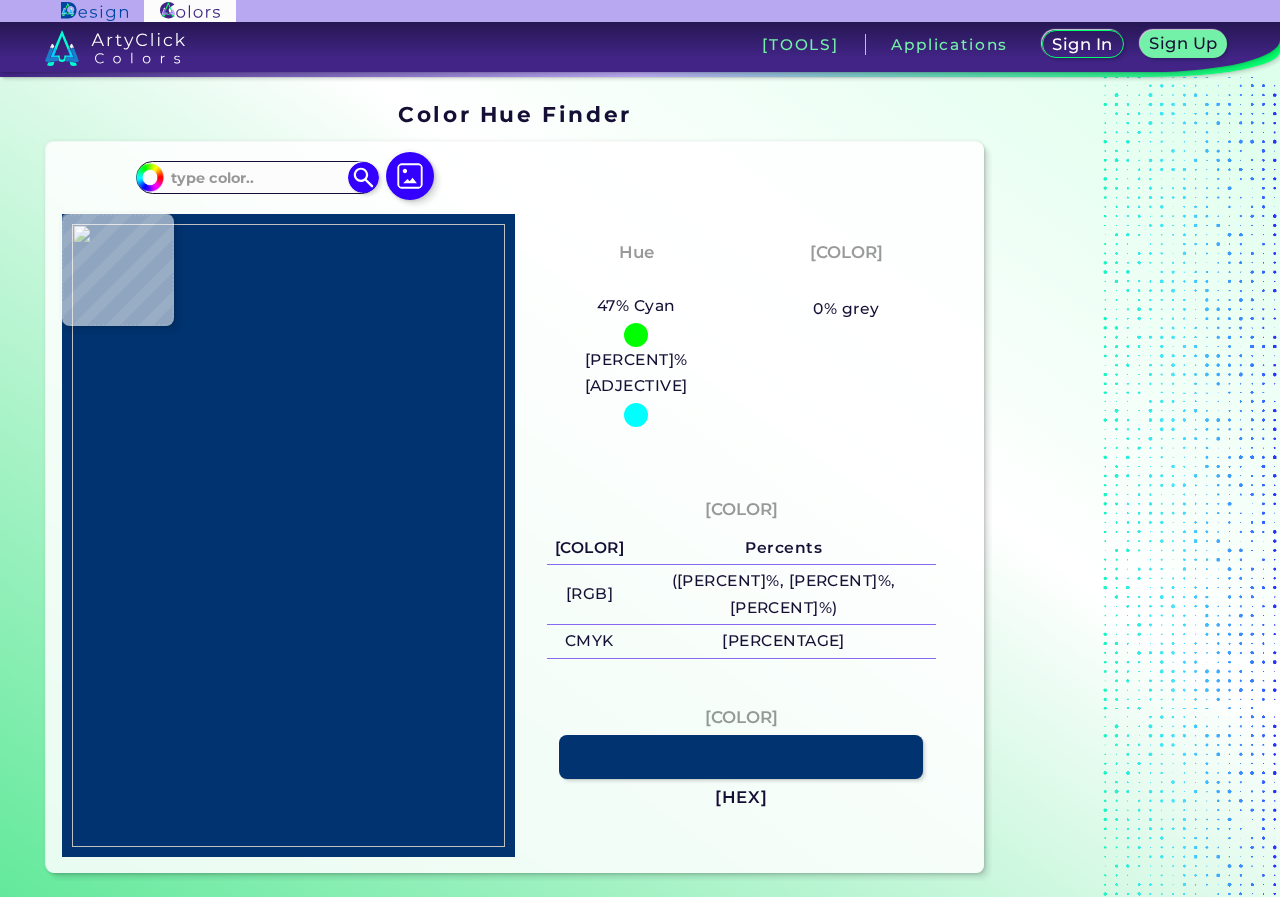 type on "[HEX_COLOR]" 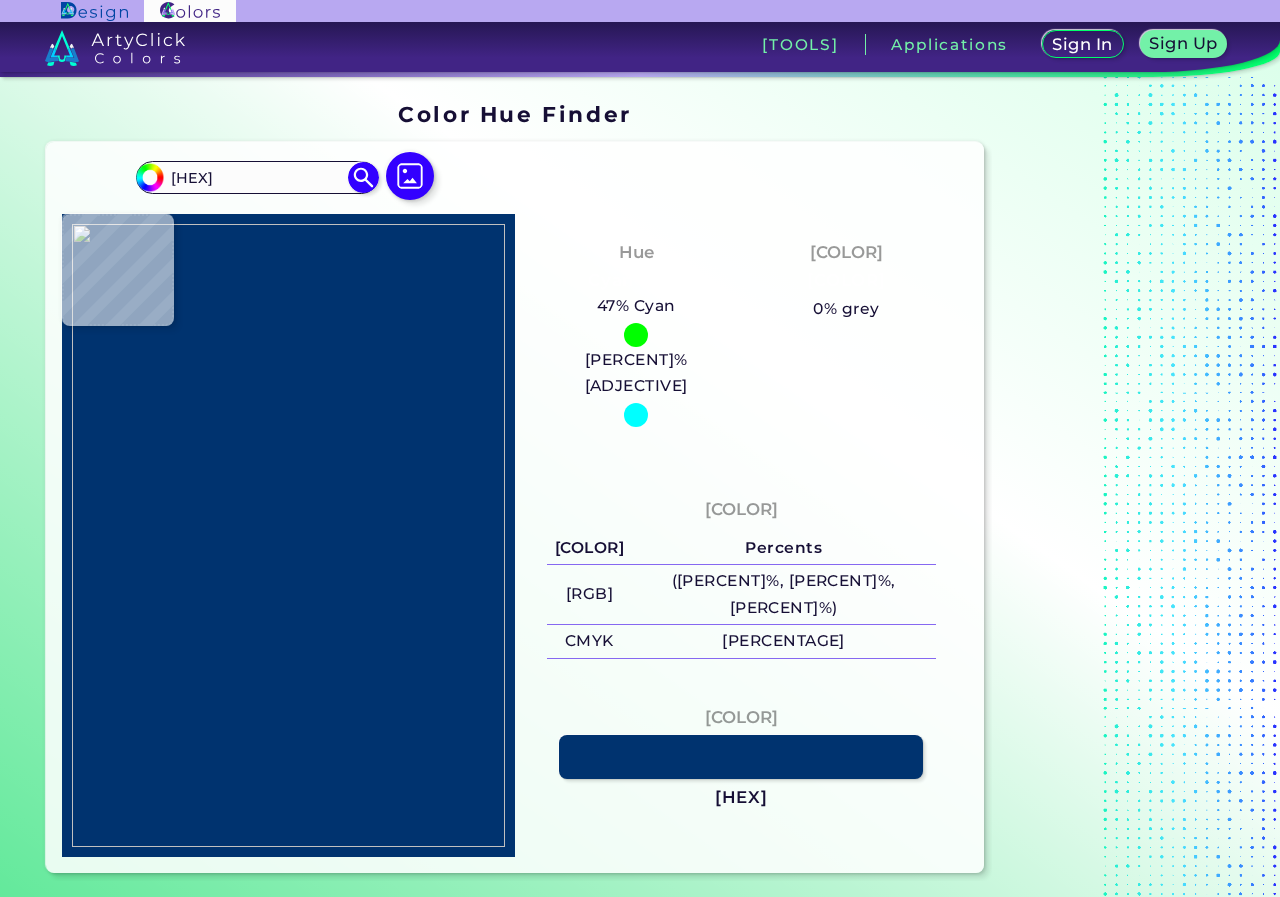 type on "[HEX_COLOR]" 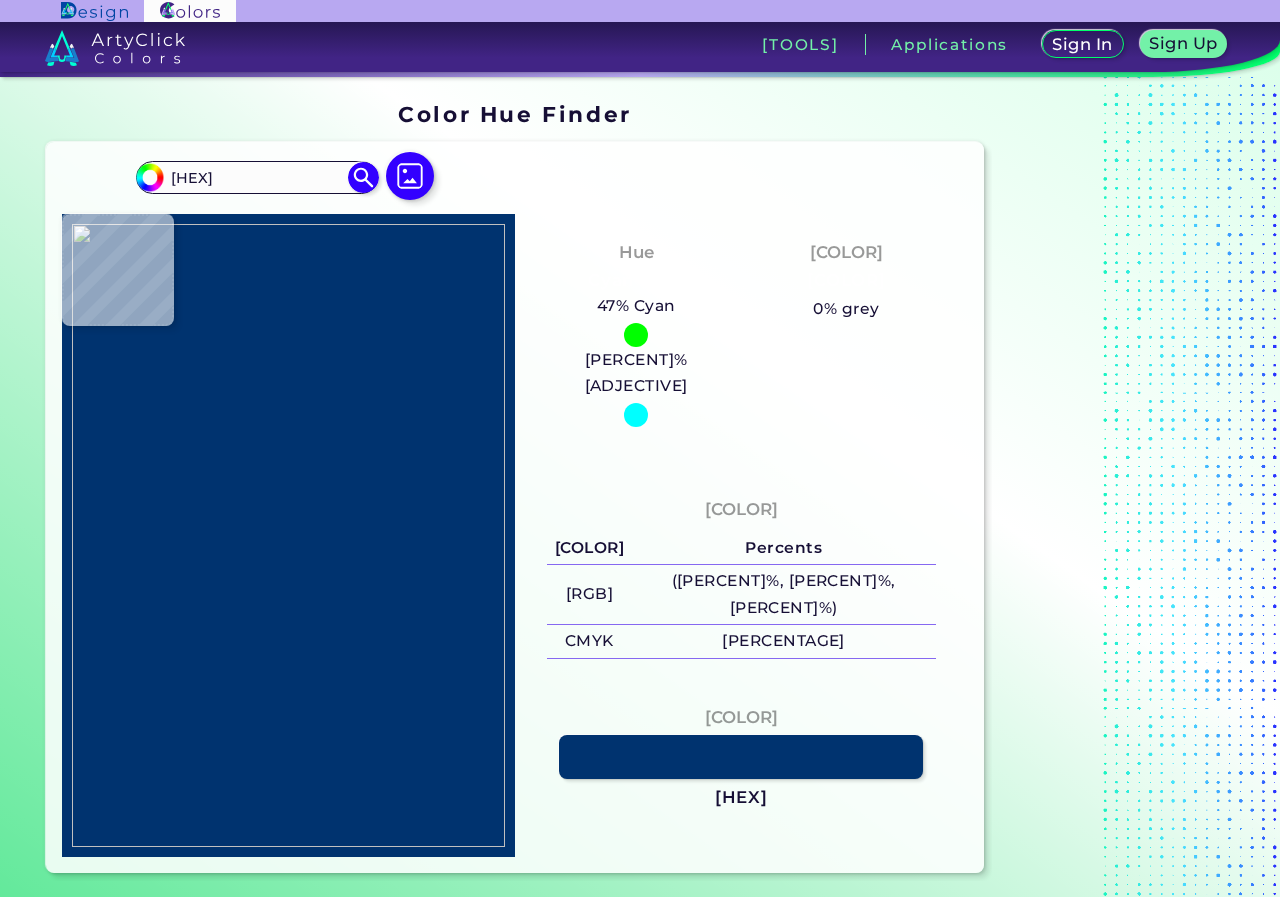 type on "[HEX]" 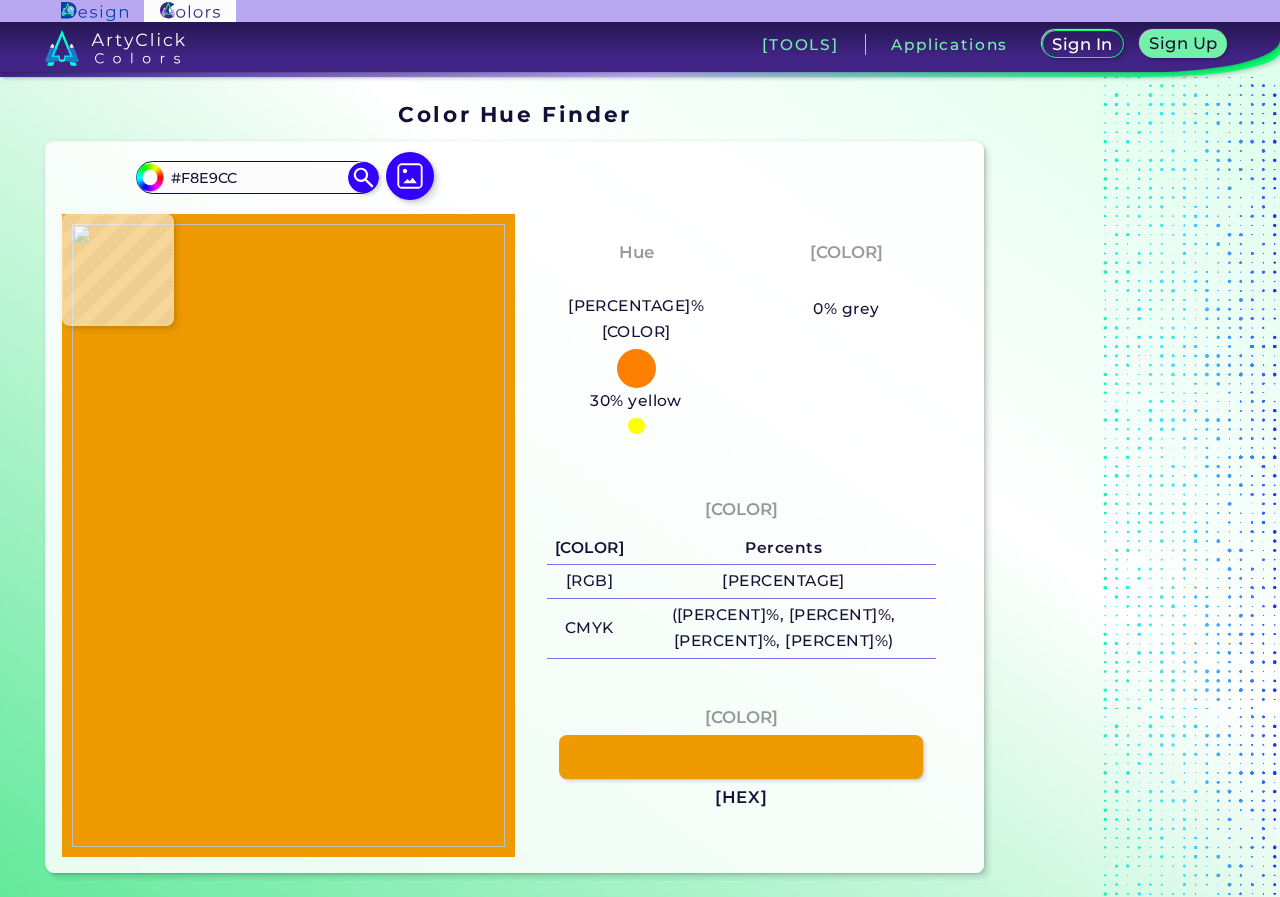 type on "[HEX]" 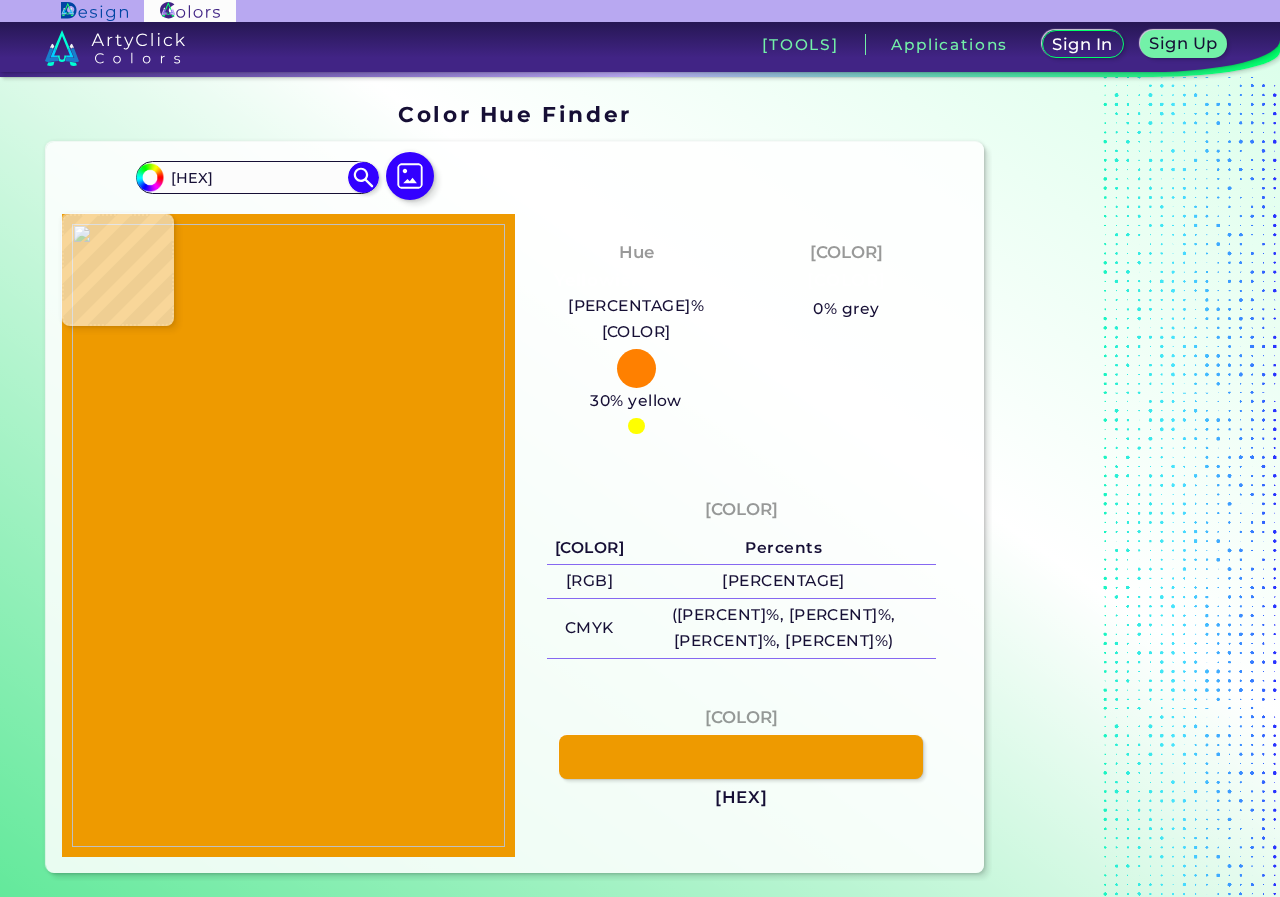 type on "[HEX]" 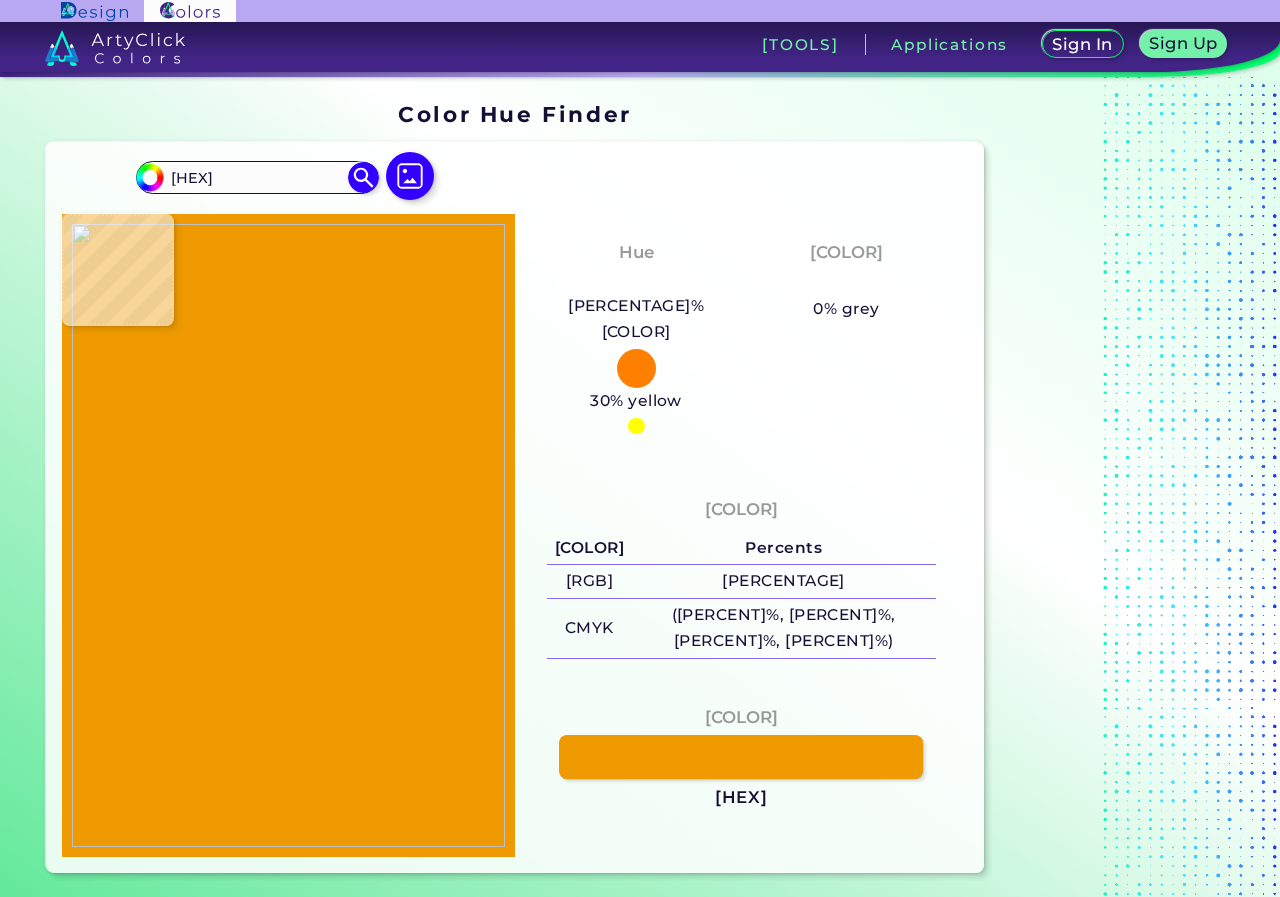 type on "#D36F00" 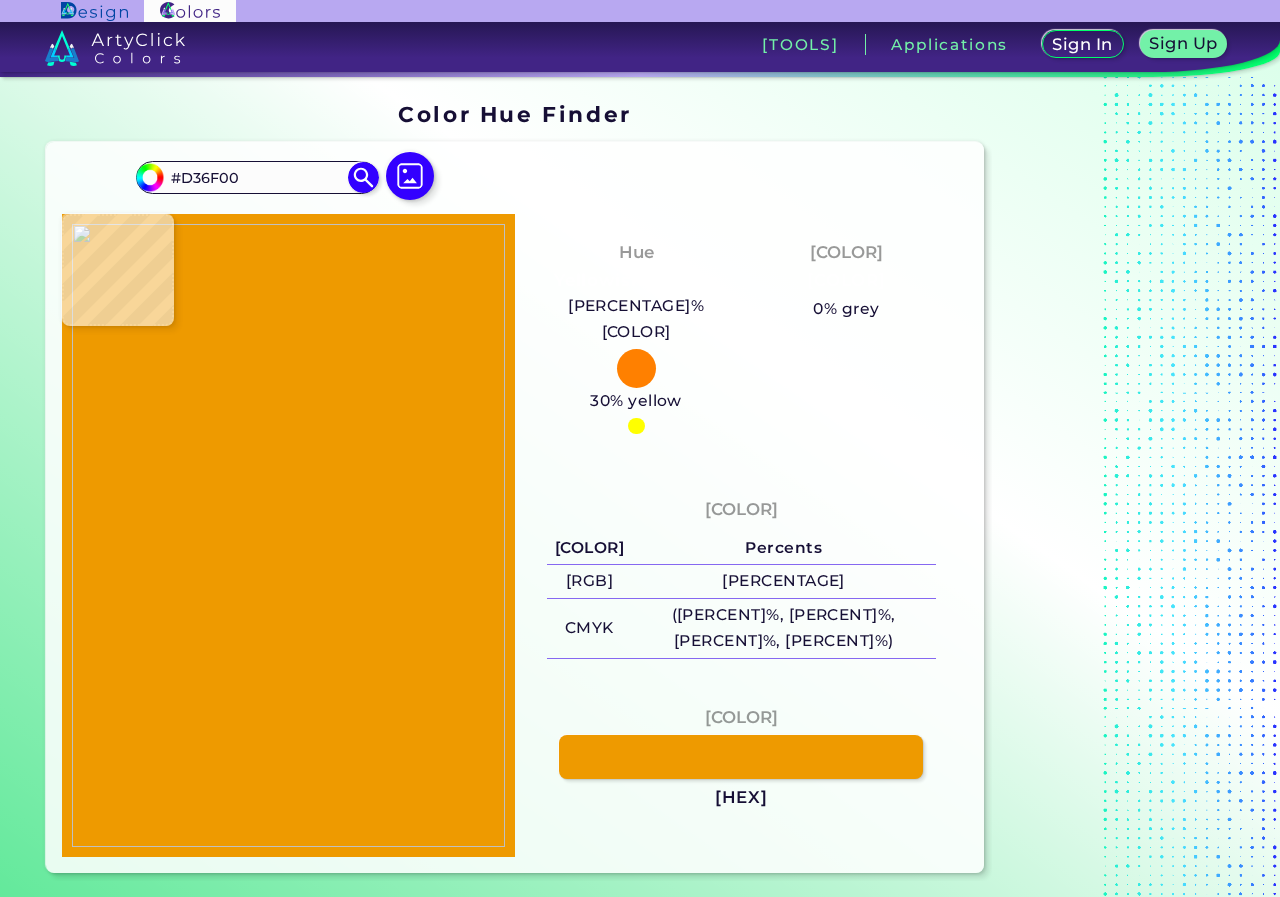type on "#f8bc4a" 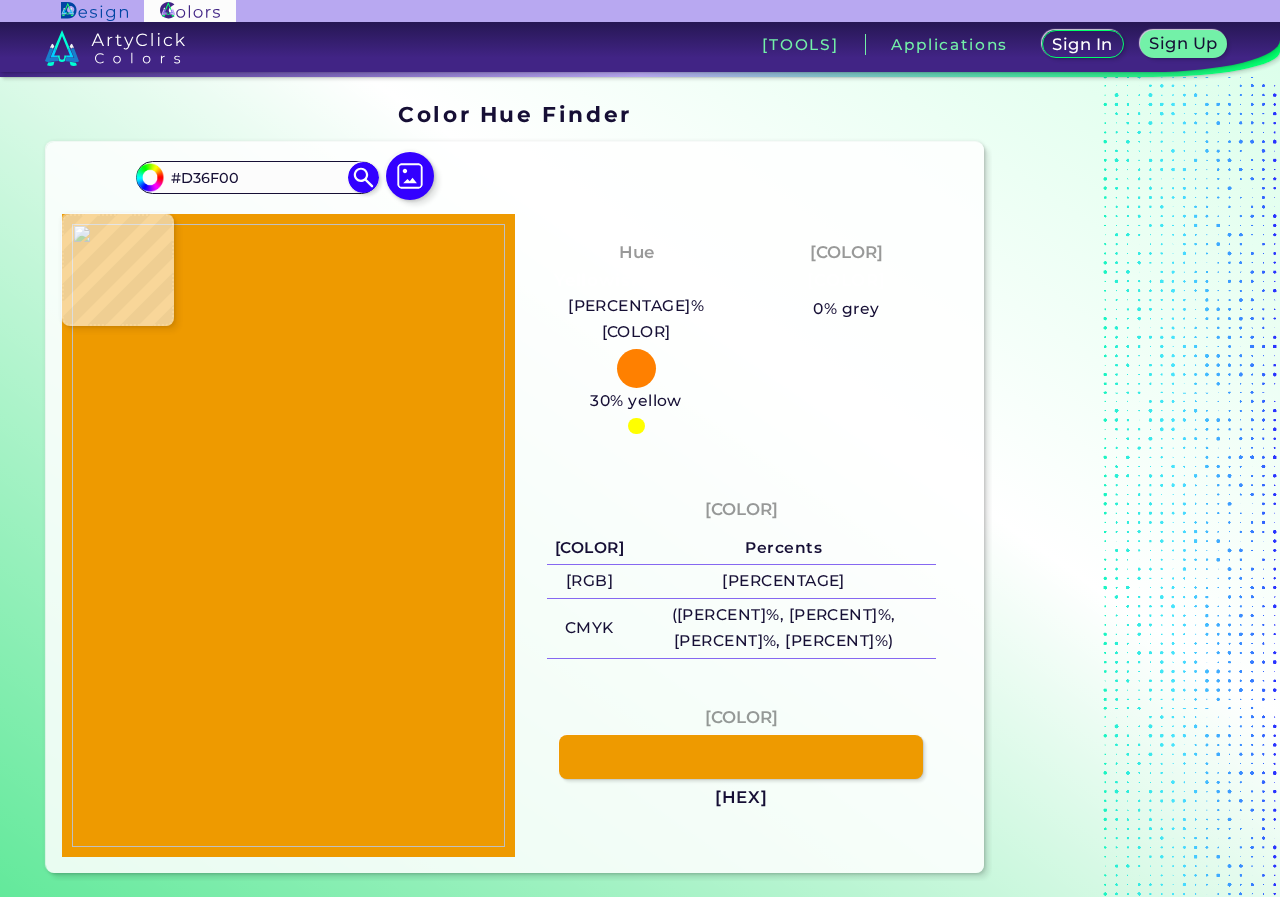 type on "[HEX_COLOR]" 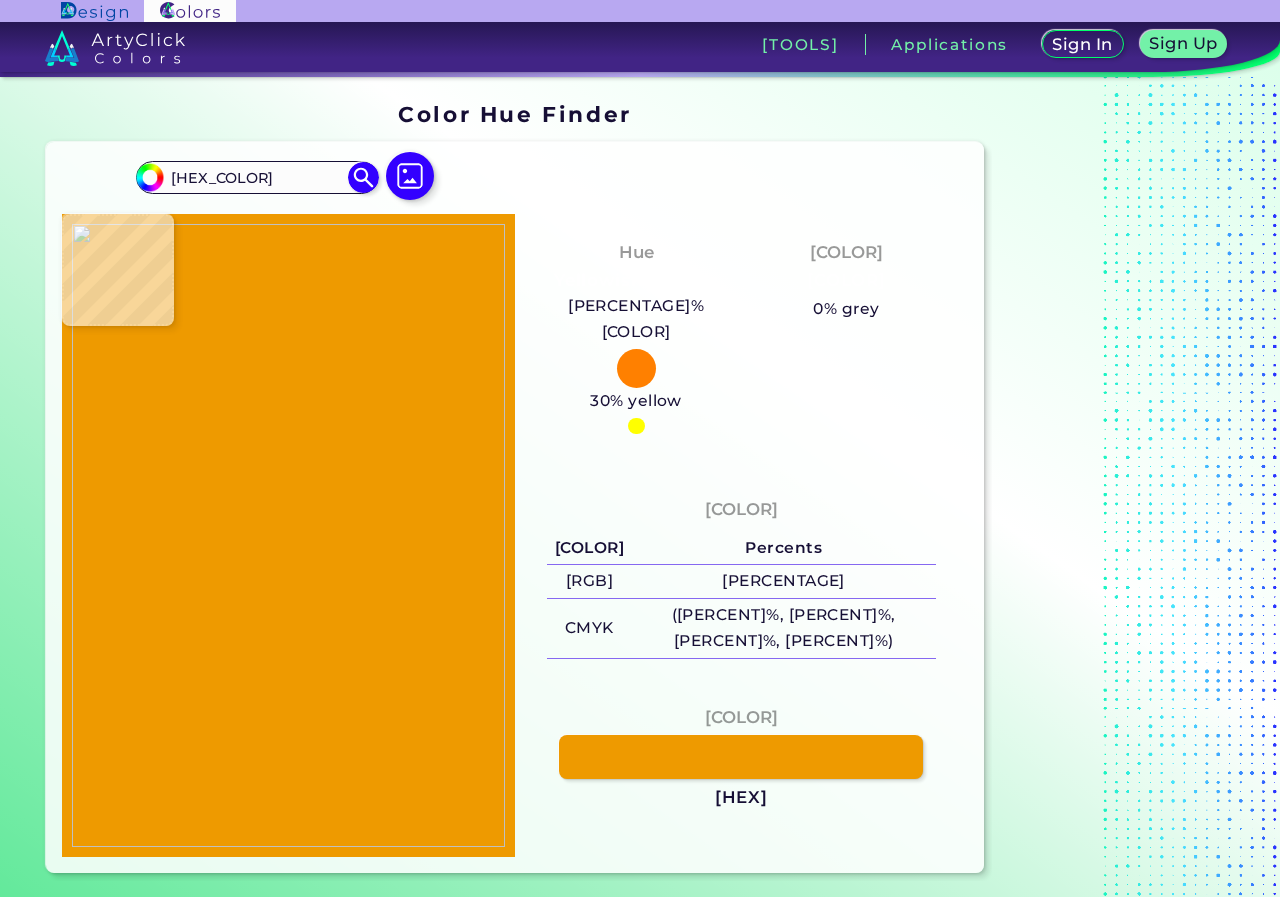 type on "[HEX]" 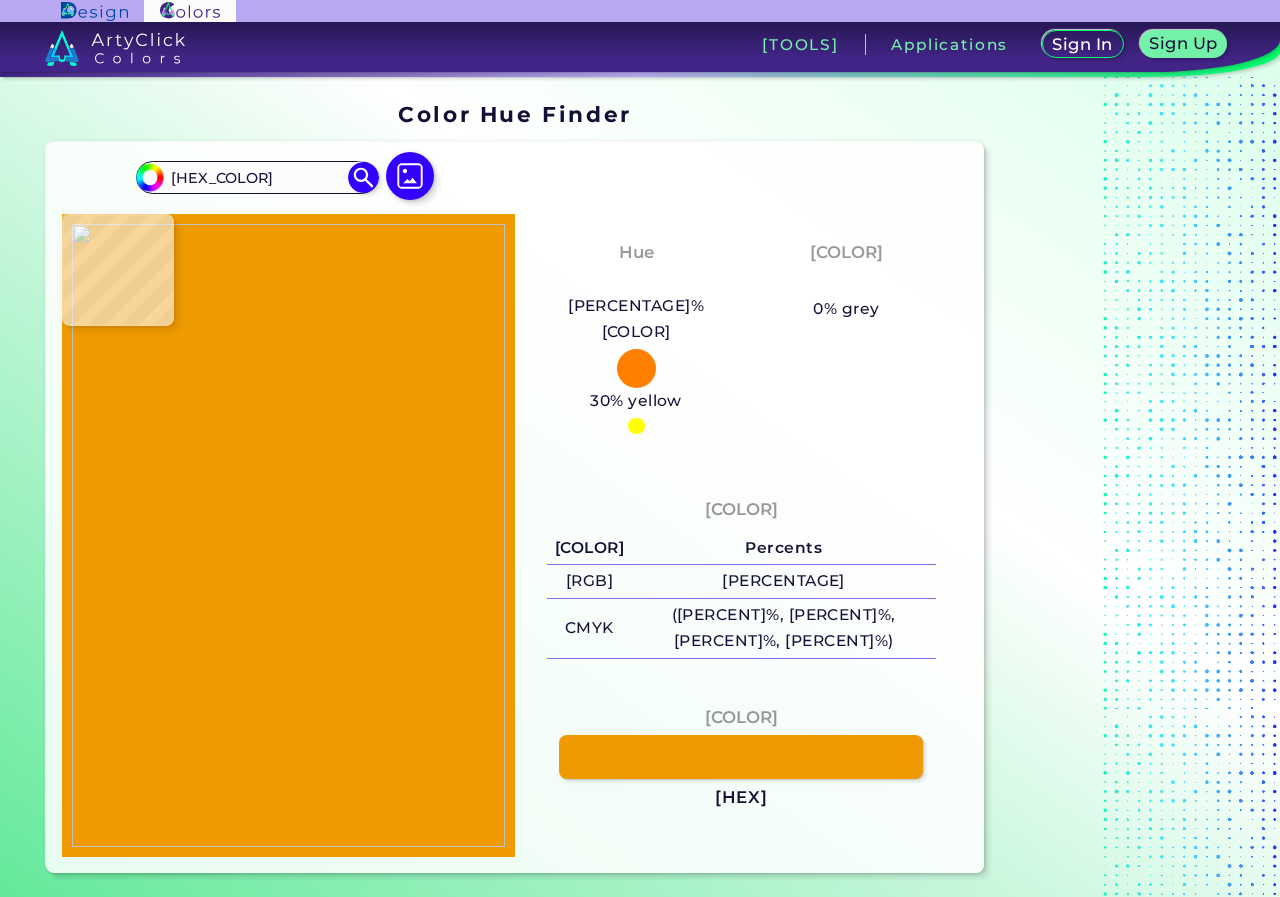 type on "#D36F00" 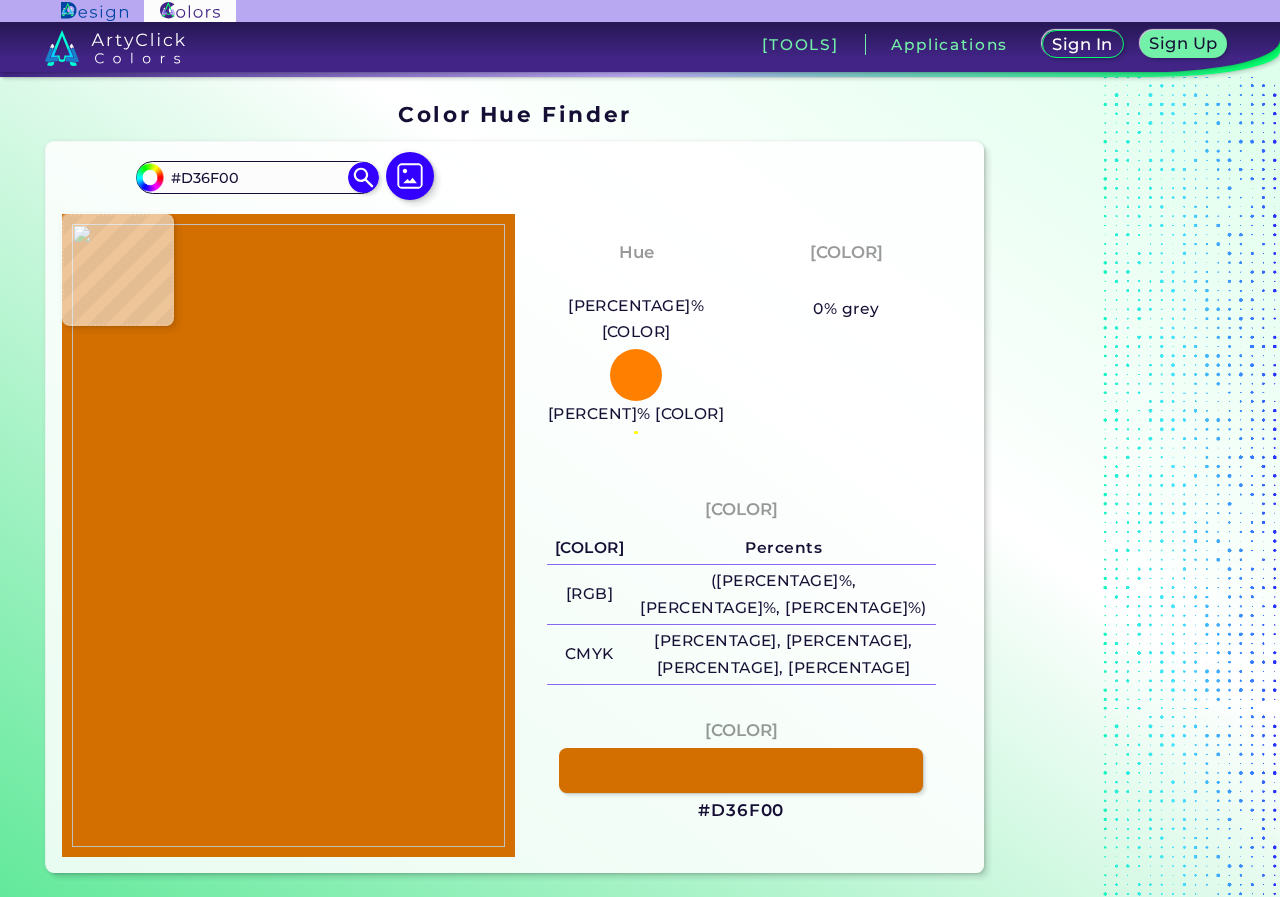 click at bounding box center (288, 536) 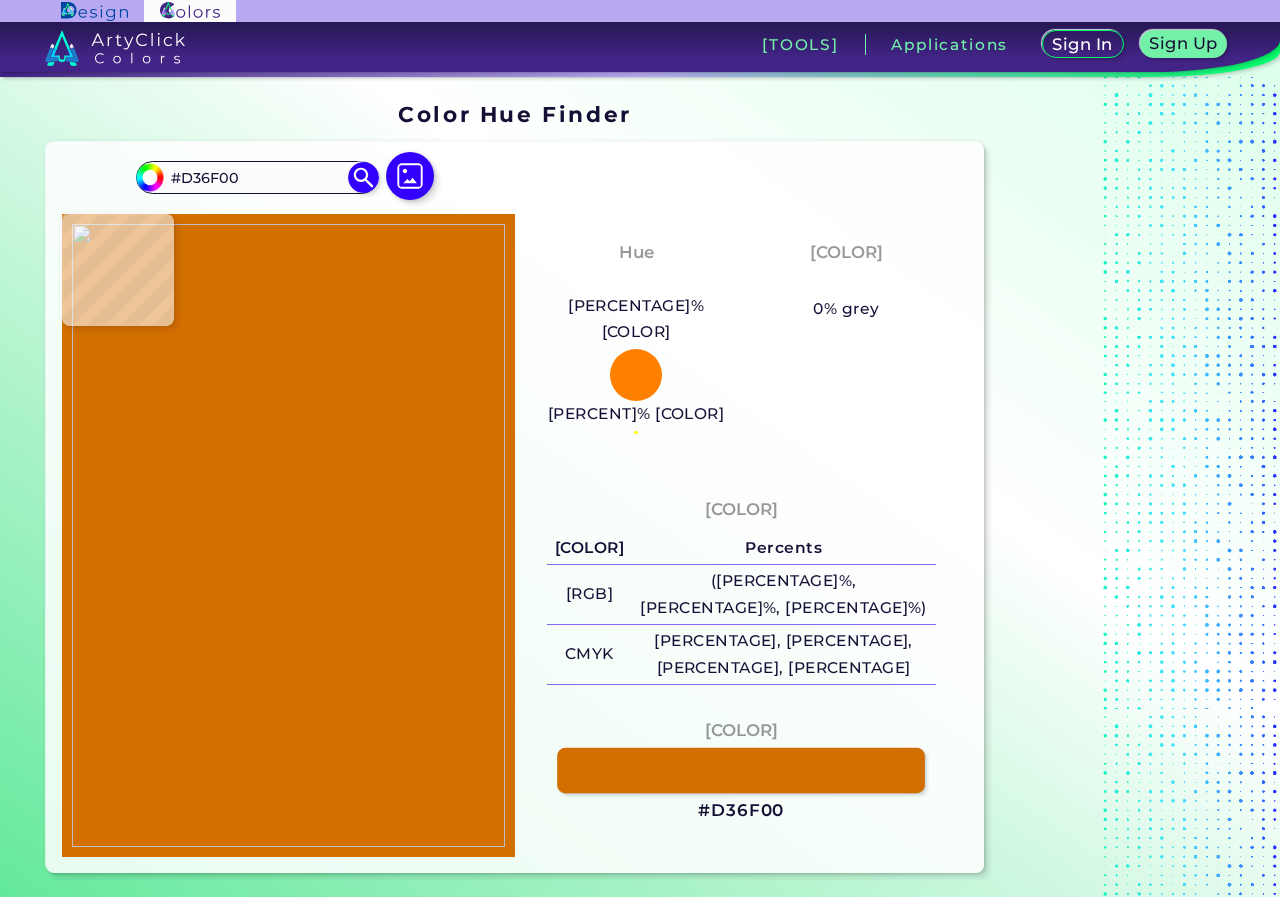 click at bounding box center [741, 770] 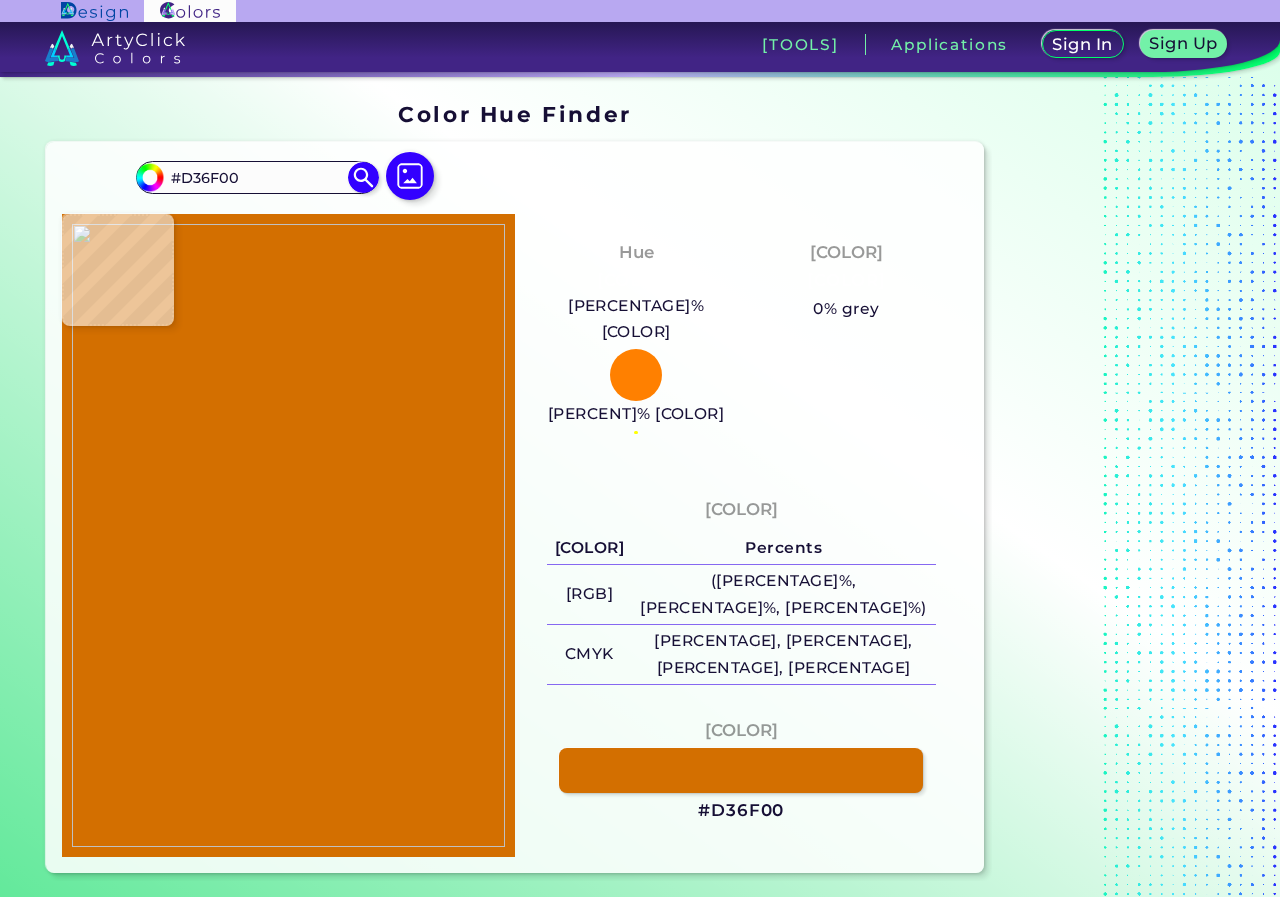 click at bounding box center [288, 536] 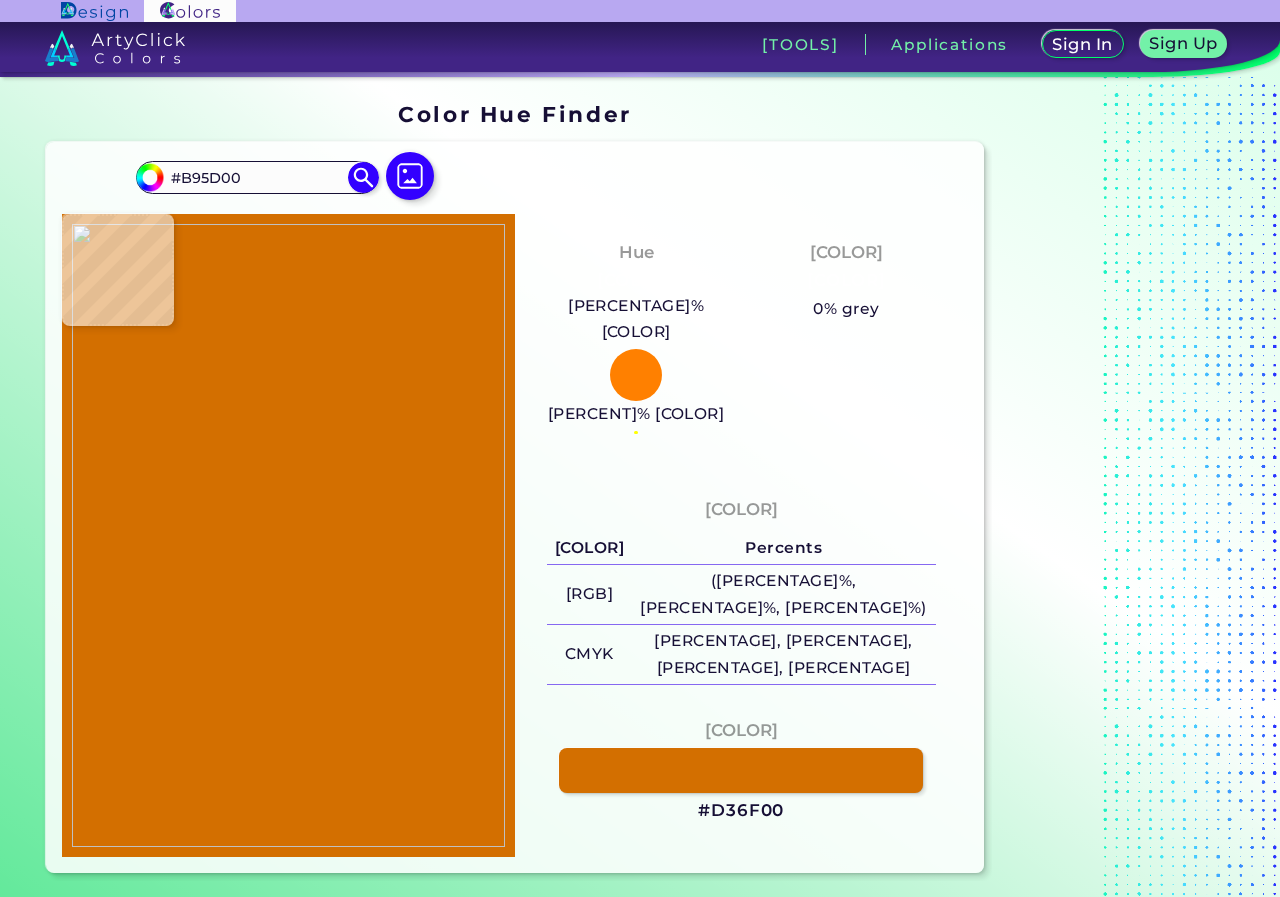 type on "[HEX]" 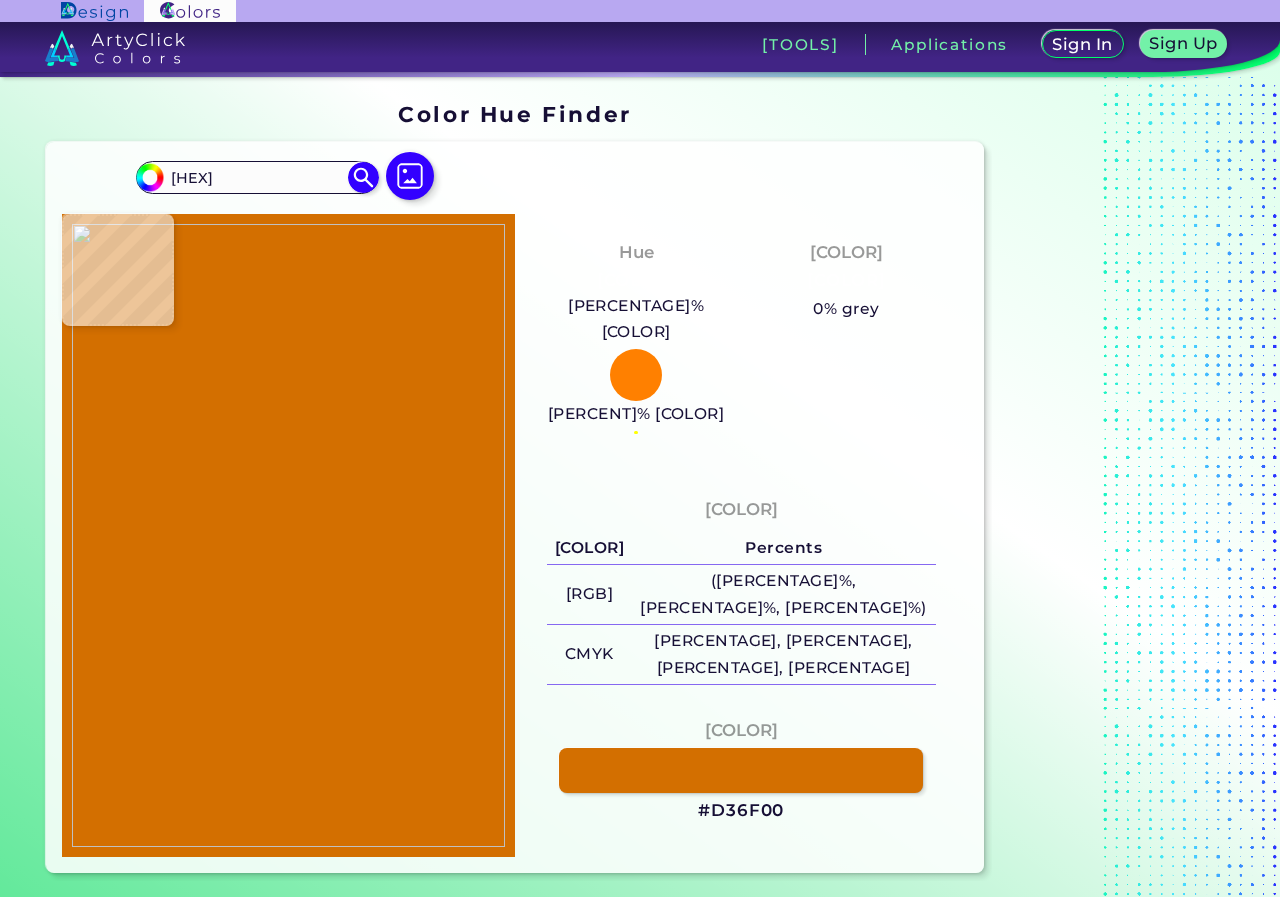 type on "#dd952c" 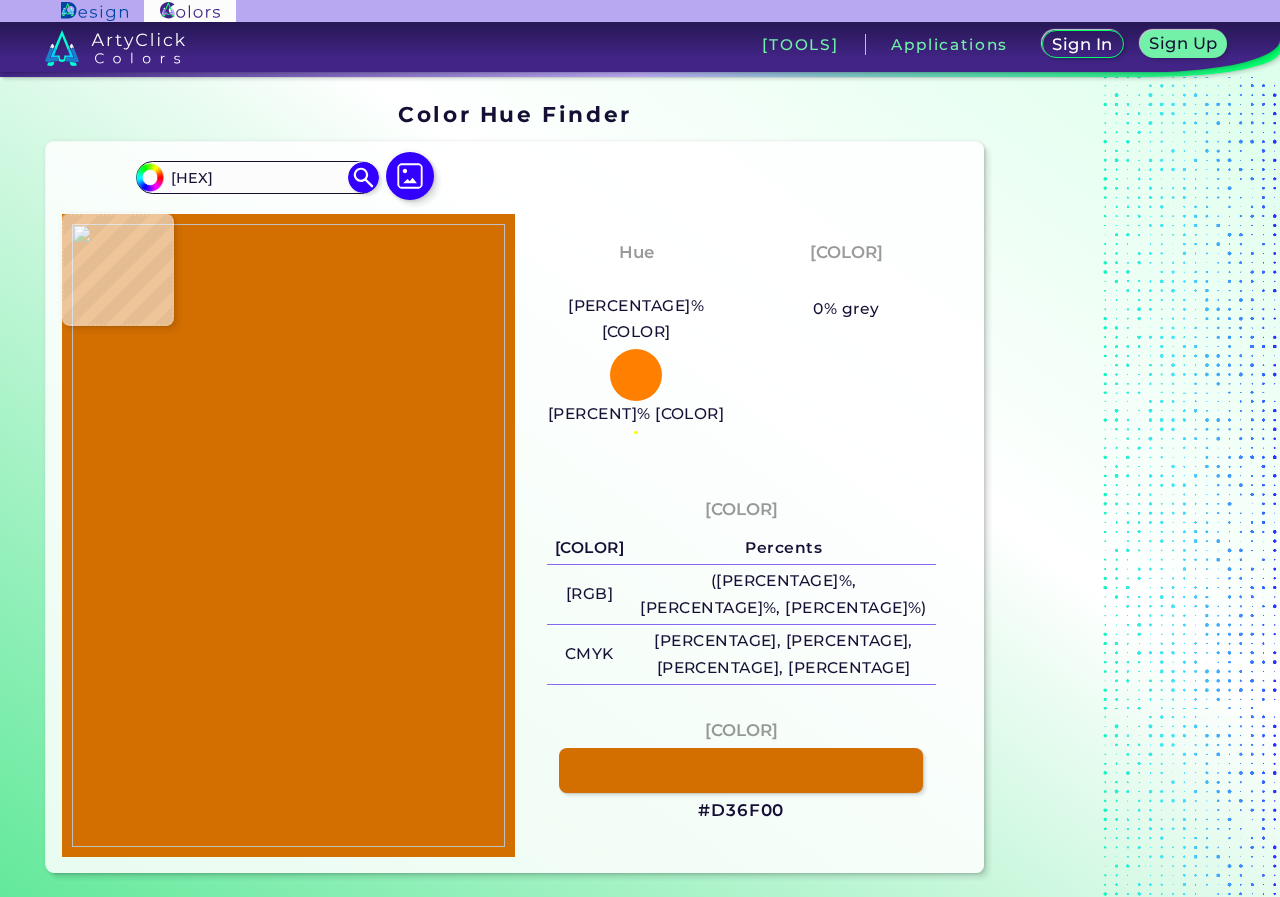 type on "[HEX]" 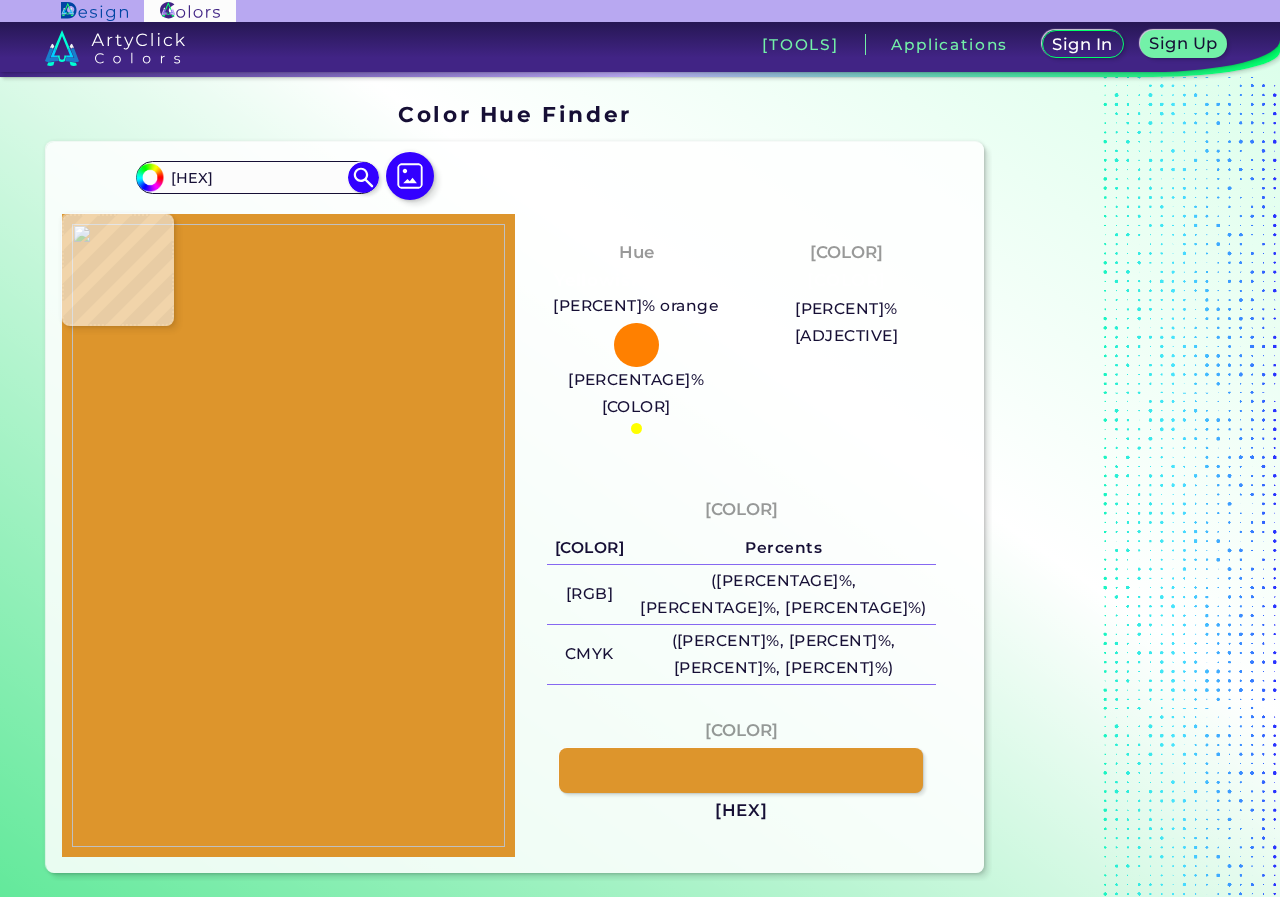 type on "[HEX]" 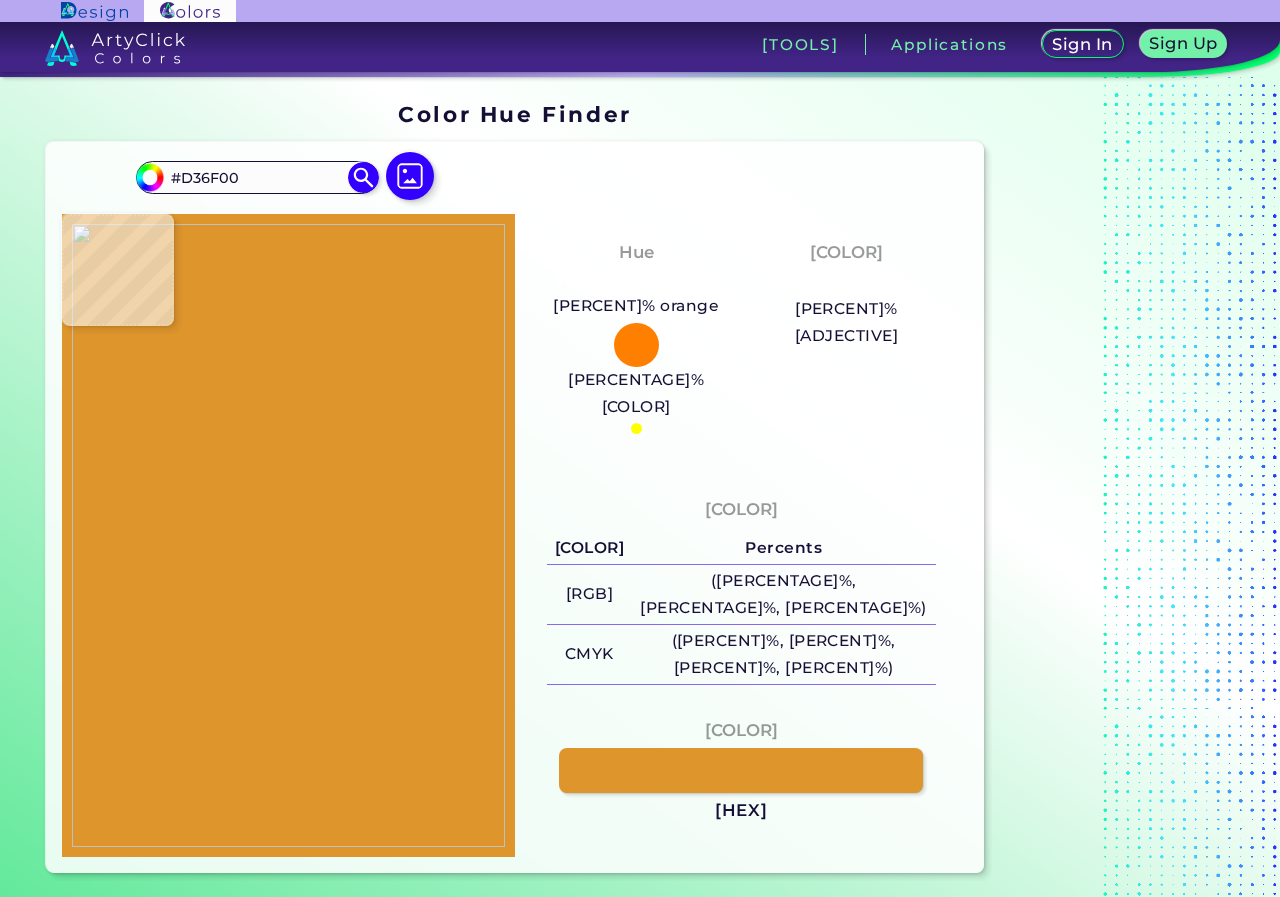 type on "#b95e01" 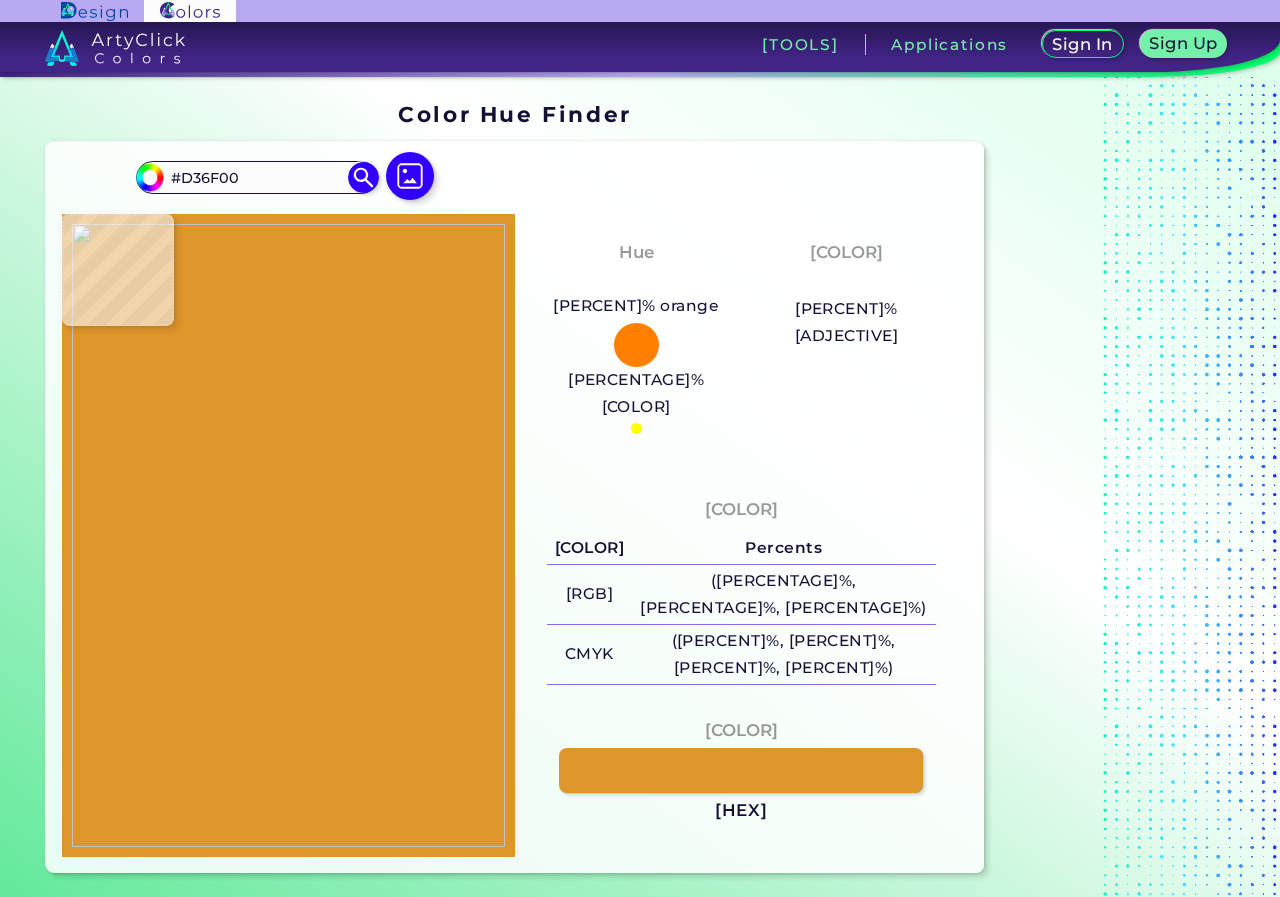 type on "#B95E01" 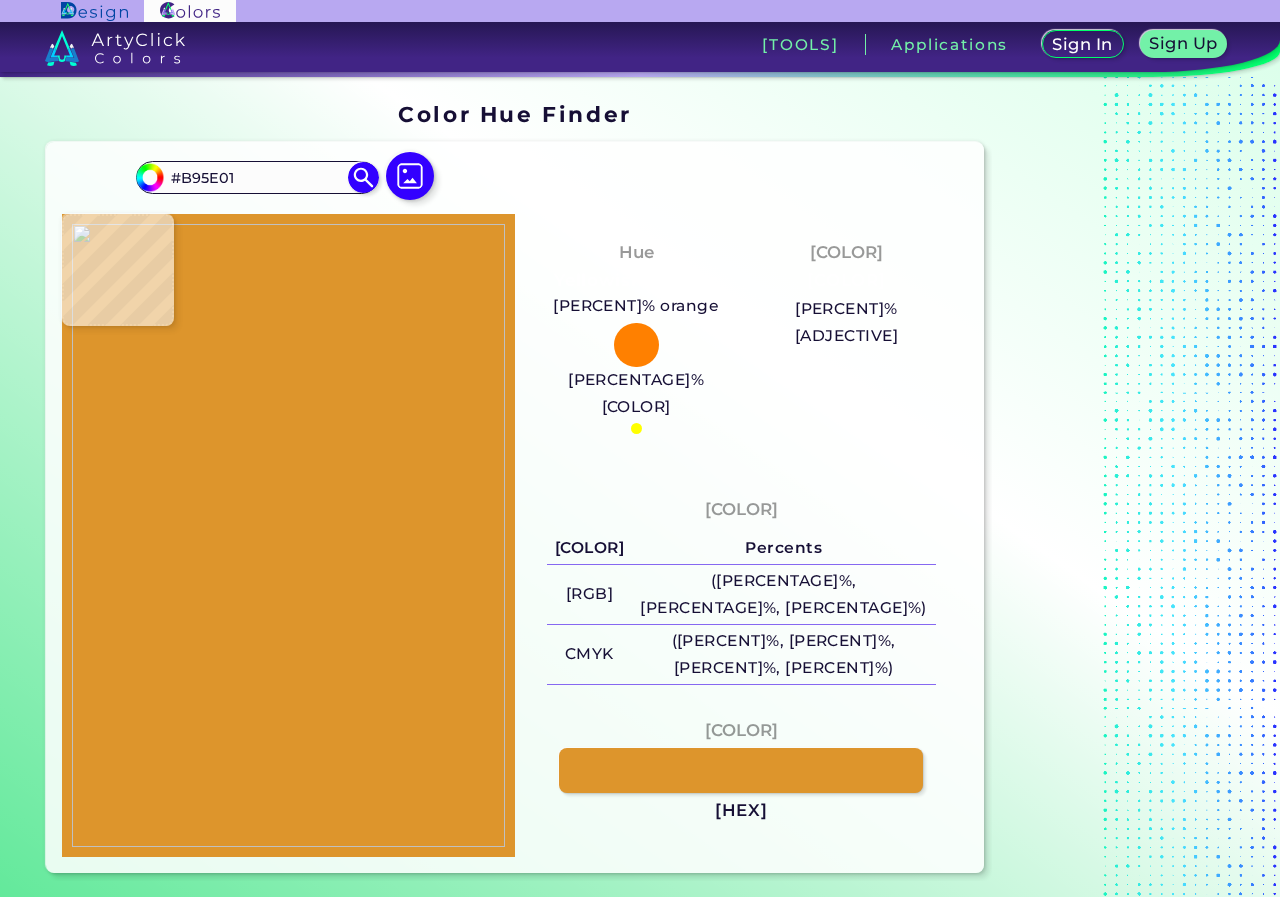 type on "[HEX]" 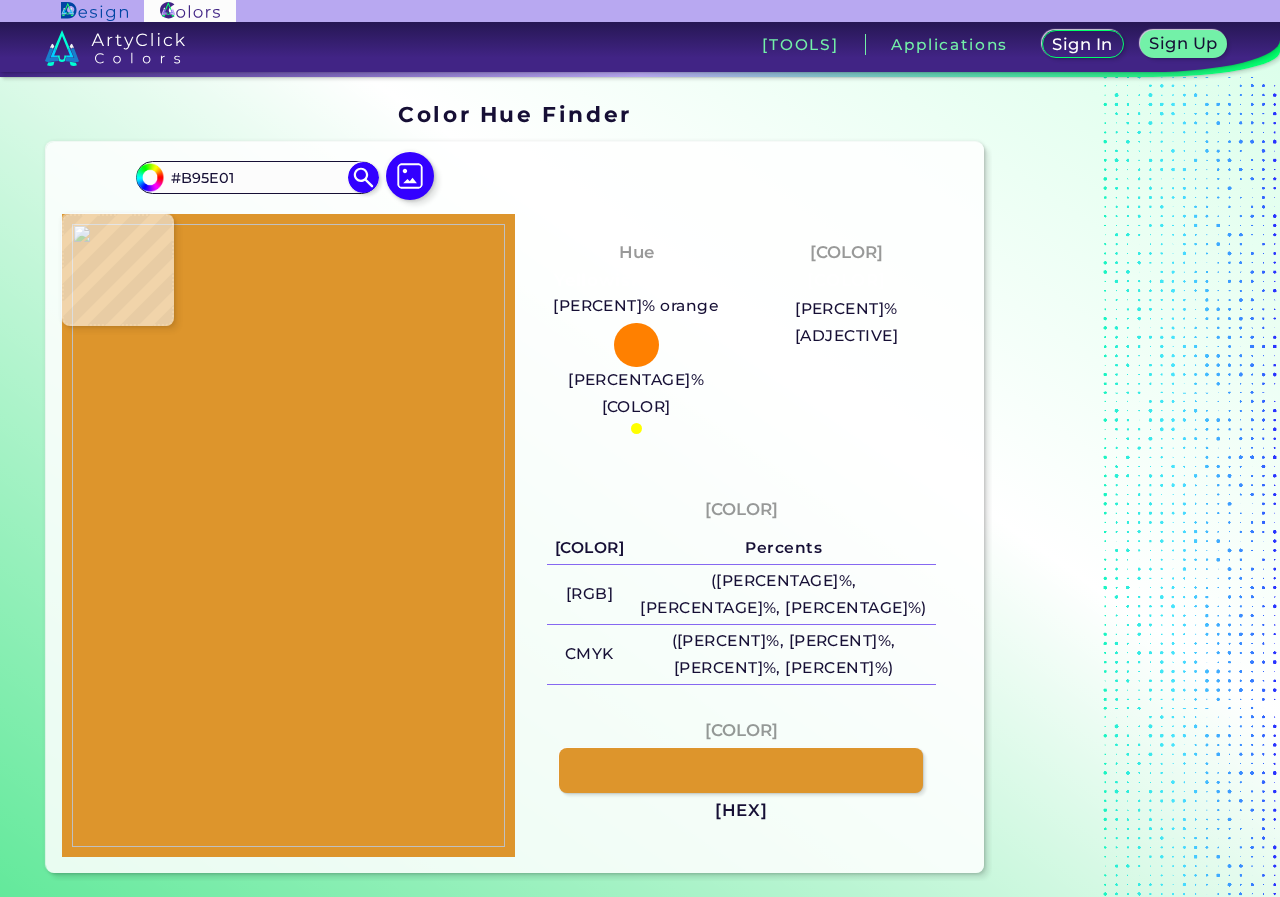 type on "#B55A00" 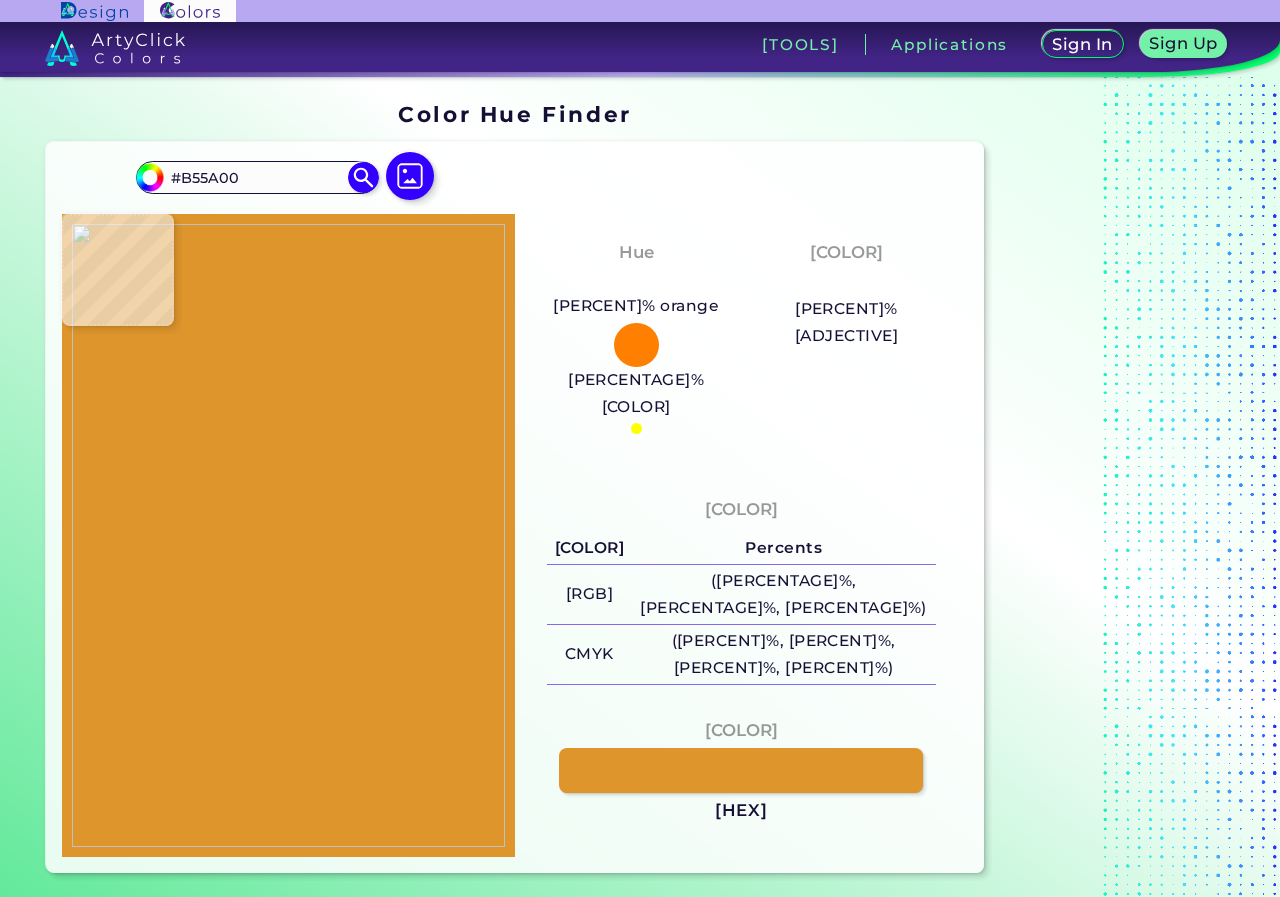 type on "[HEX]" 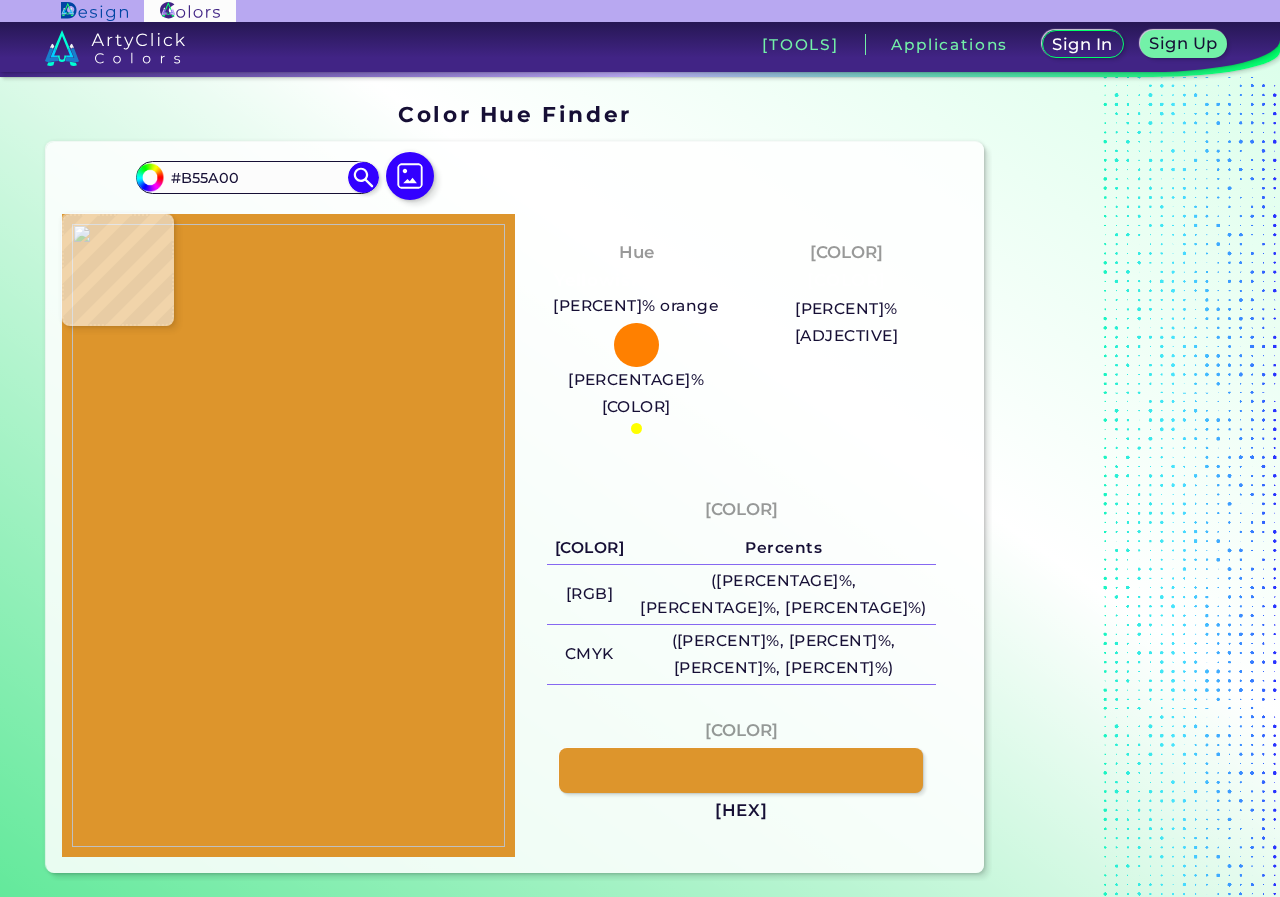 type on "#F09D00" 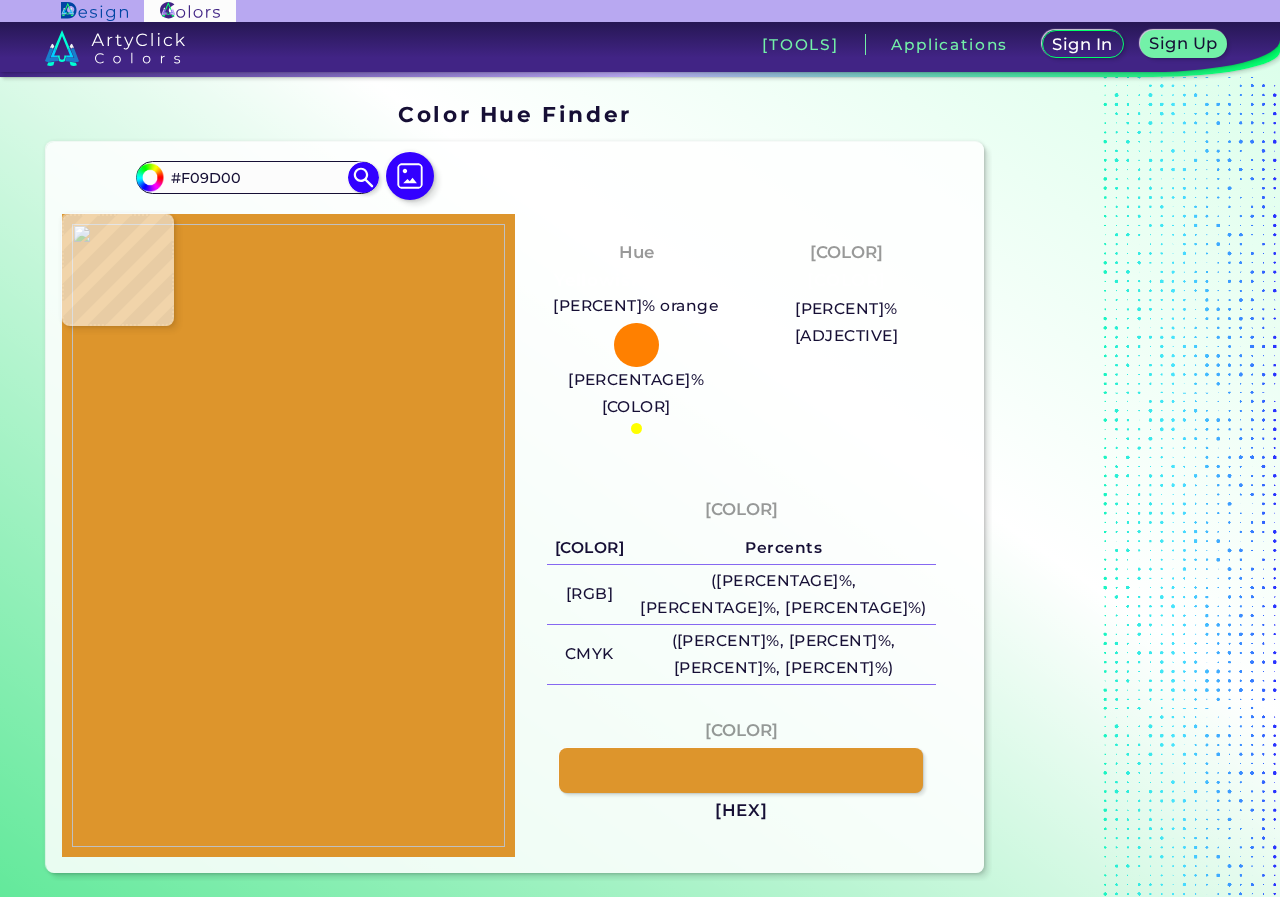type on "#f3a000" 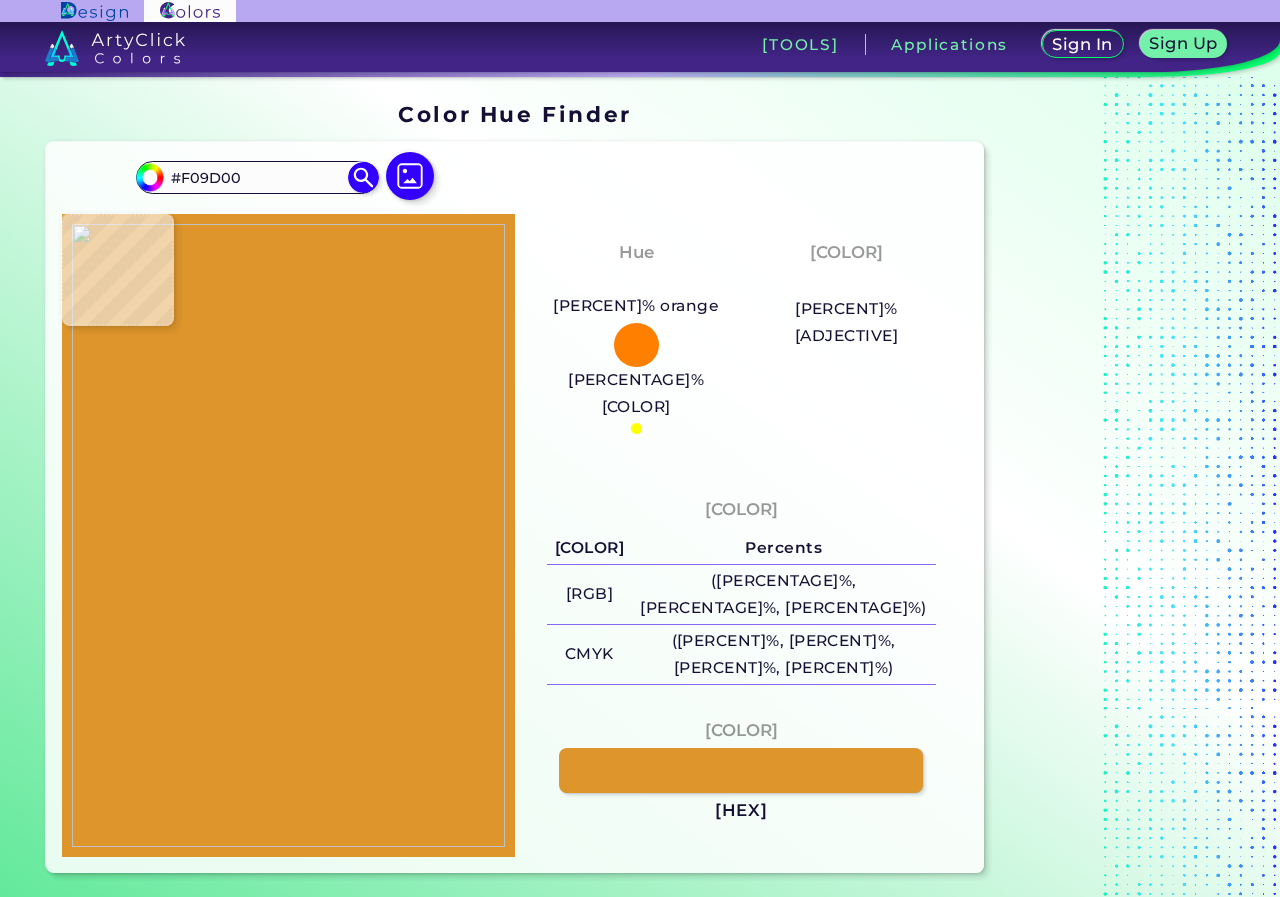 type on "[HEX]" 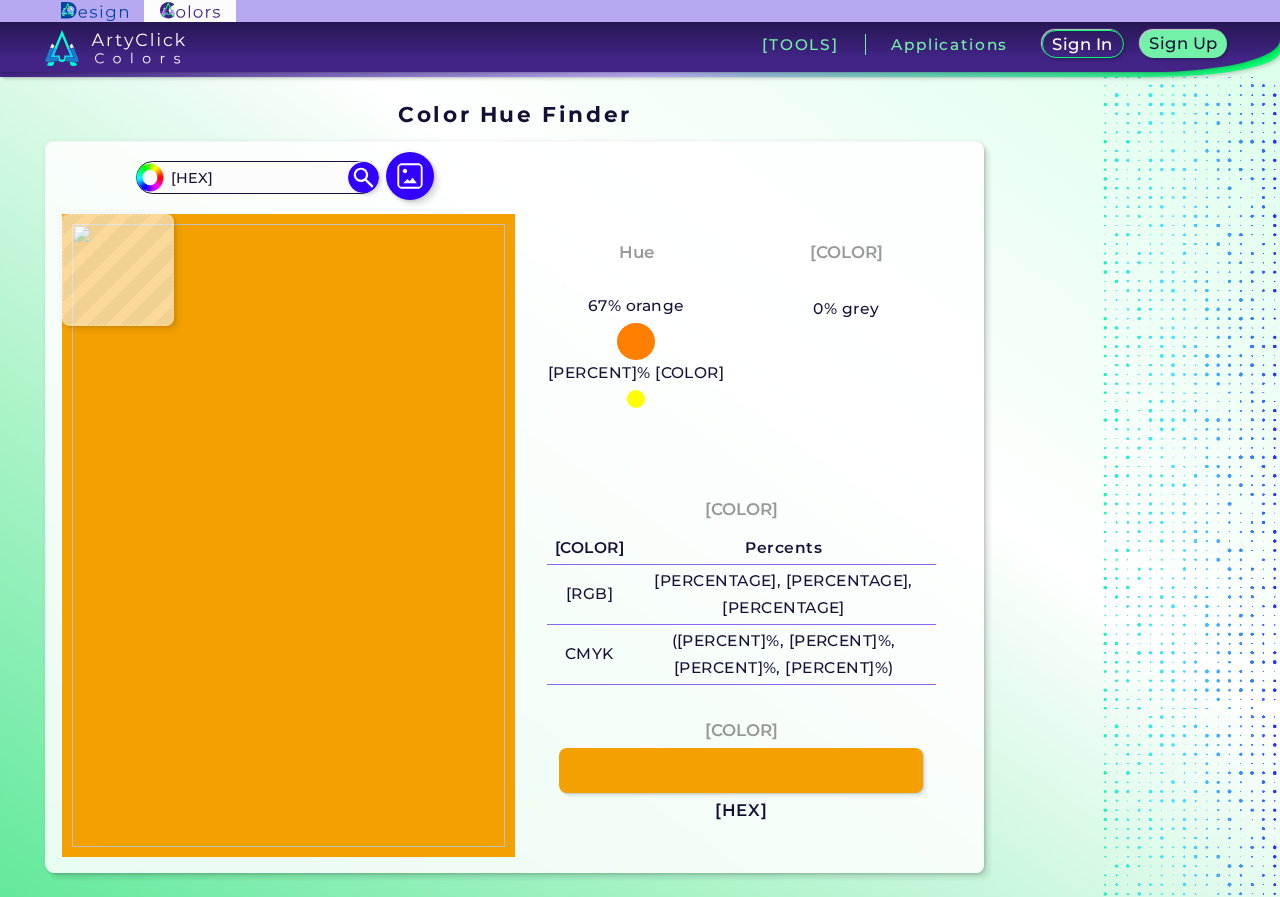 drag, startPoint x: 252, startPoint y: 594, endPoint x: 412, endPoint y: 678, distance: 180.70972 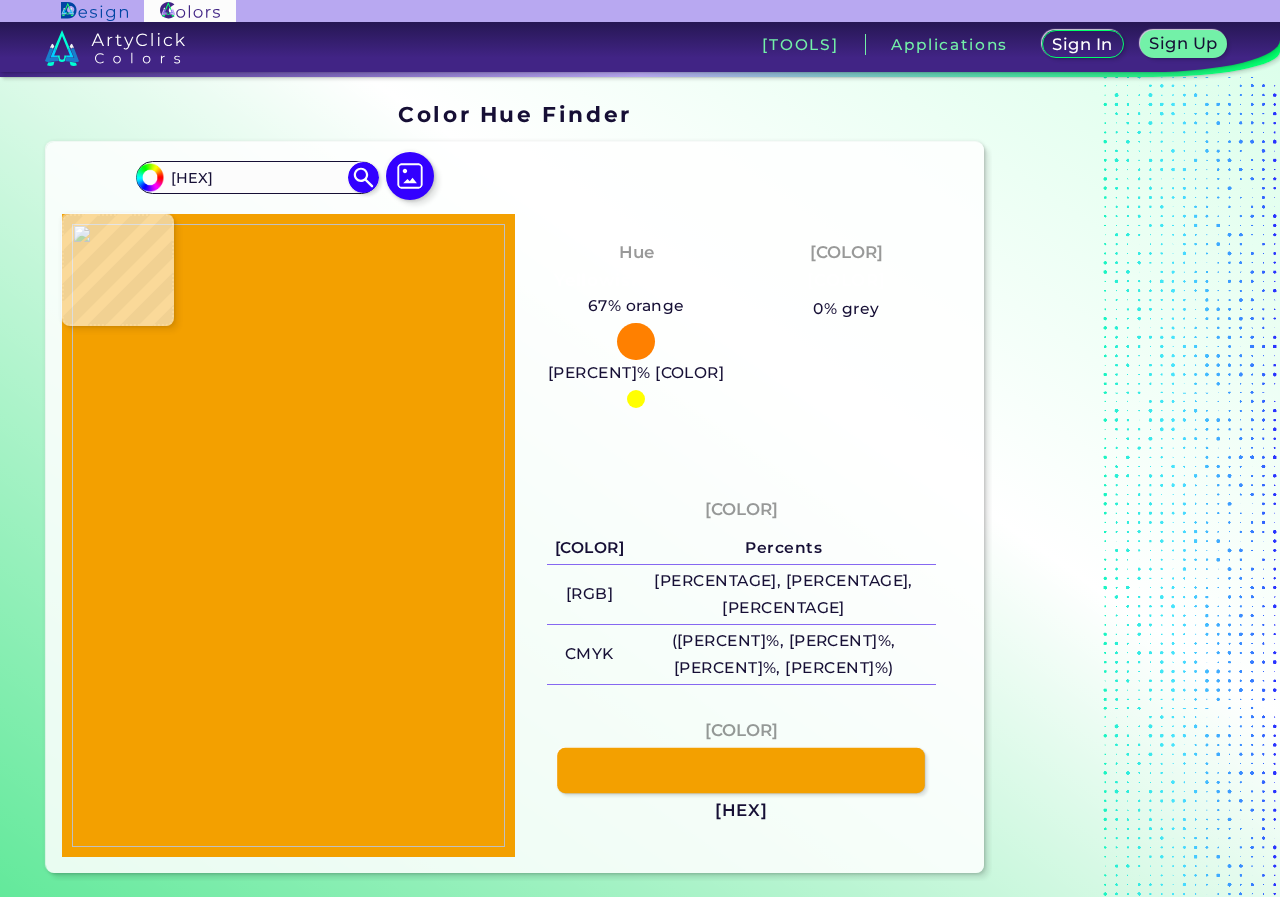click at bounding box center [741, 770] 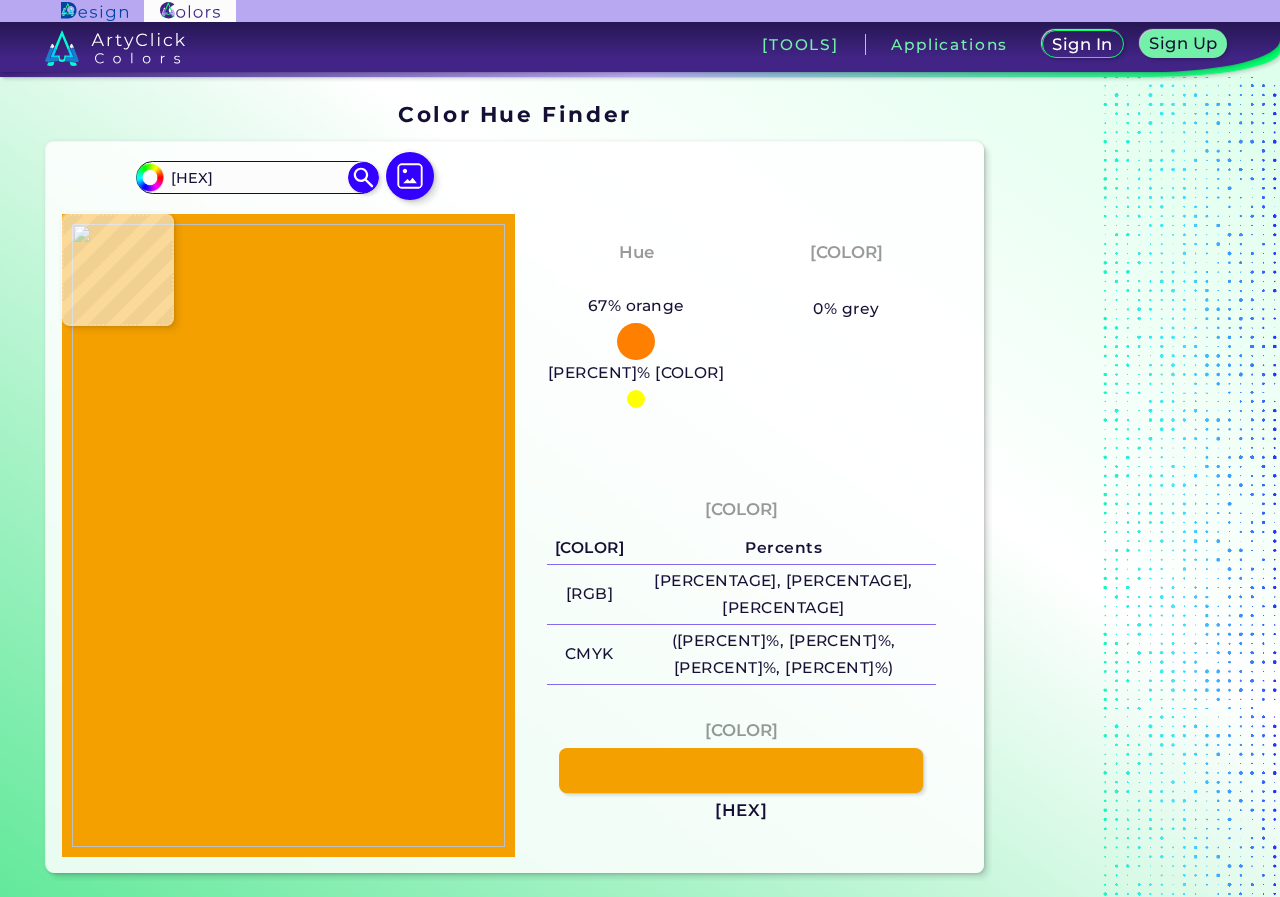 click at bounding box center [288, 536] 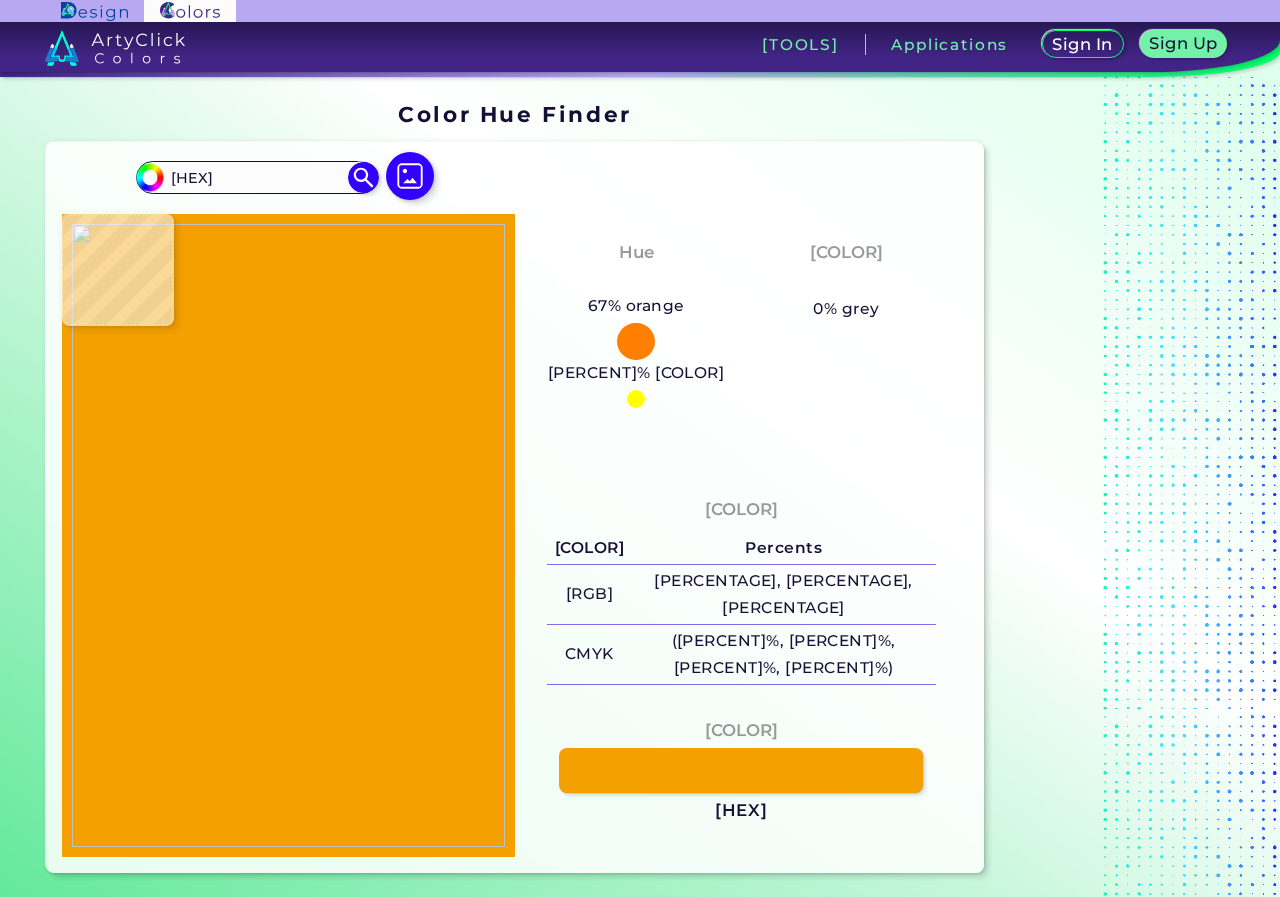 type on "[HEX]" 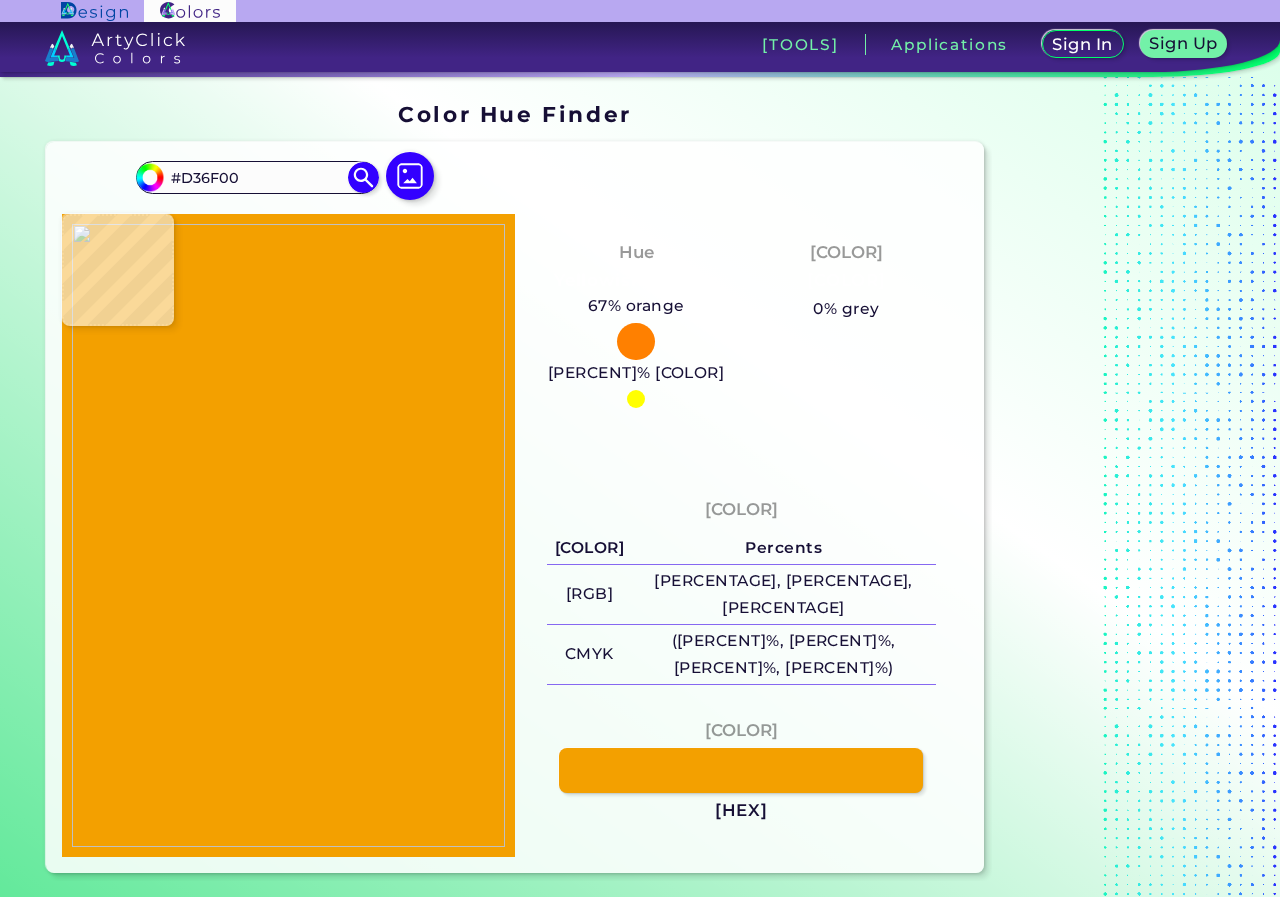 type on "#d07900" 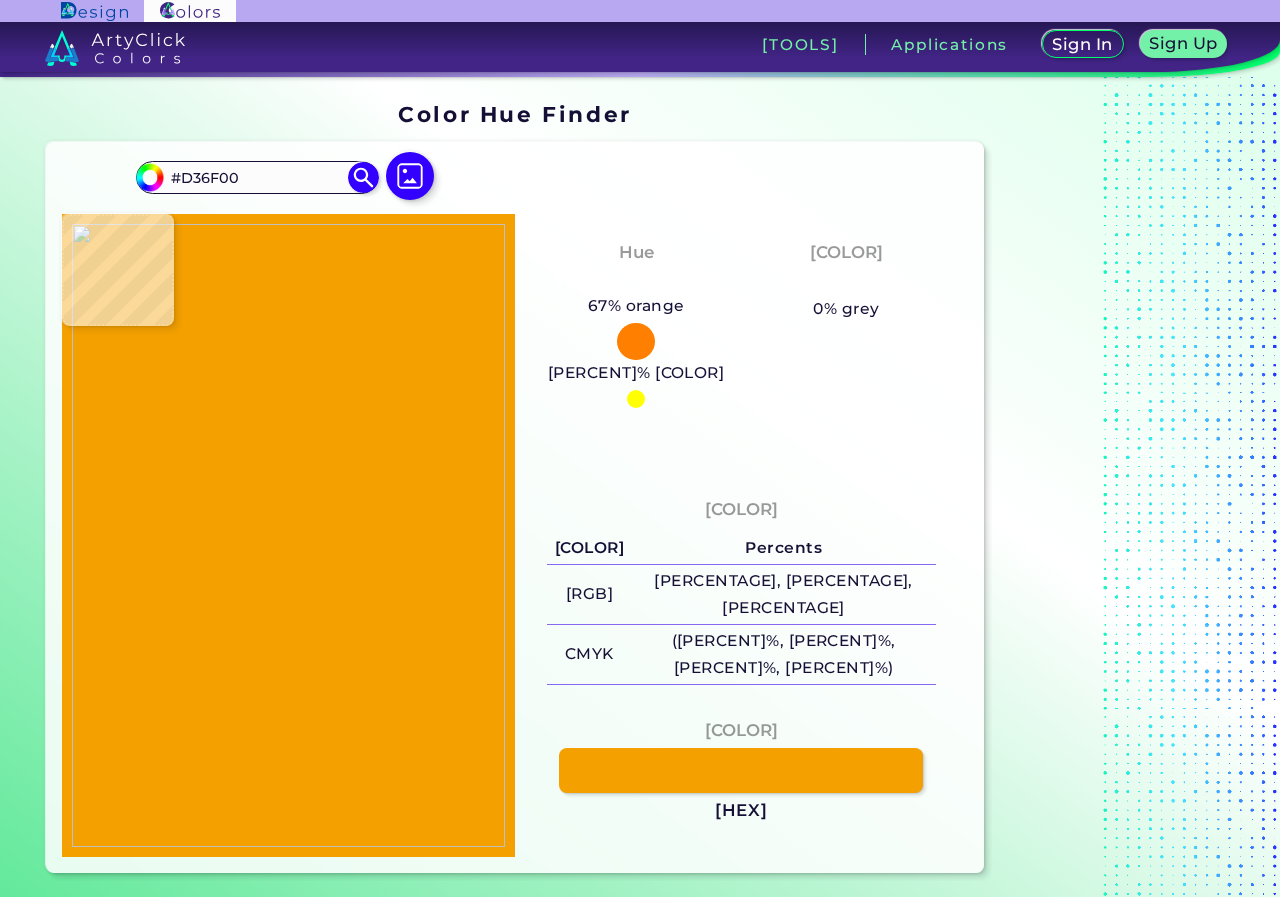 type on "[HEX_COLOR]" 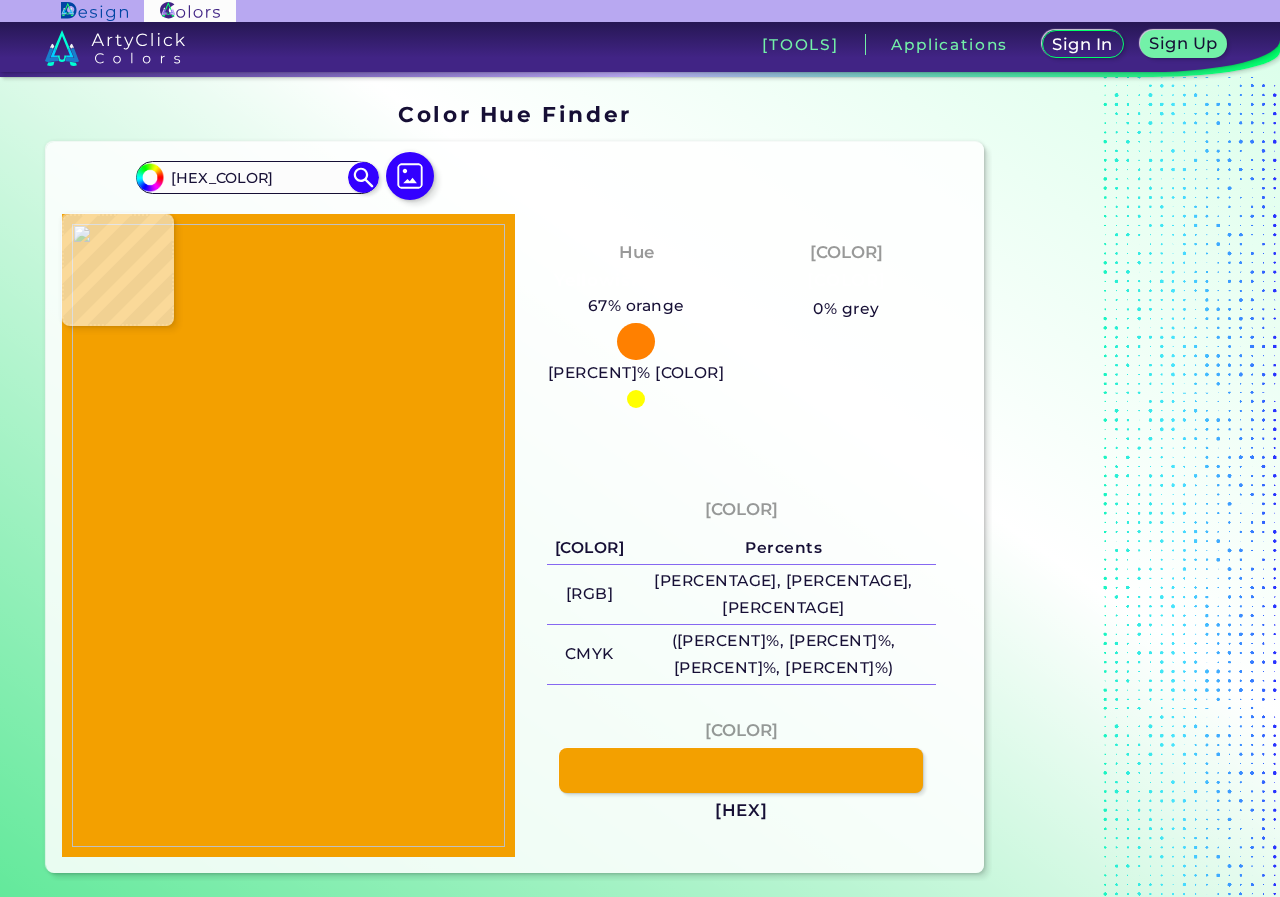 type on "[HEX]" 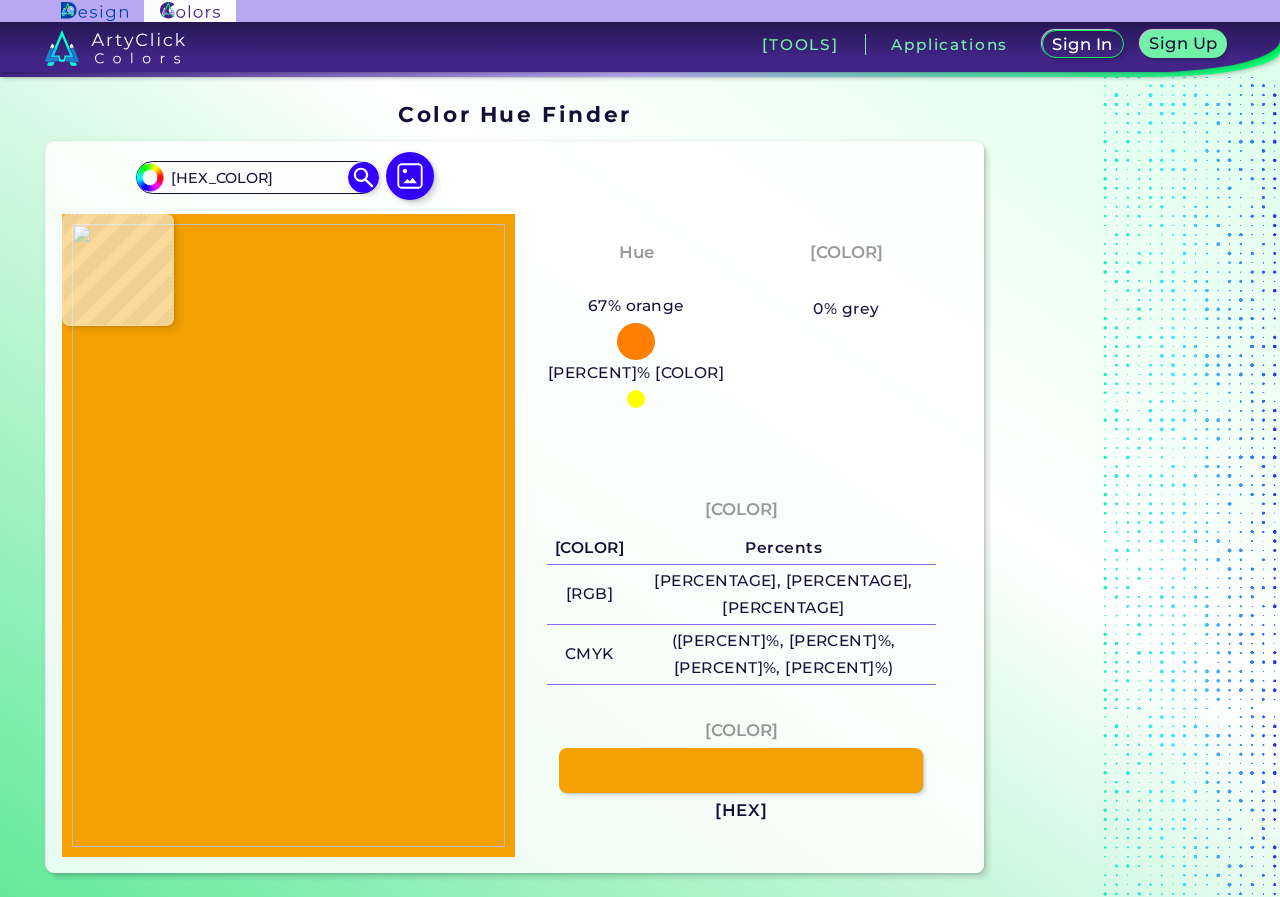 type on "[HEX]" 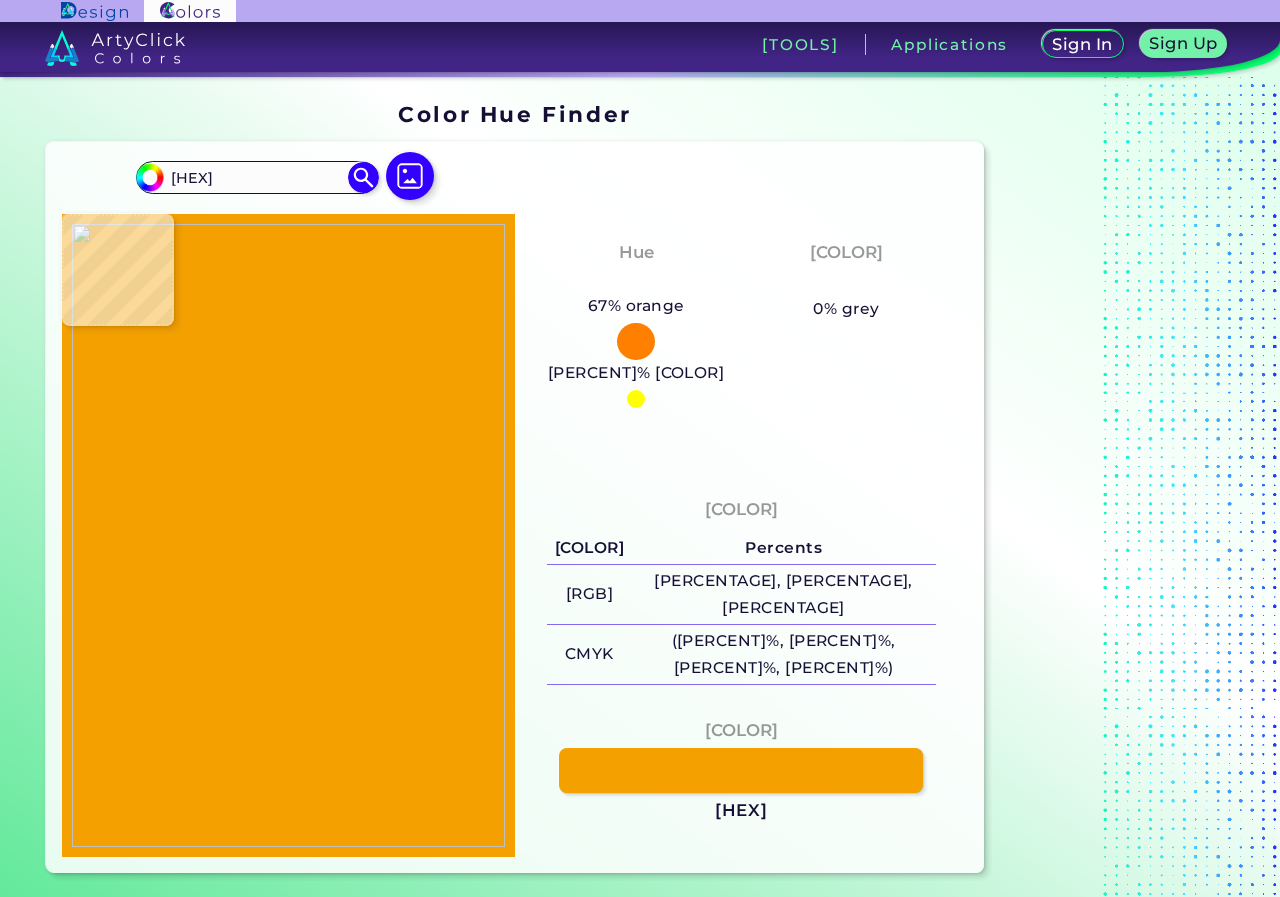 type on "[HEX]" 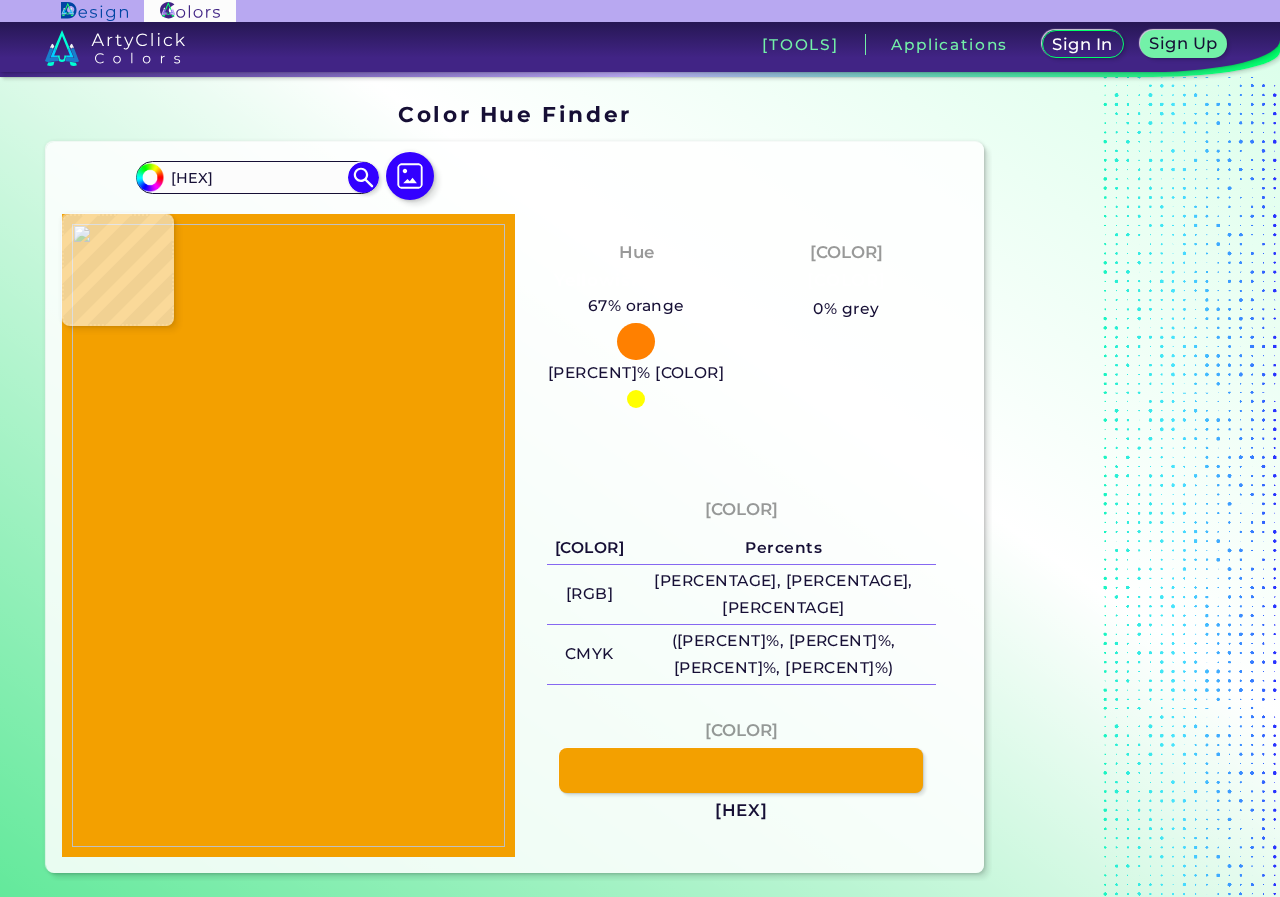 type on "#D36F00" 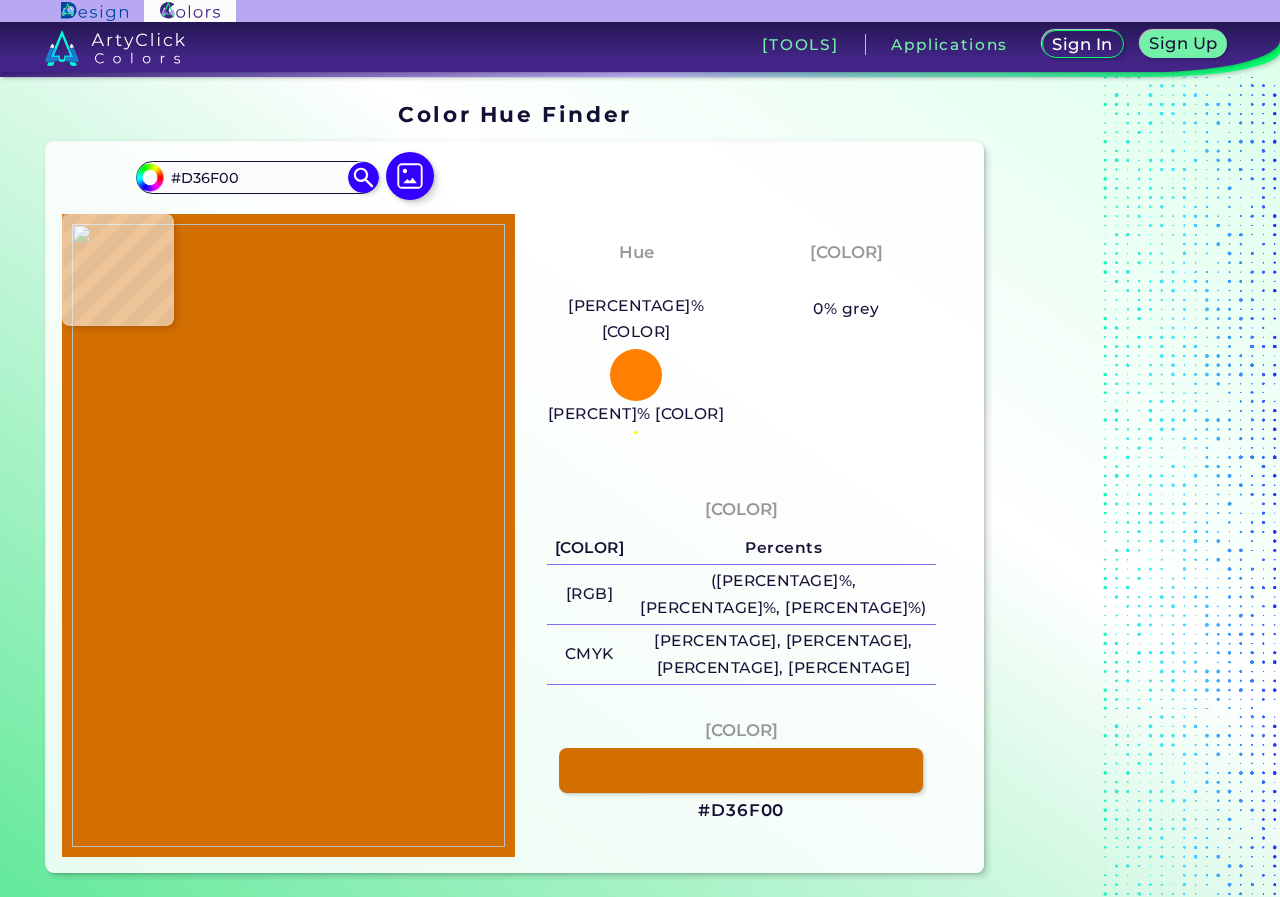 type on "[HEX]" 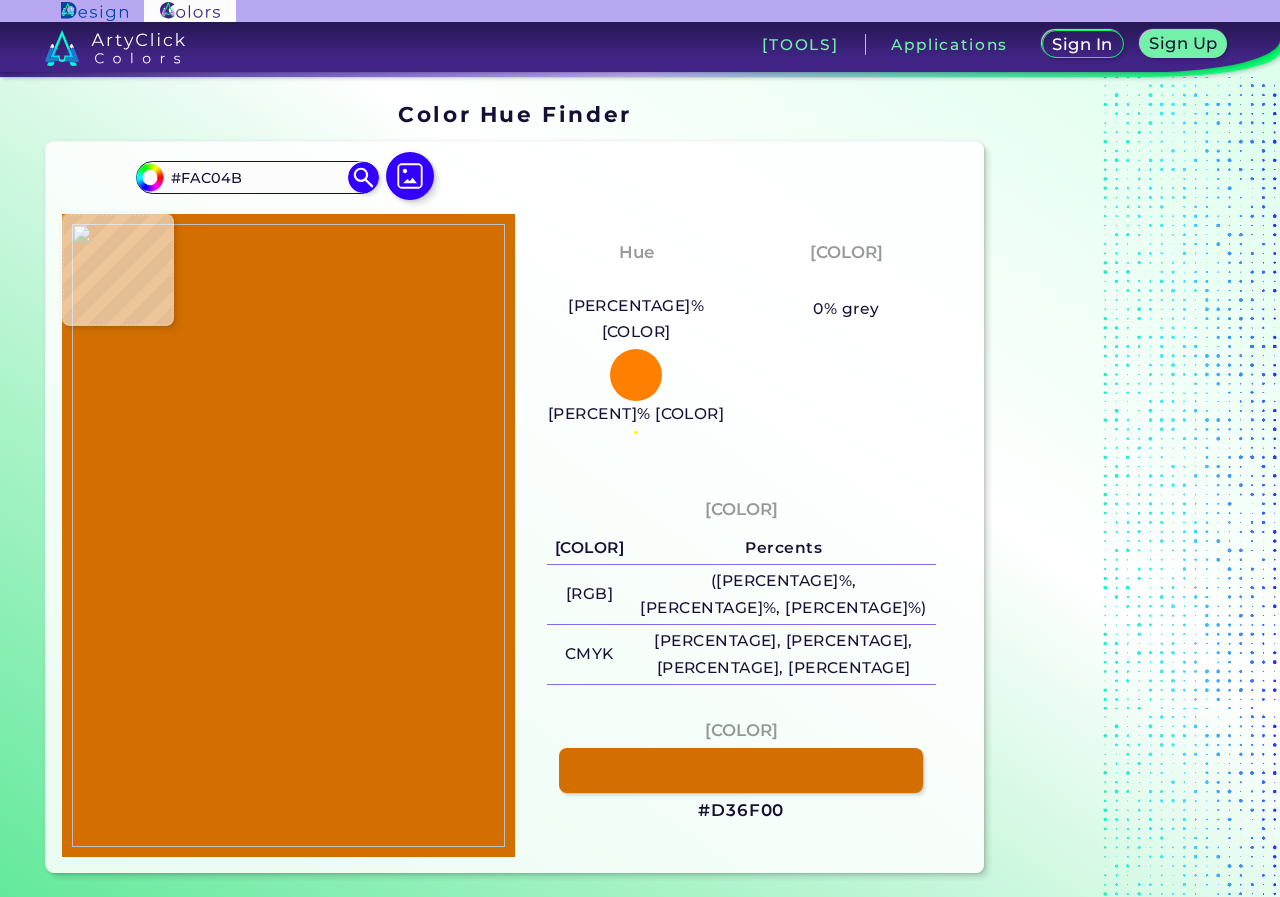 type on "#f3a000" 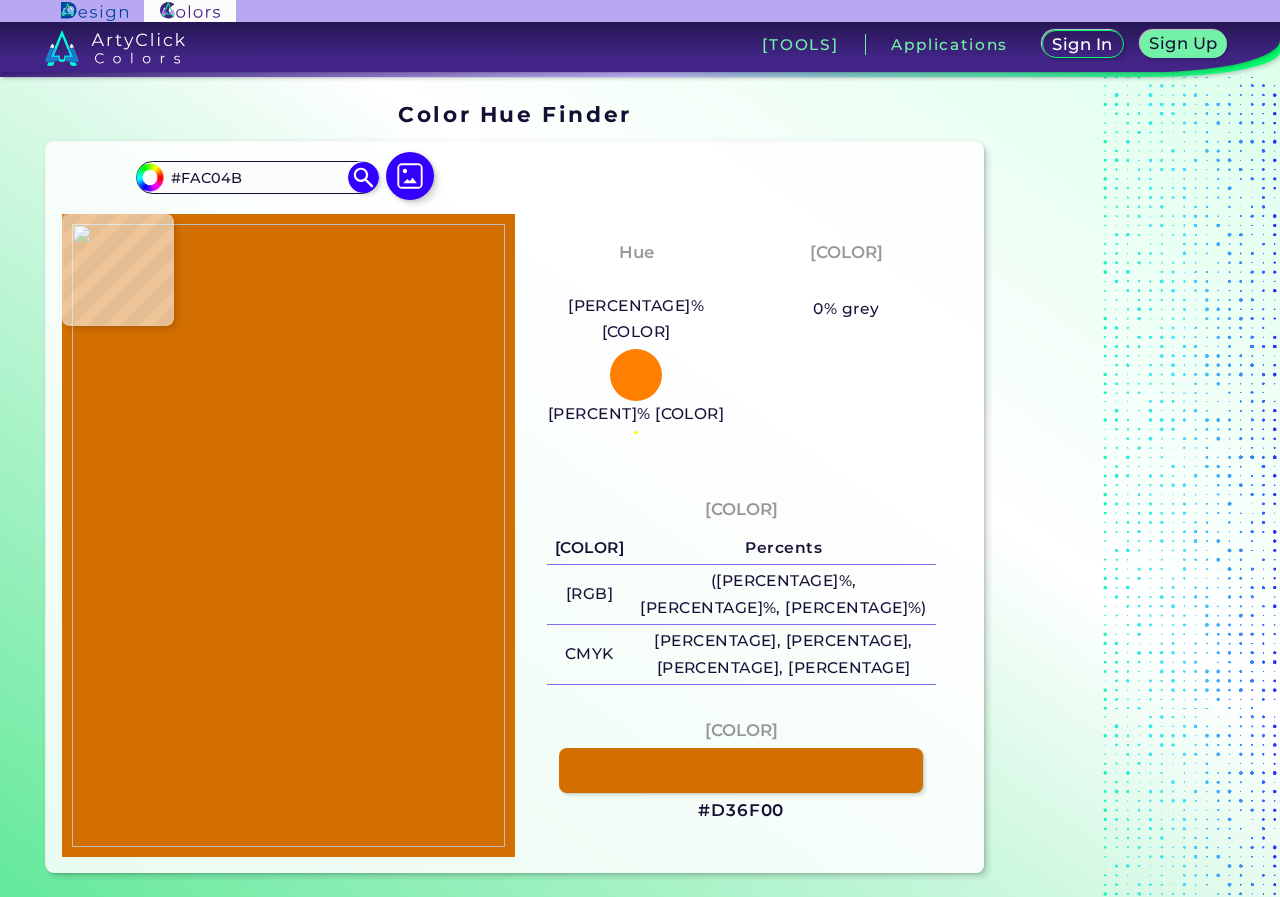 type on "[HEX]" 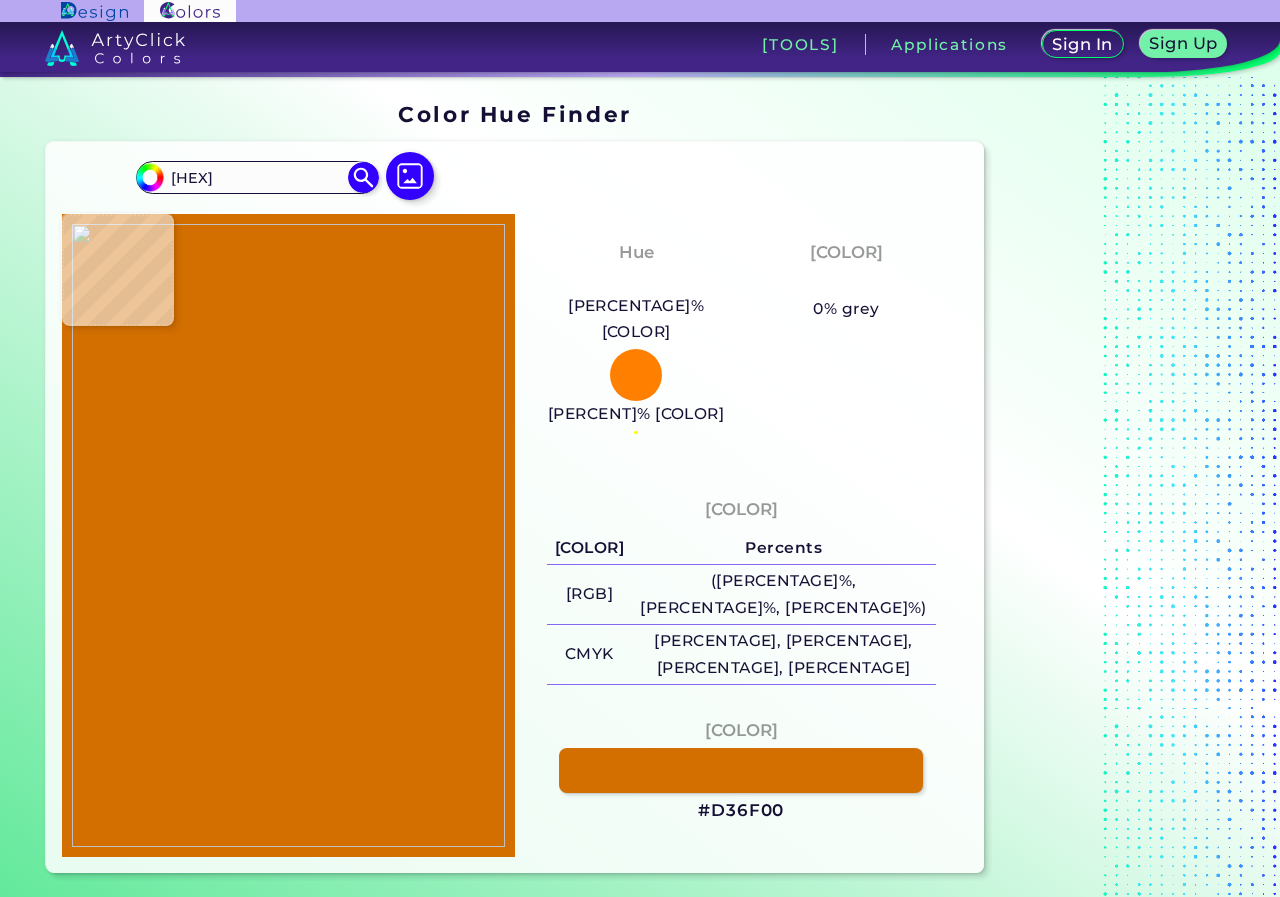 type on "#f5ac1e" 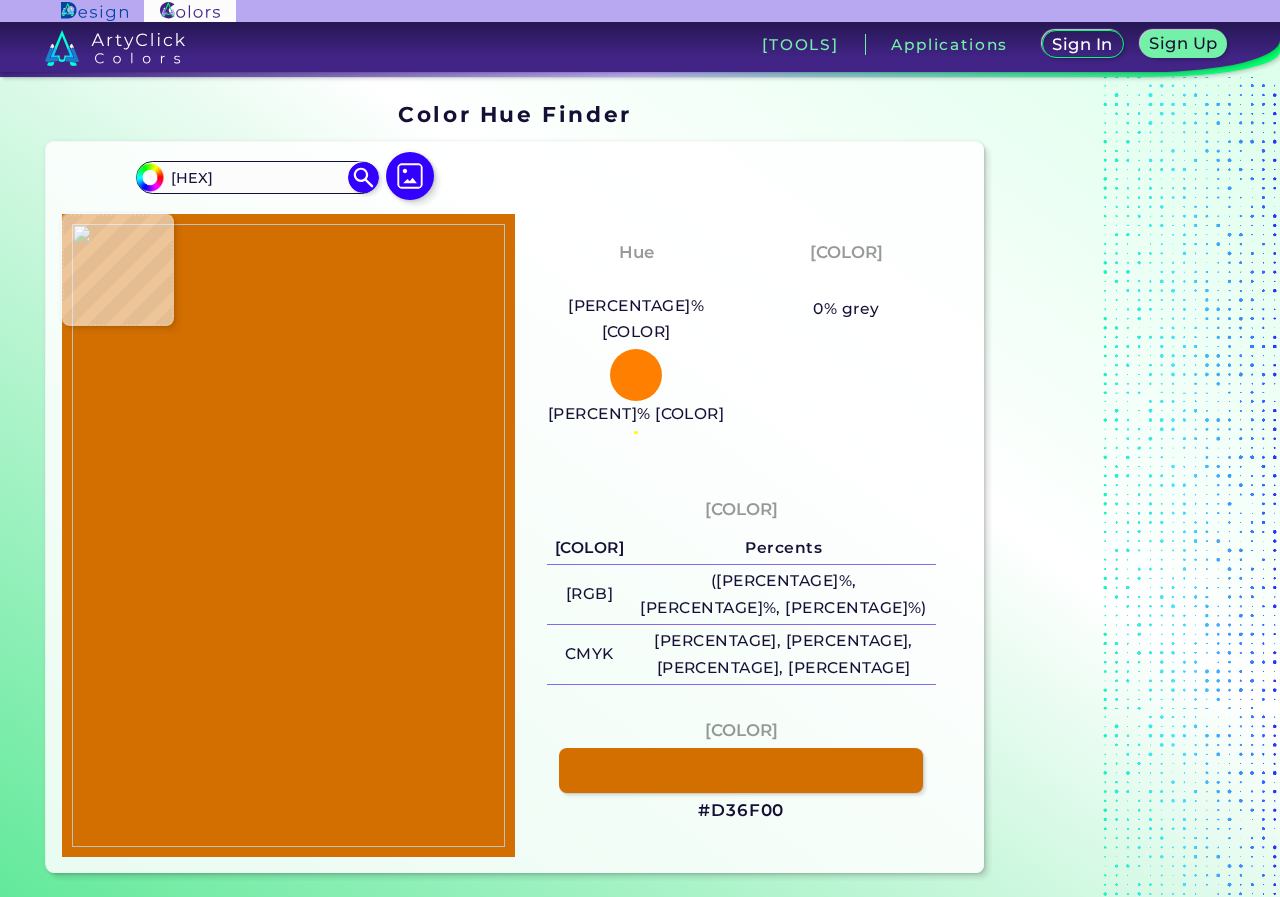 type on "[HEX_COLOR]" 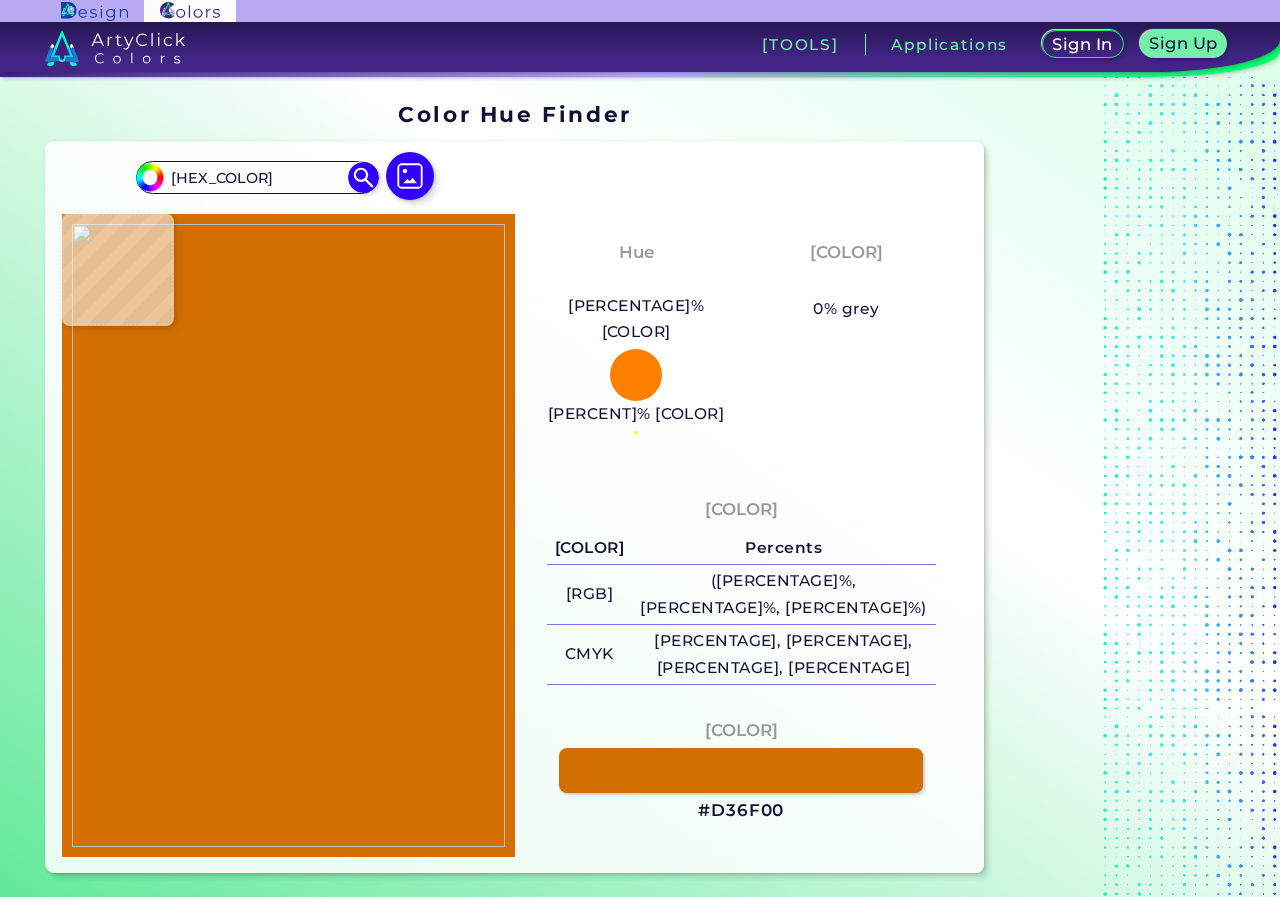 type on "[HEX]" 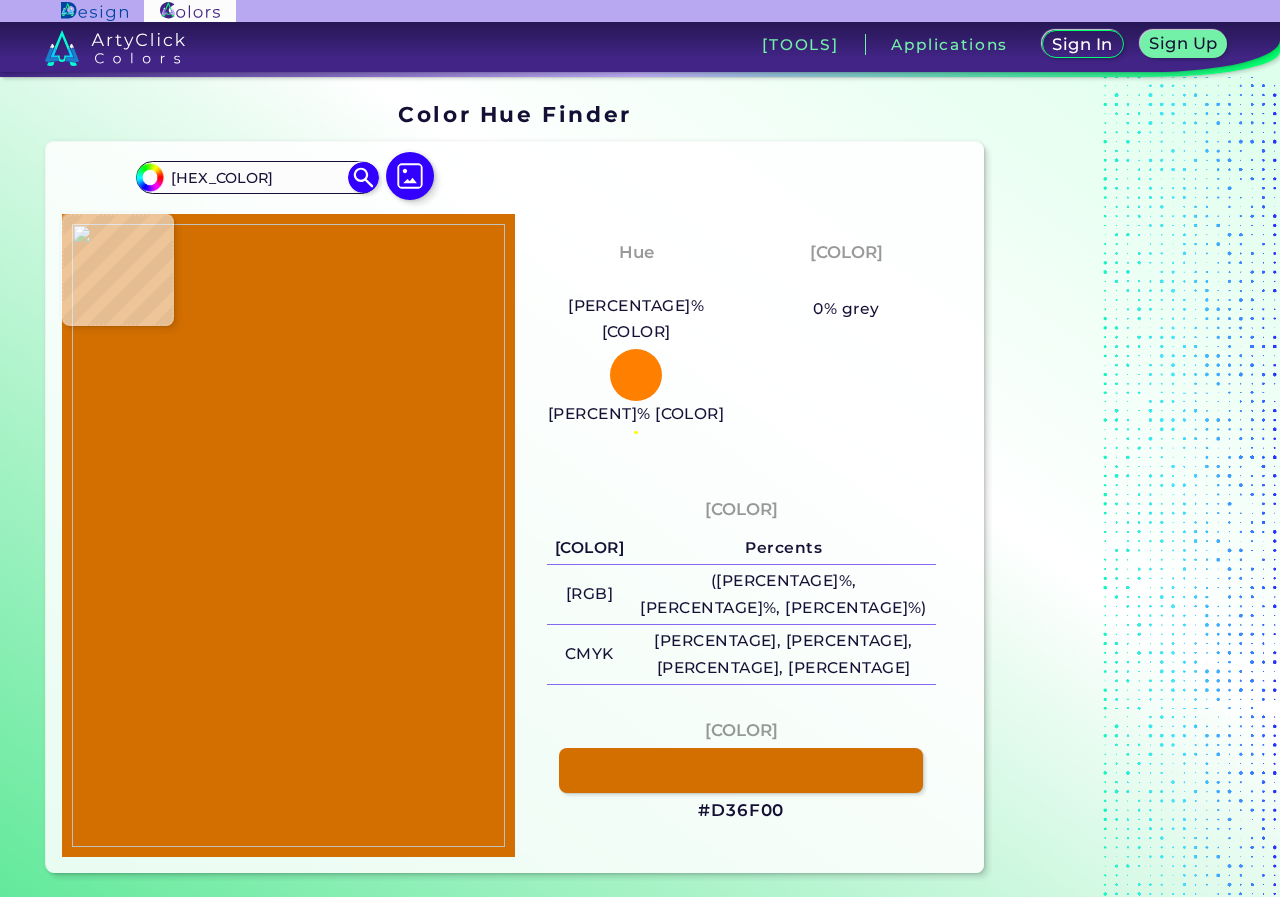 type on "#F7BB48" 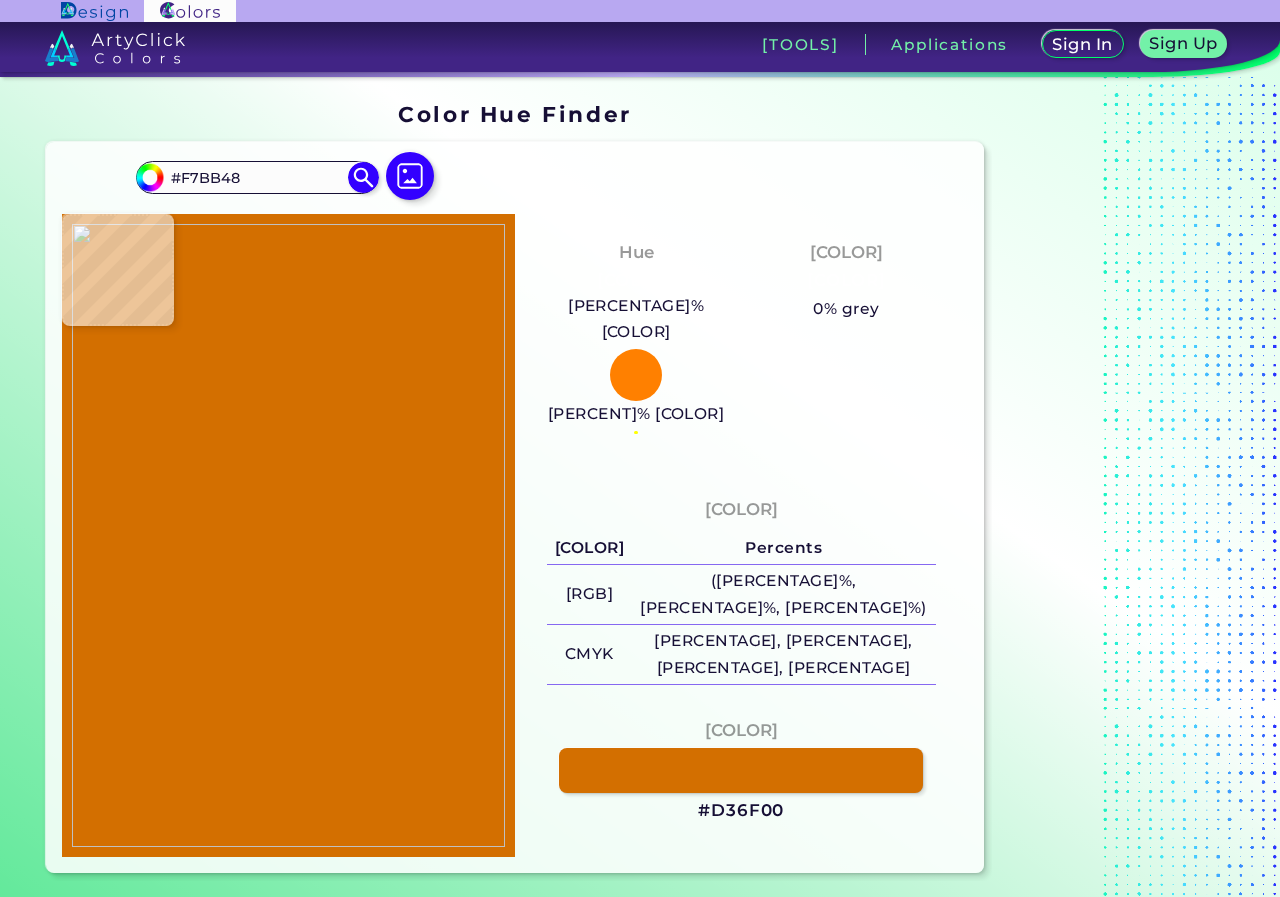type on "#d37102" 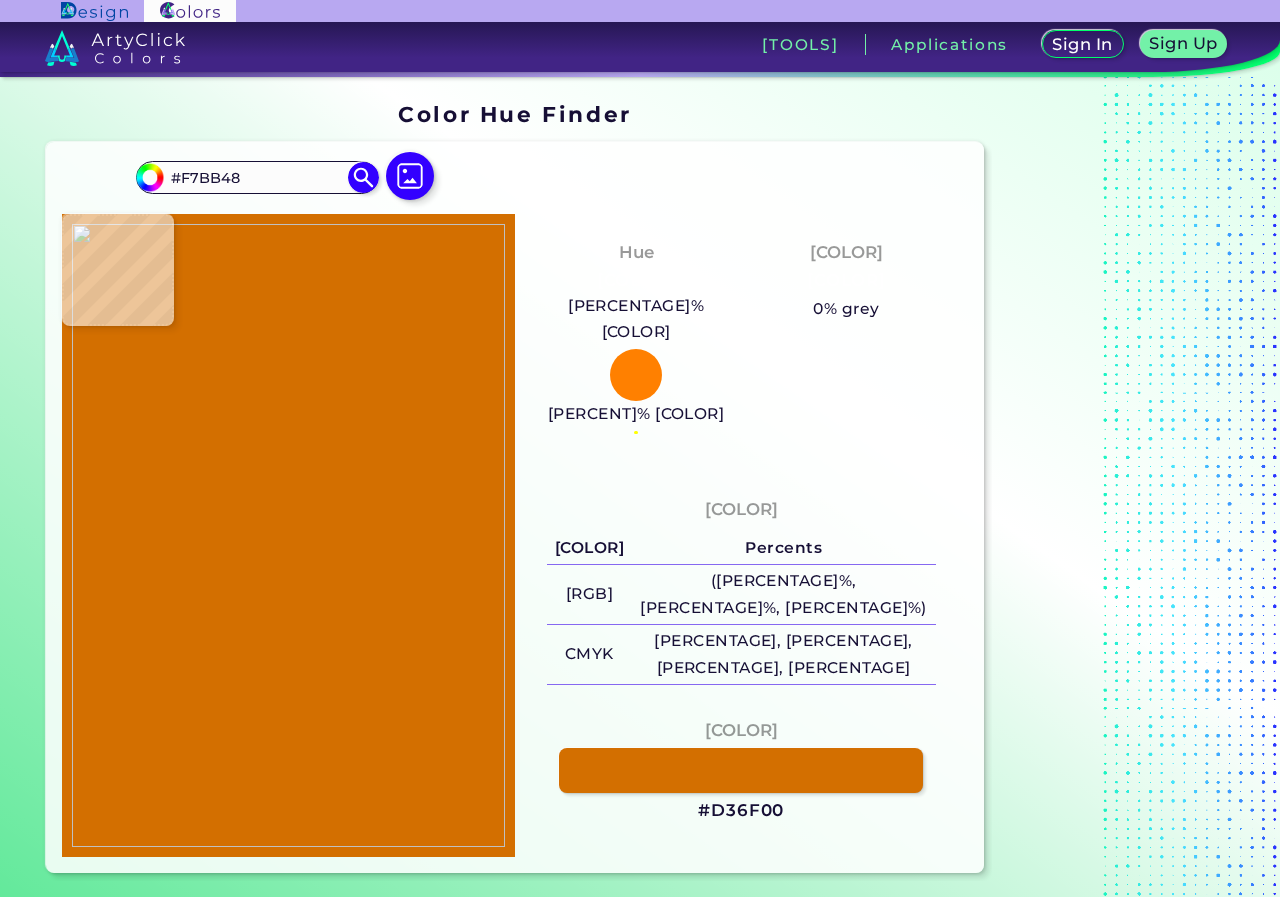 type on "#D37102" 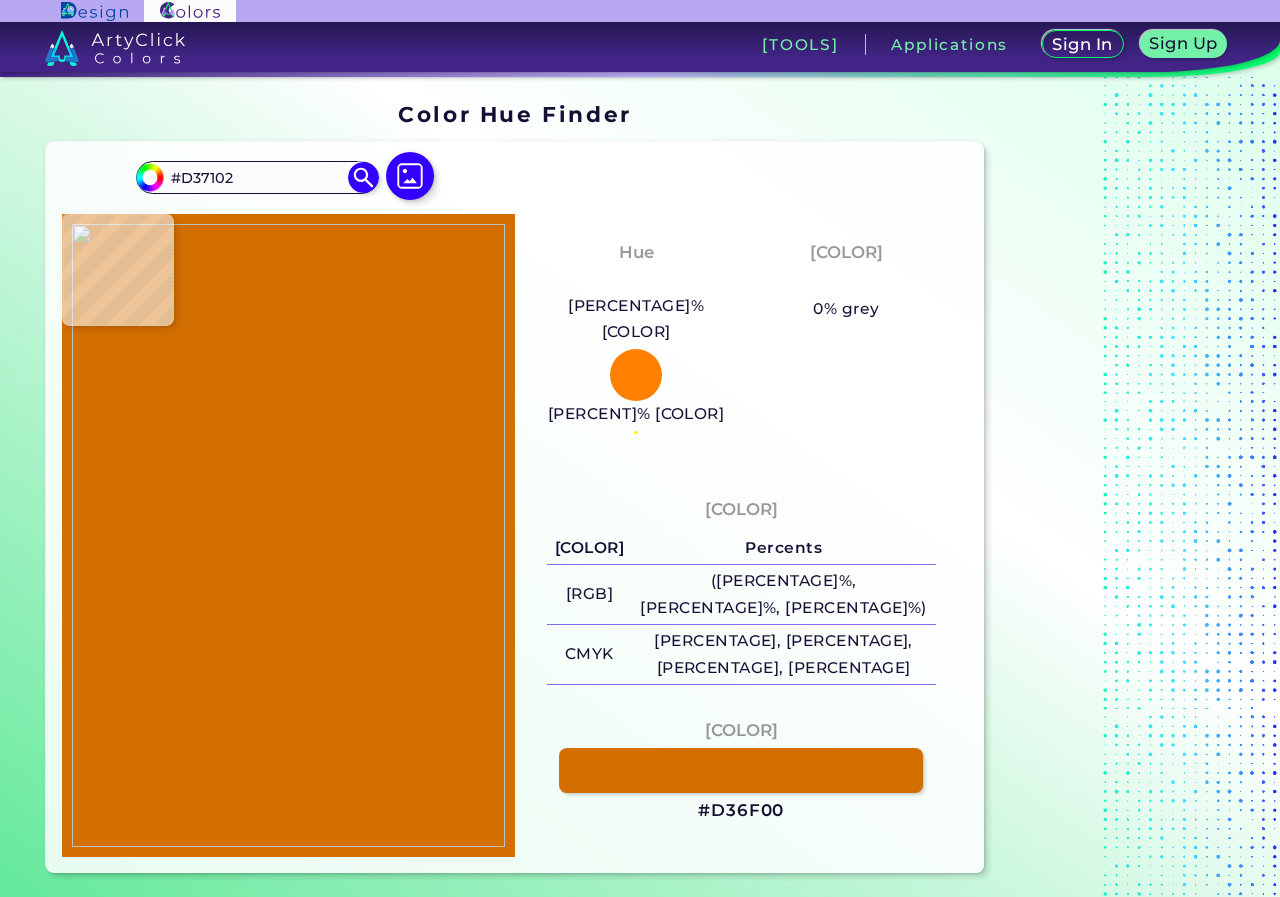 type on "[HEX]" 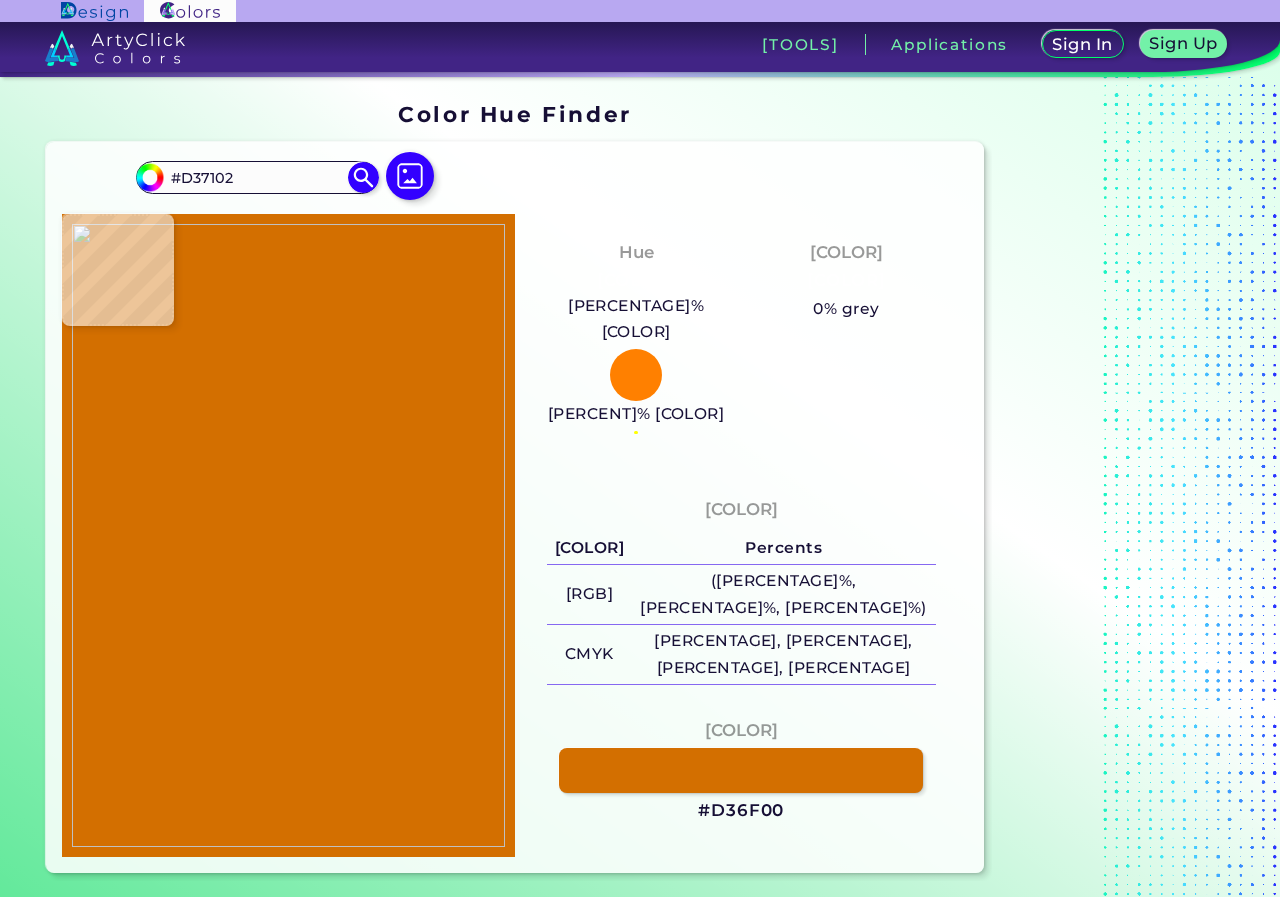 type on "#D36F00" 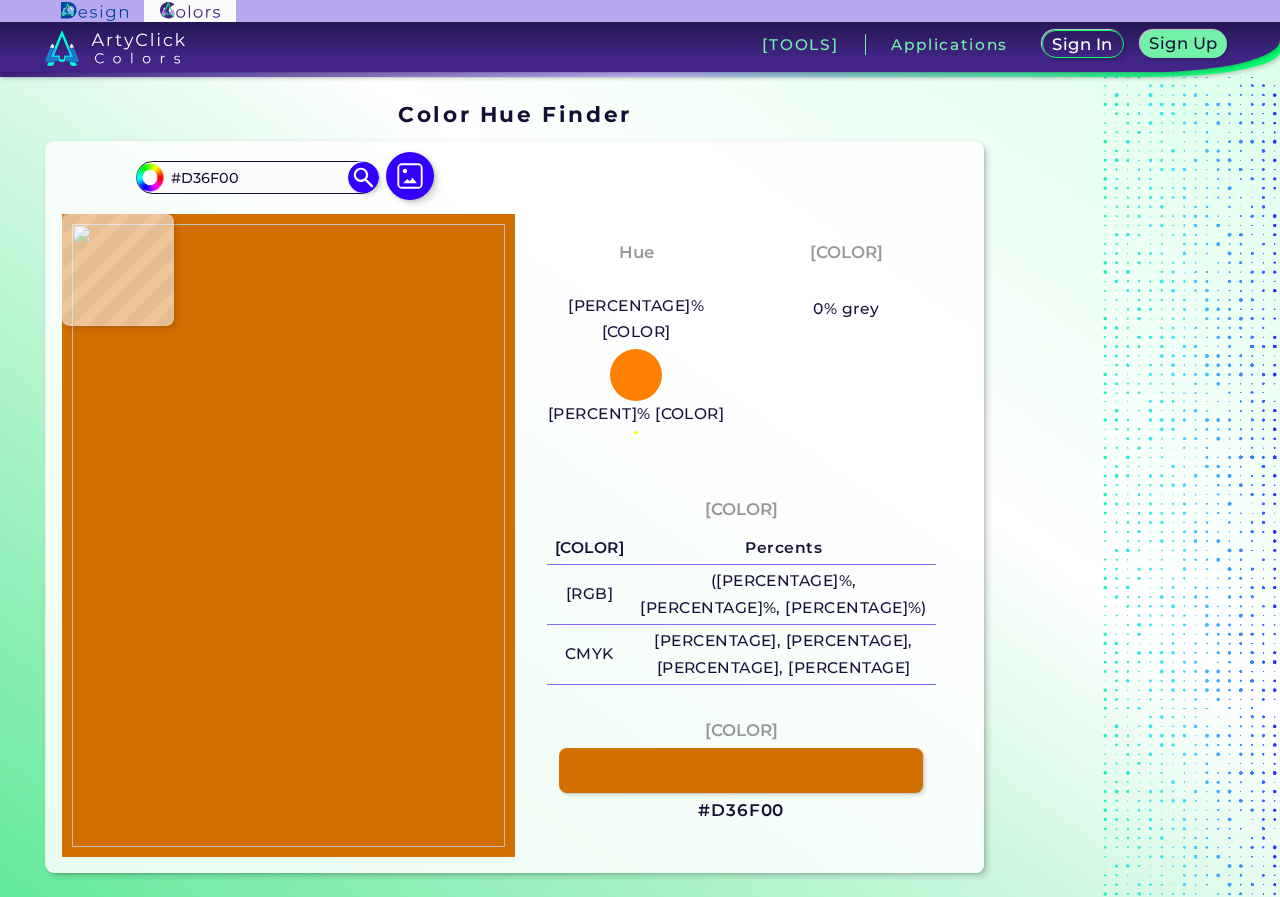 type on "[HEX]" 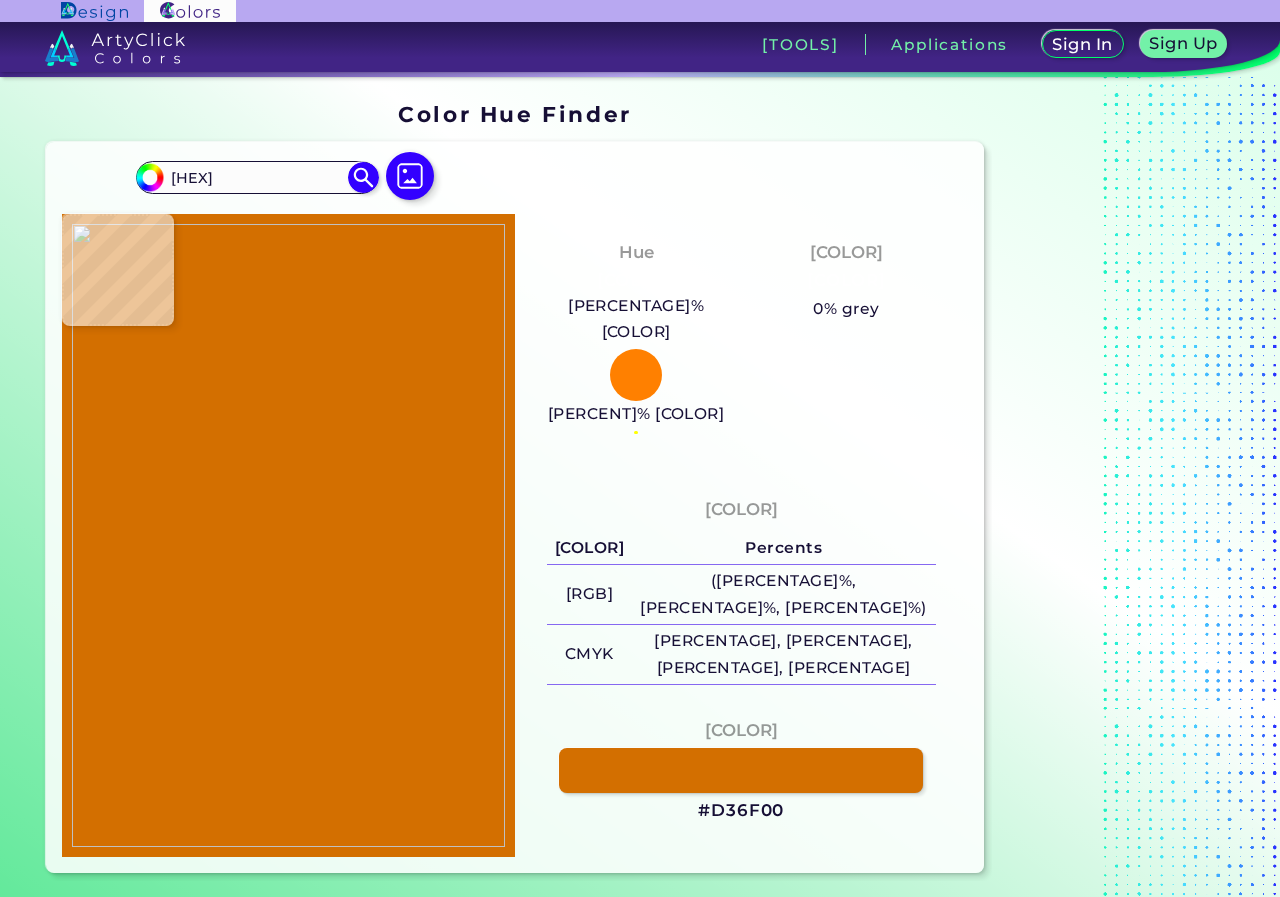 type on "[HEX]" 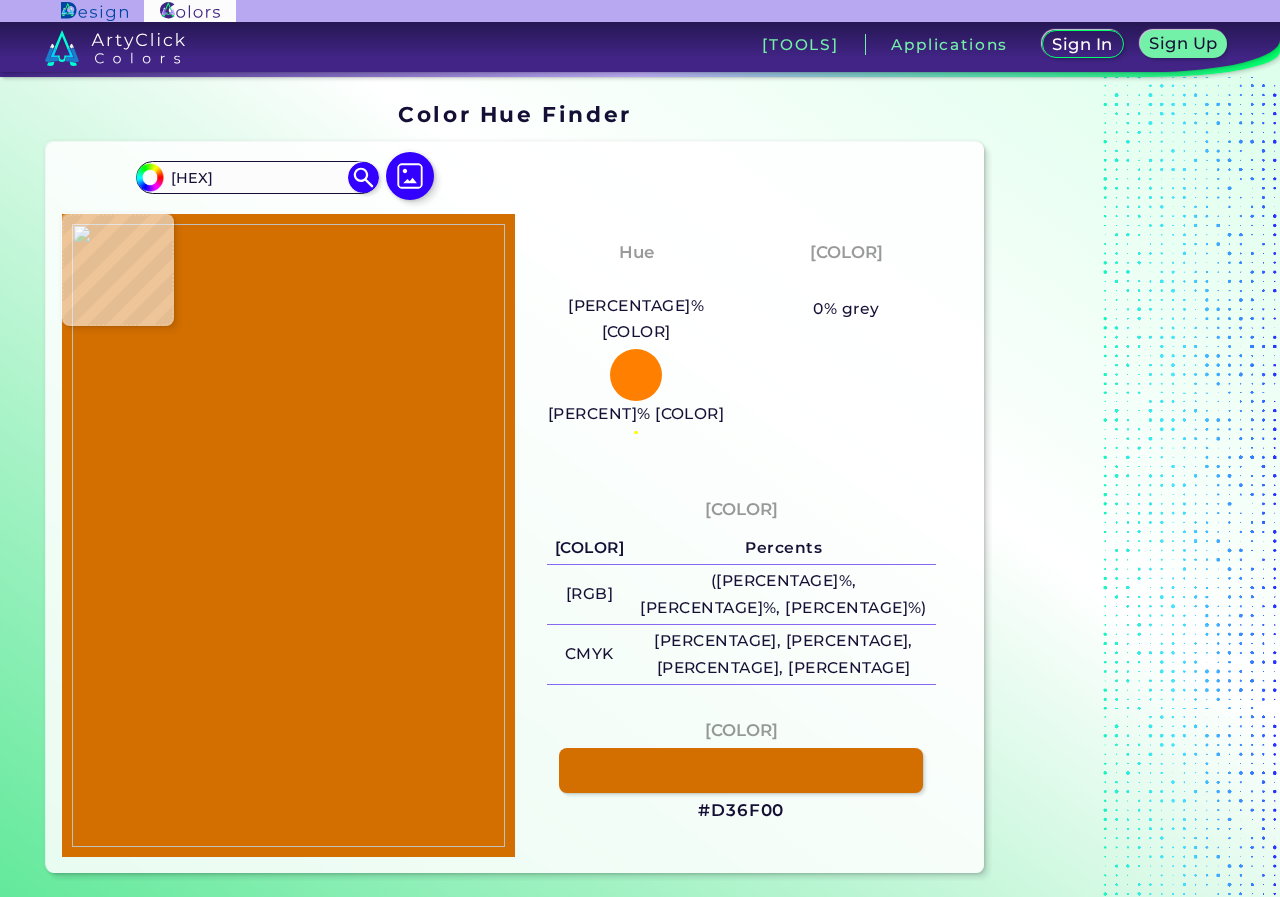 type on "[HEX]" 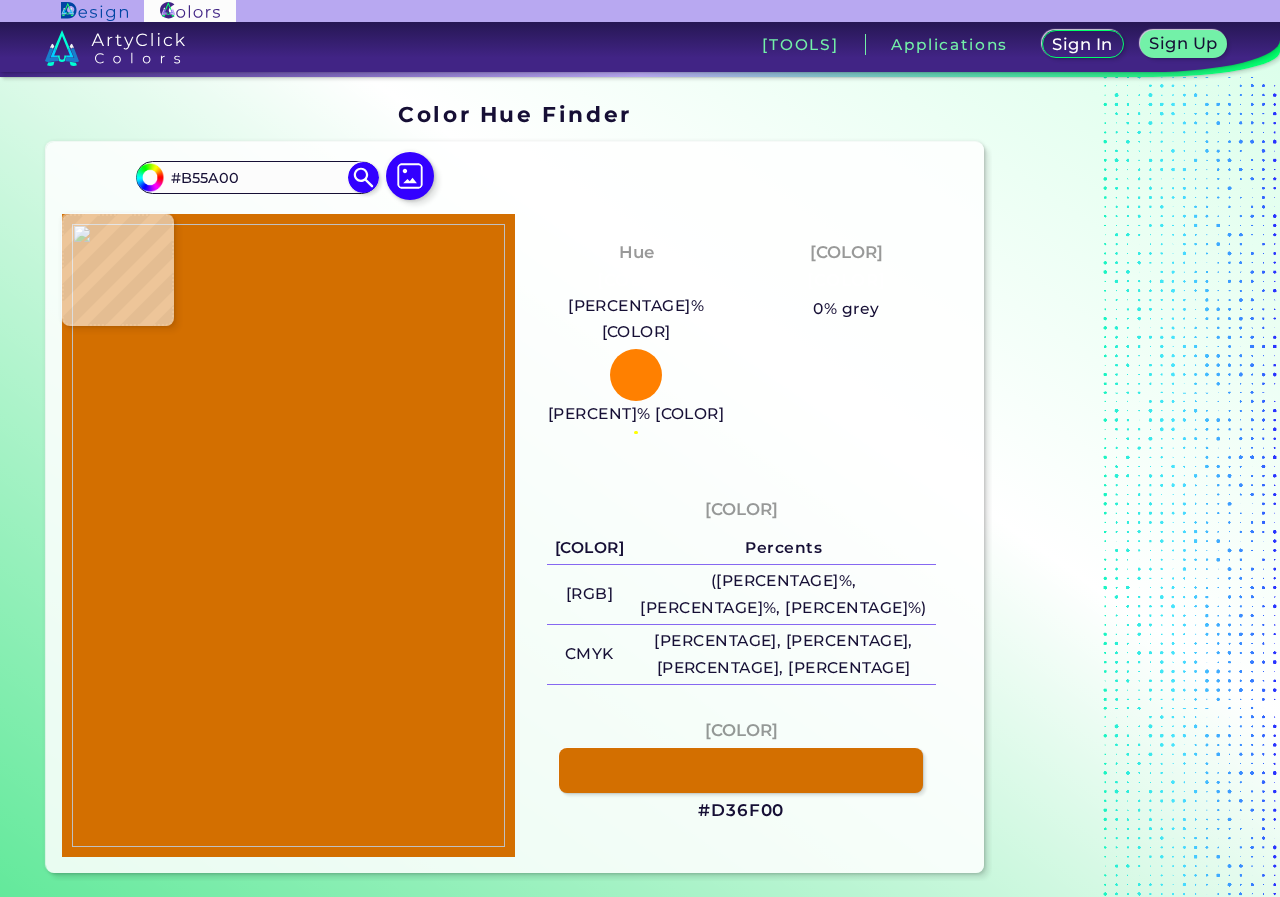 type on "[HEX]" 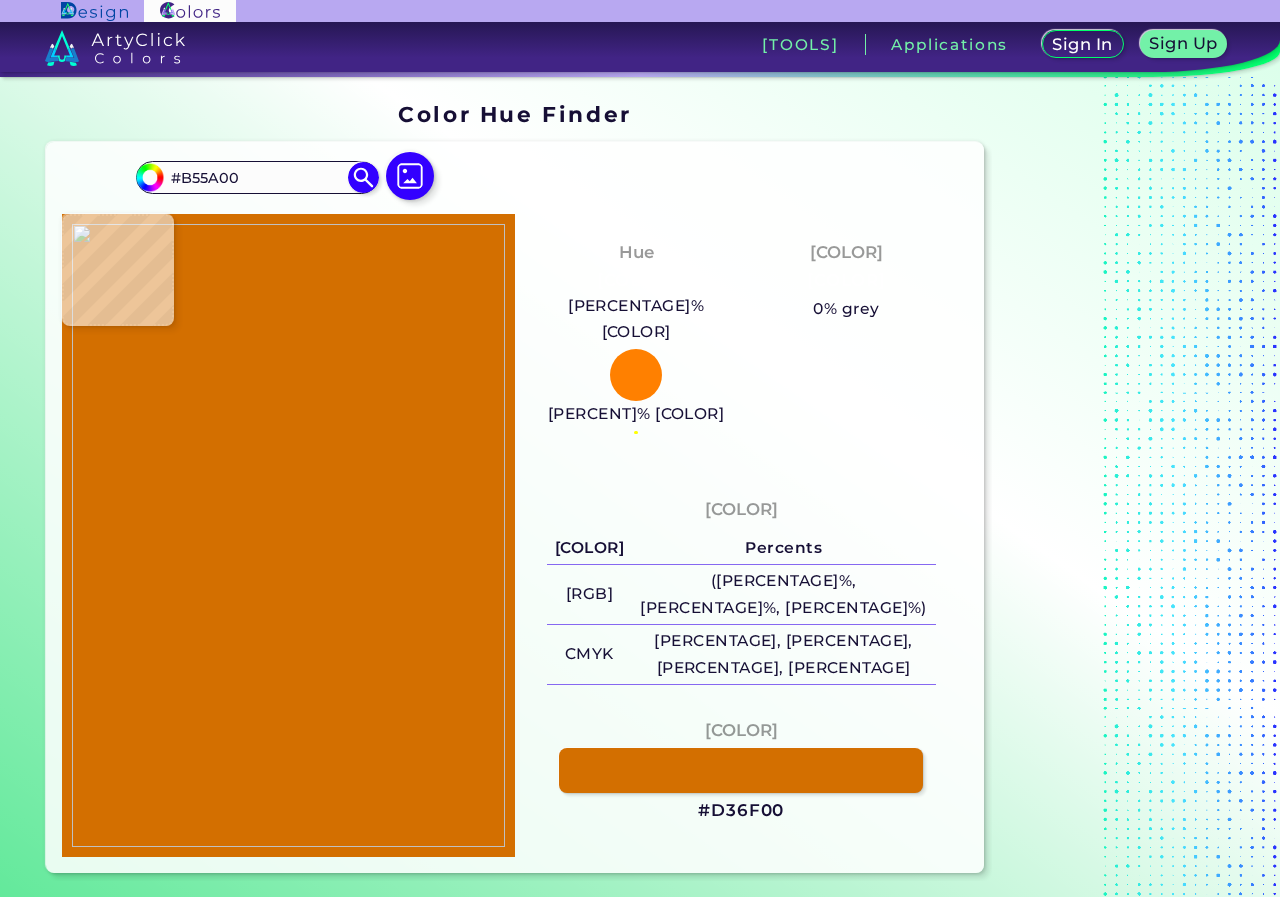 type on "#D36F00" 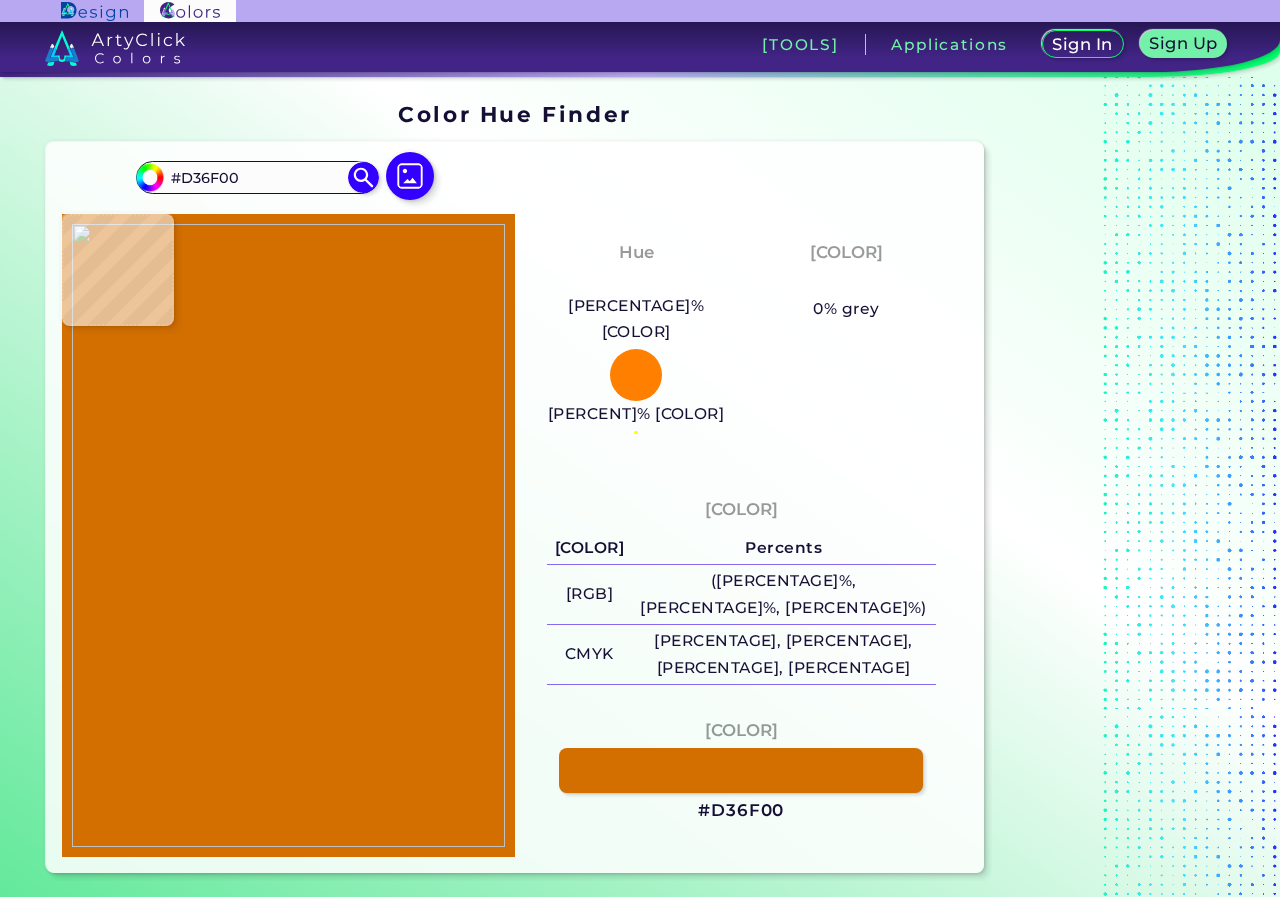 type on "[HEX]" 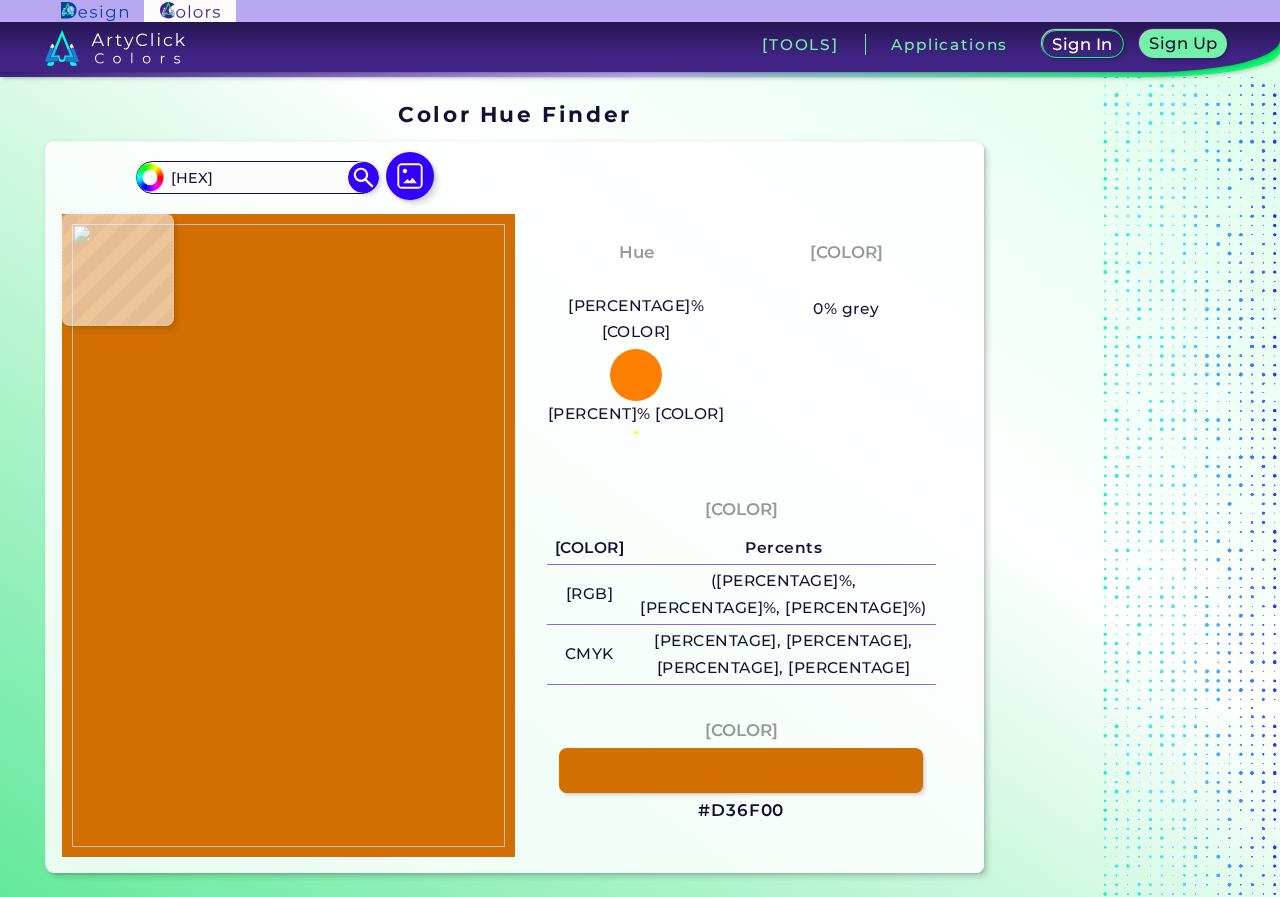 type on "#cf6d00" 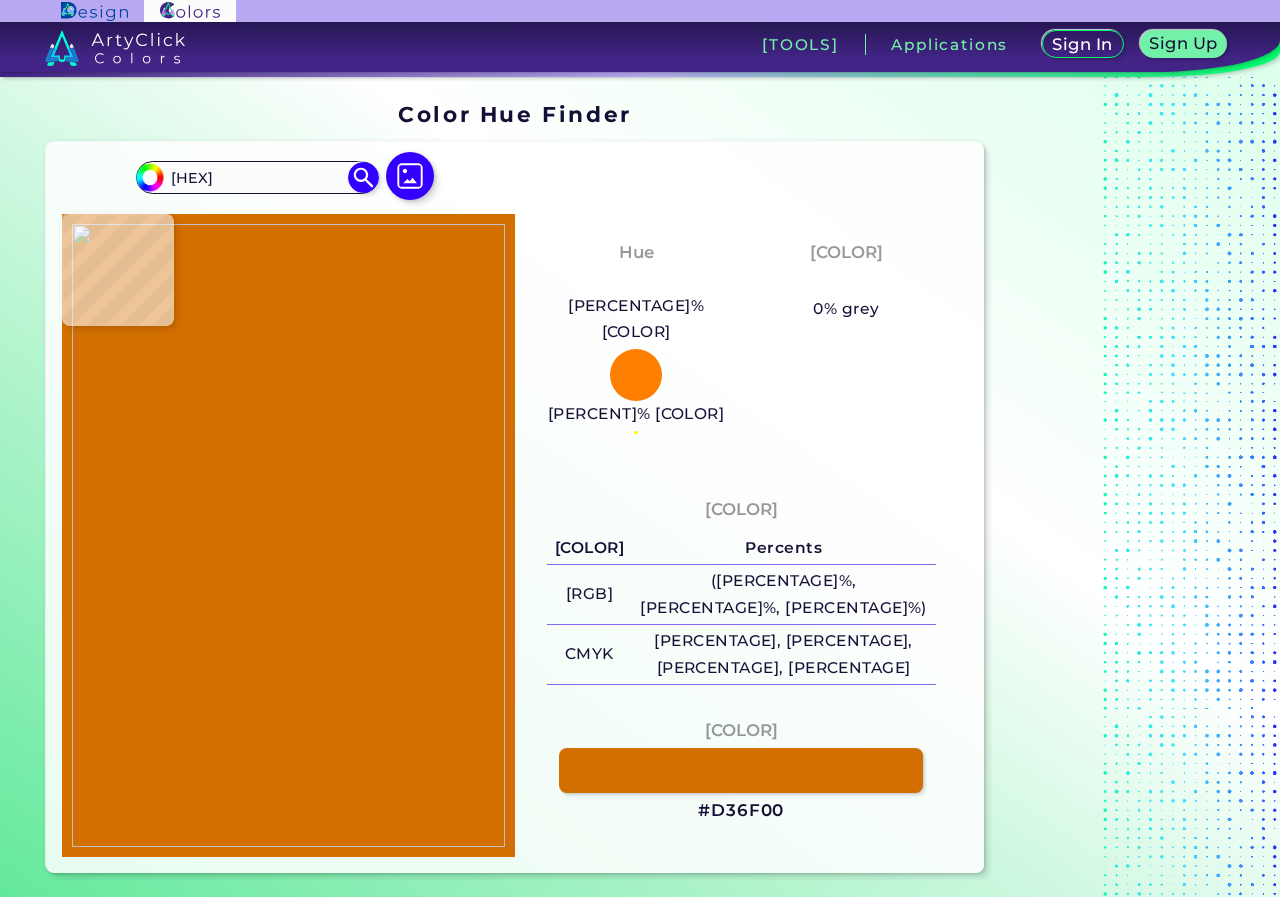 type on "#CF6D00" 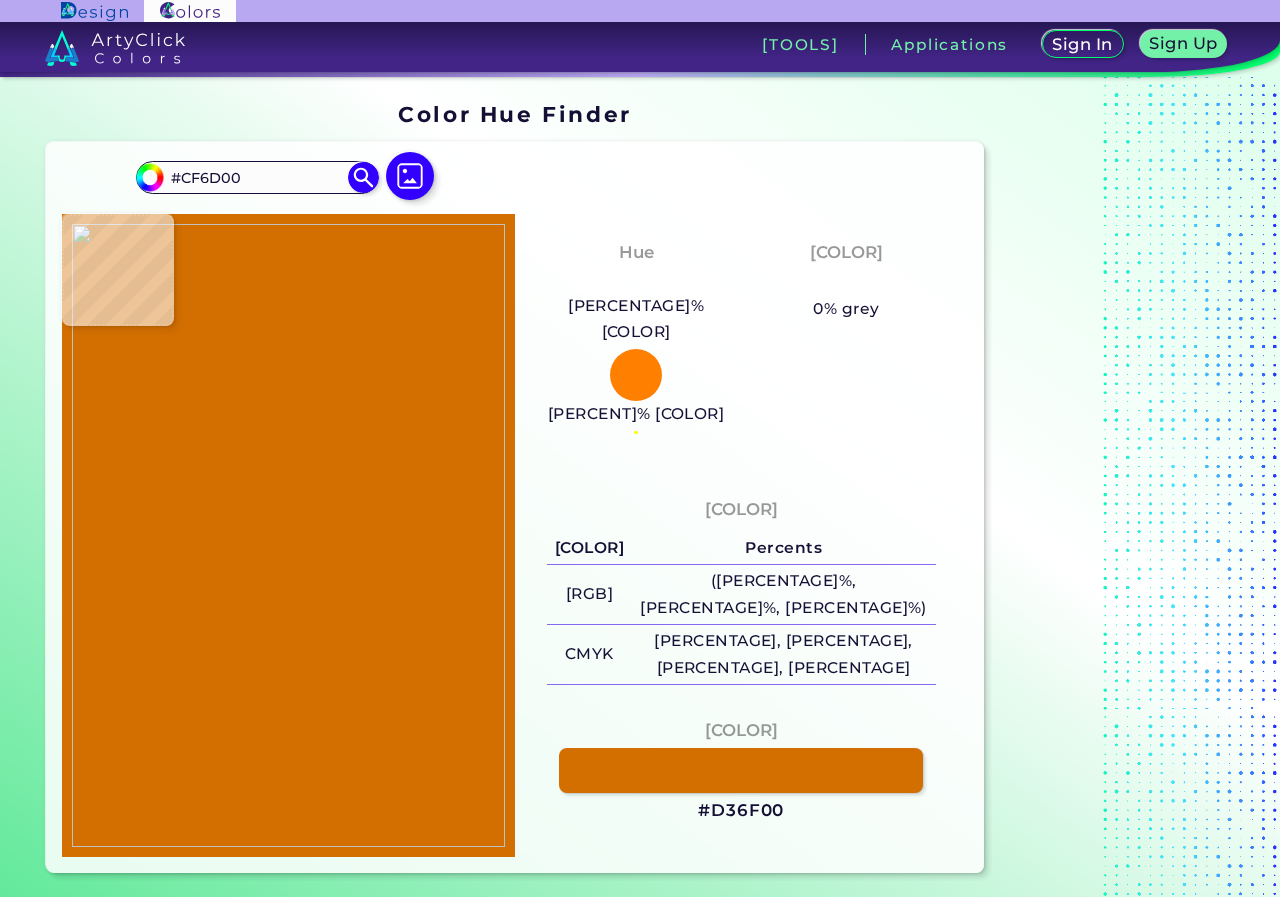 type on "[HEX]" 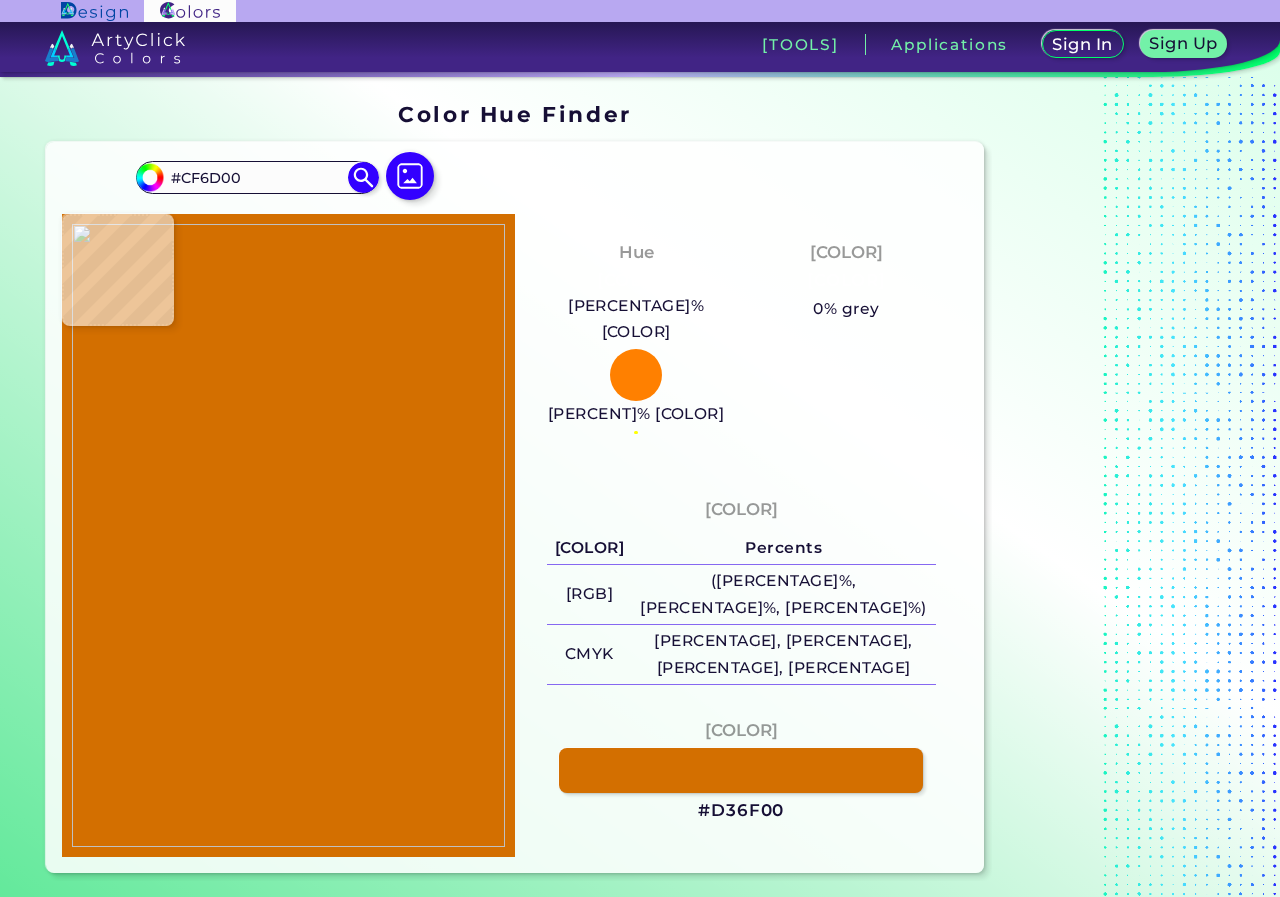 type on "#D36F00" 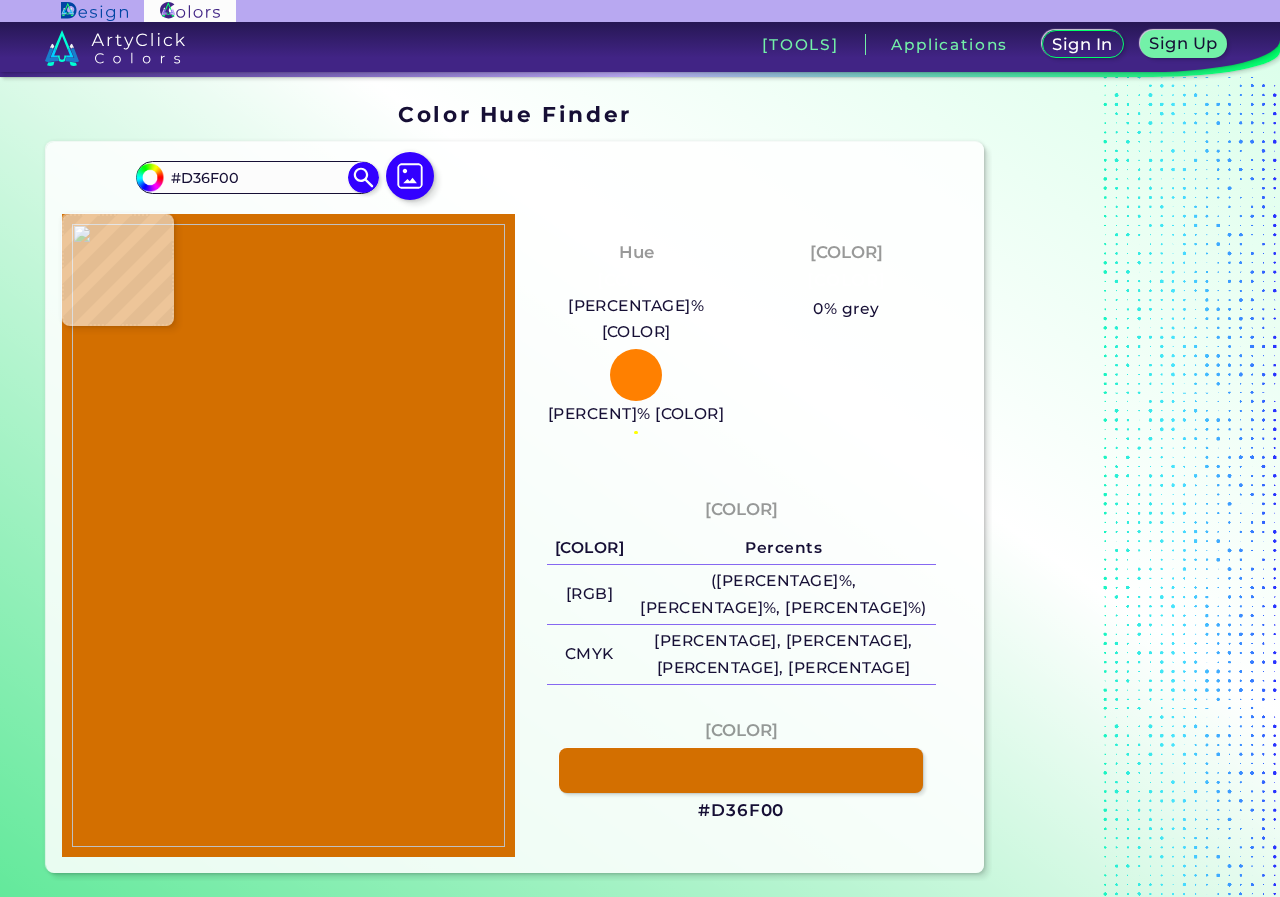 type on "#d37203" 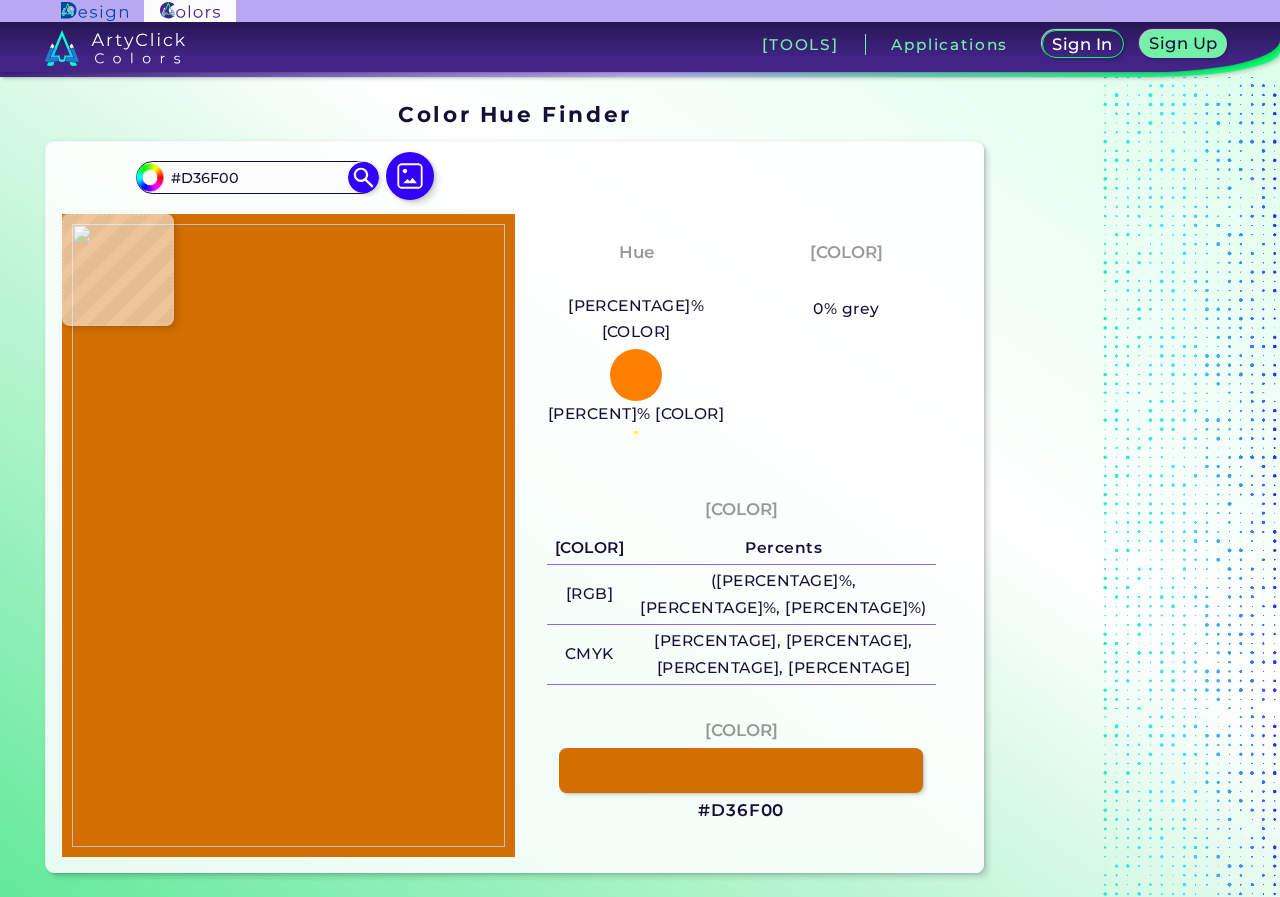 type on "#D37203" 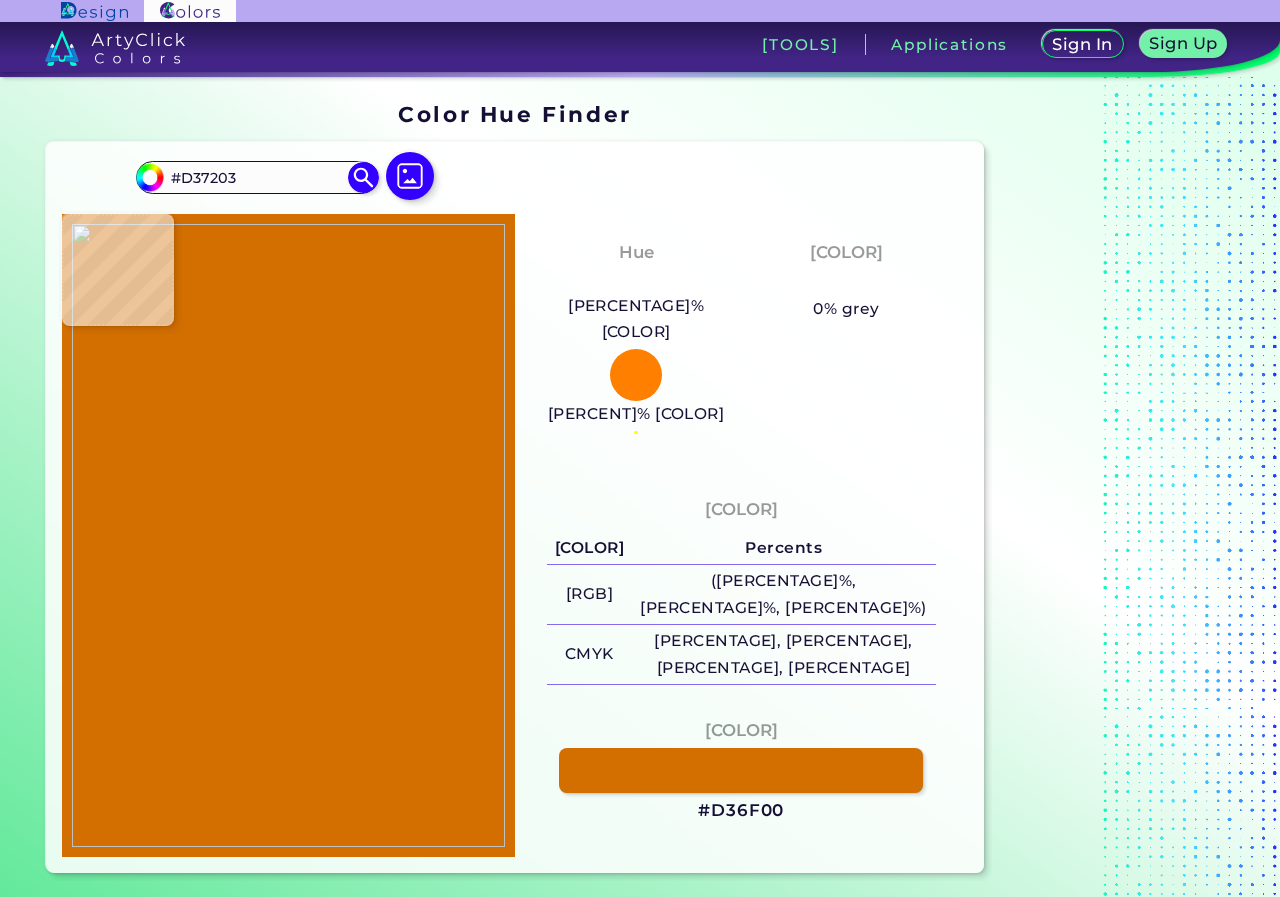 type on "#d97c0c" 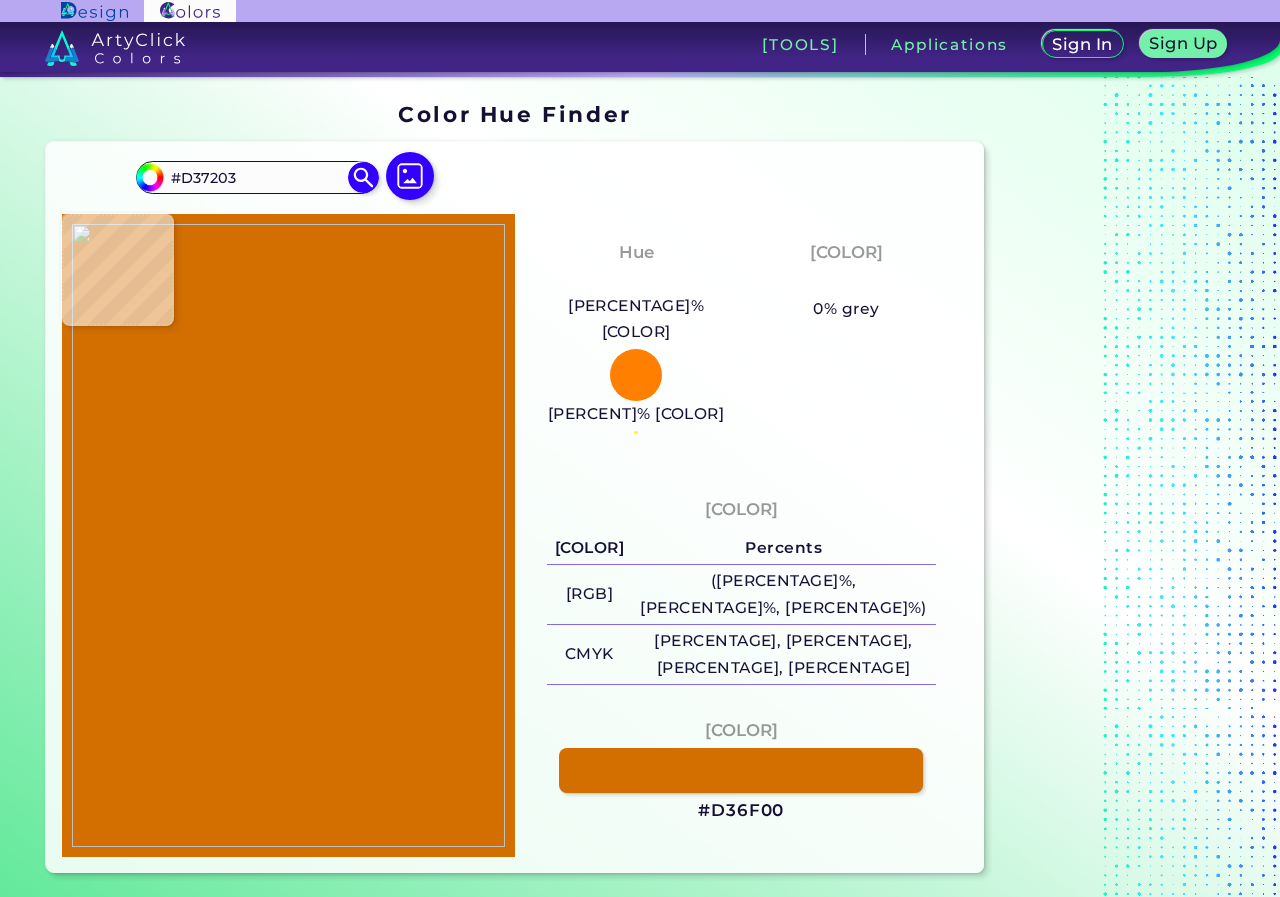 type on "#D97C0C" 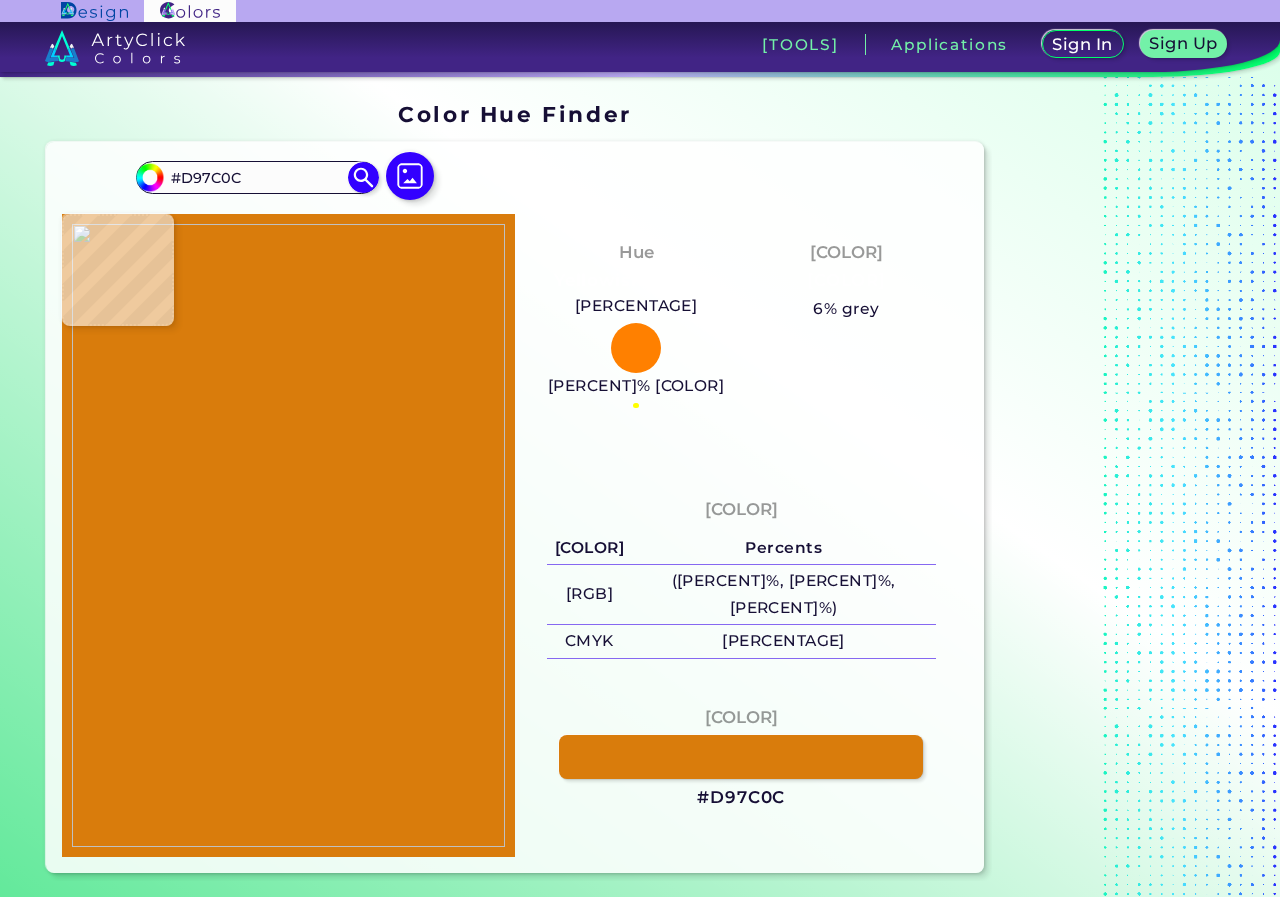 type on "#f9bf4c" 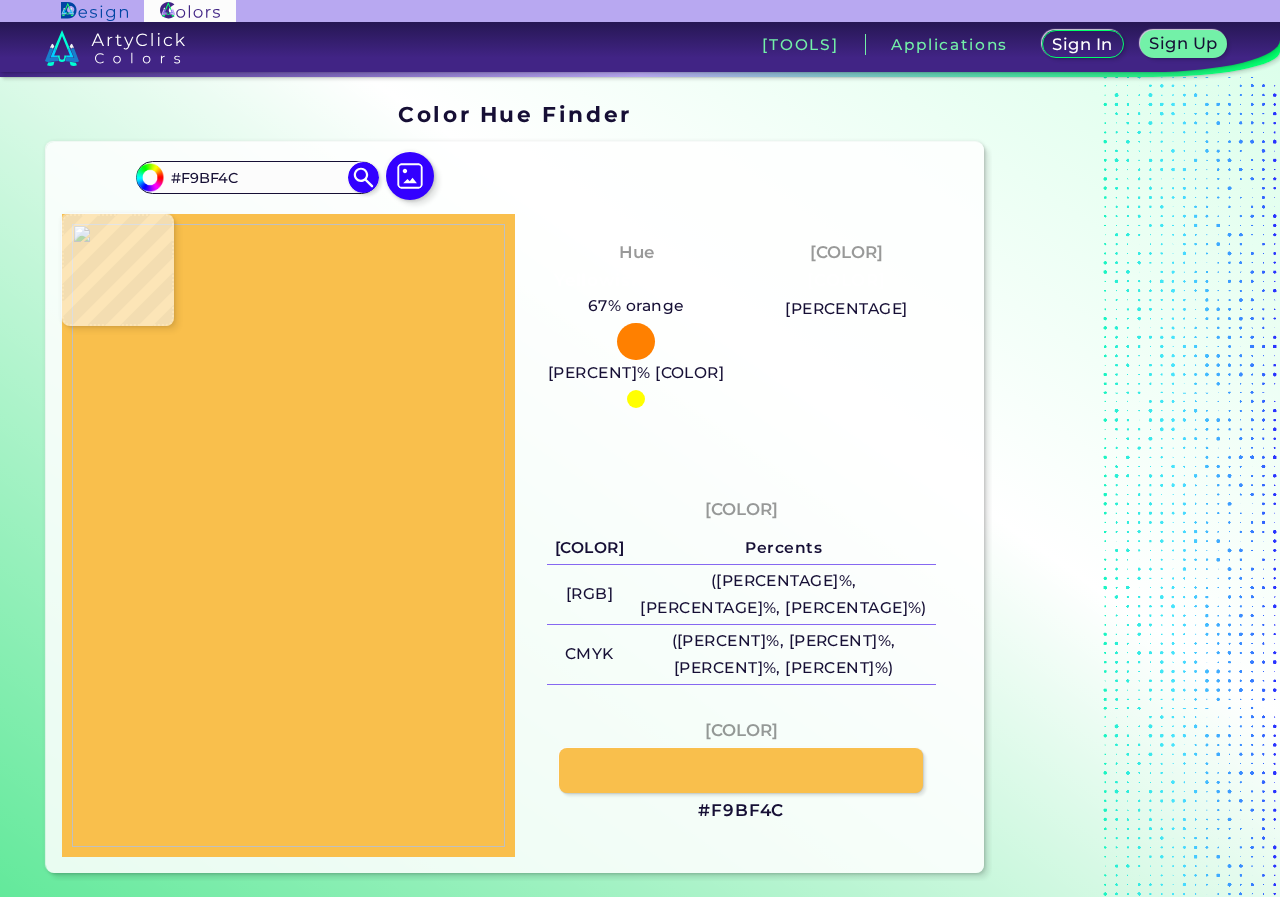 type on "#f9be43" 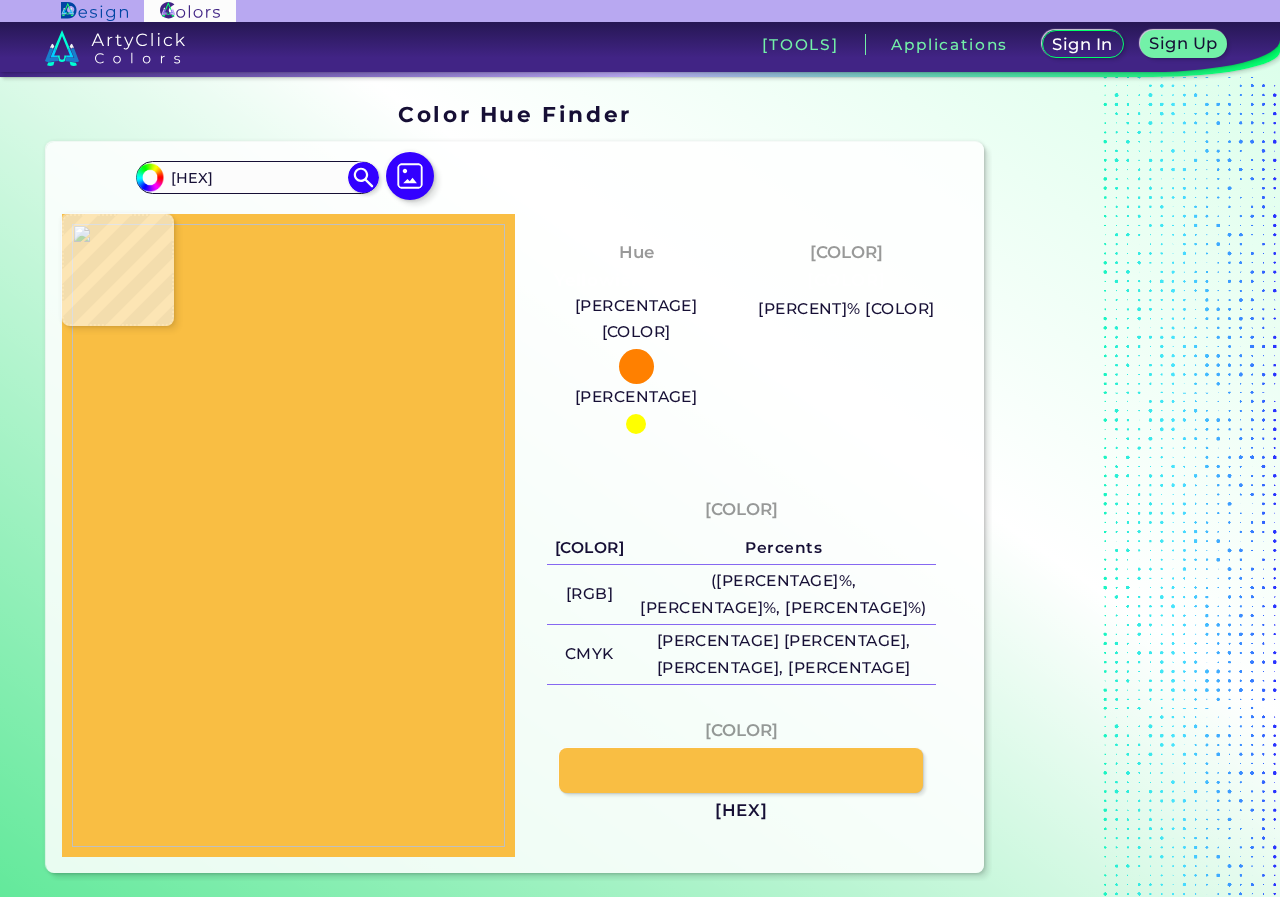 type on "[HEX_COLOR]" 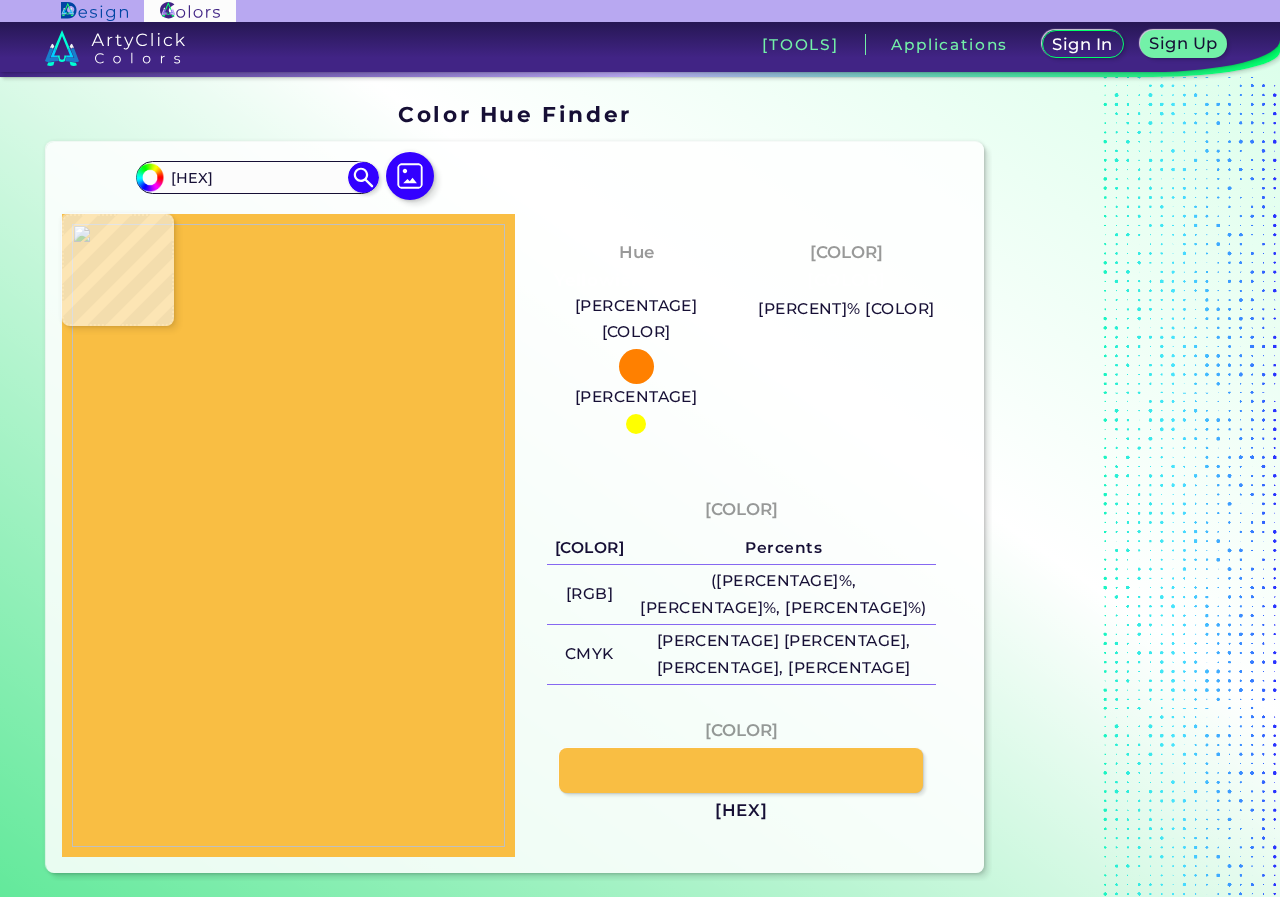 type on "#f3a000" 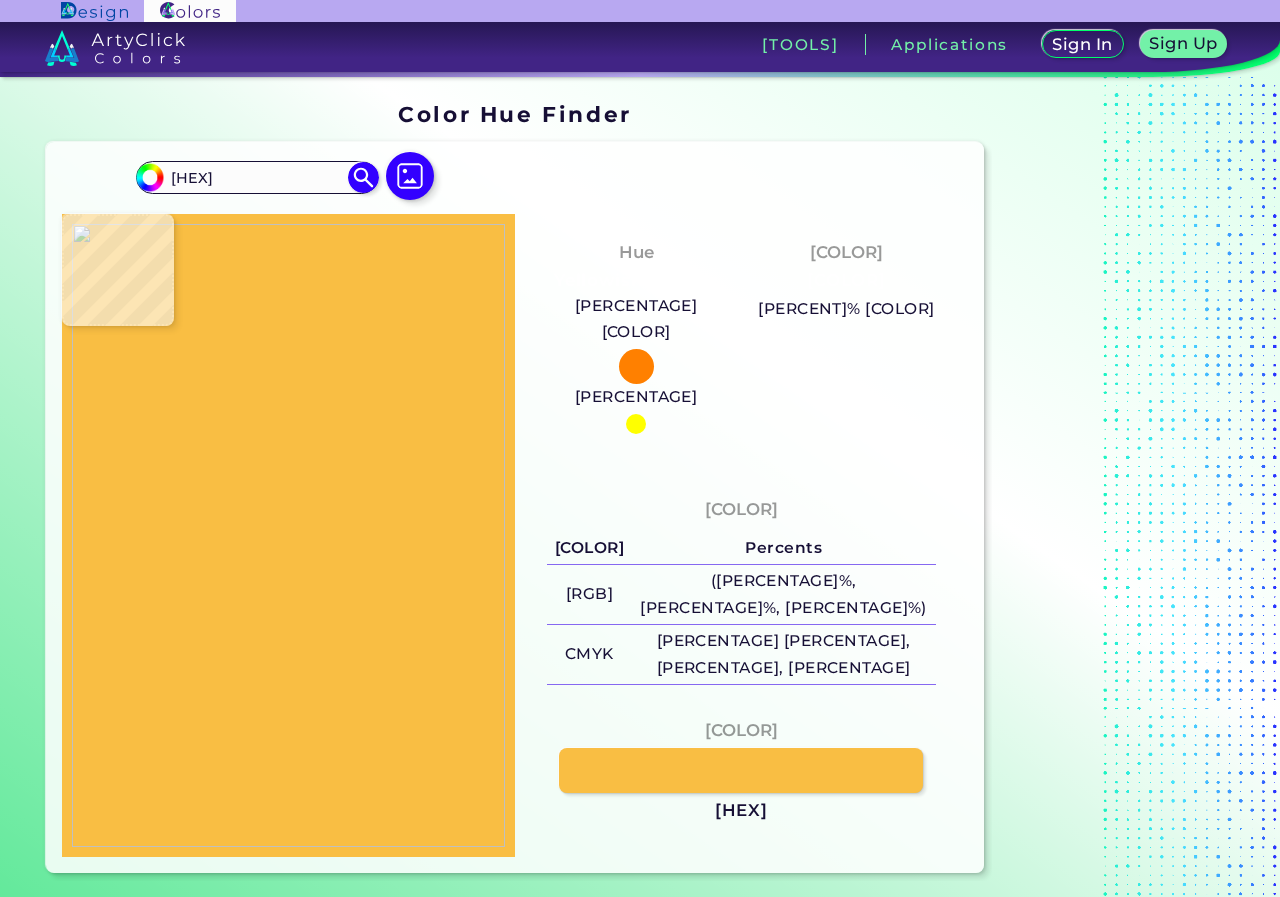 type on "[HEX]" 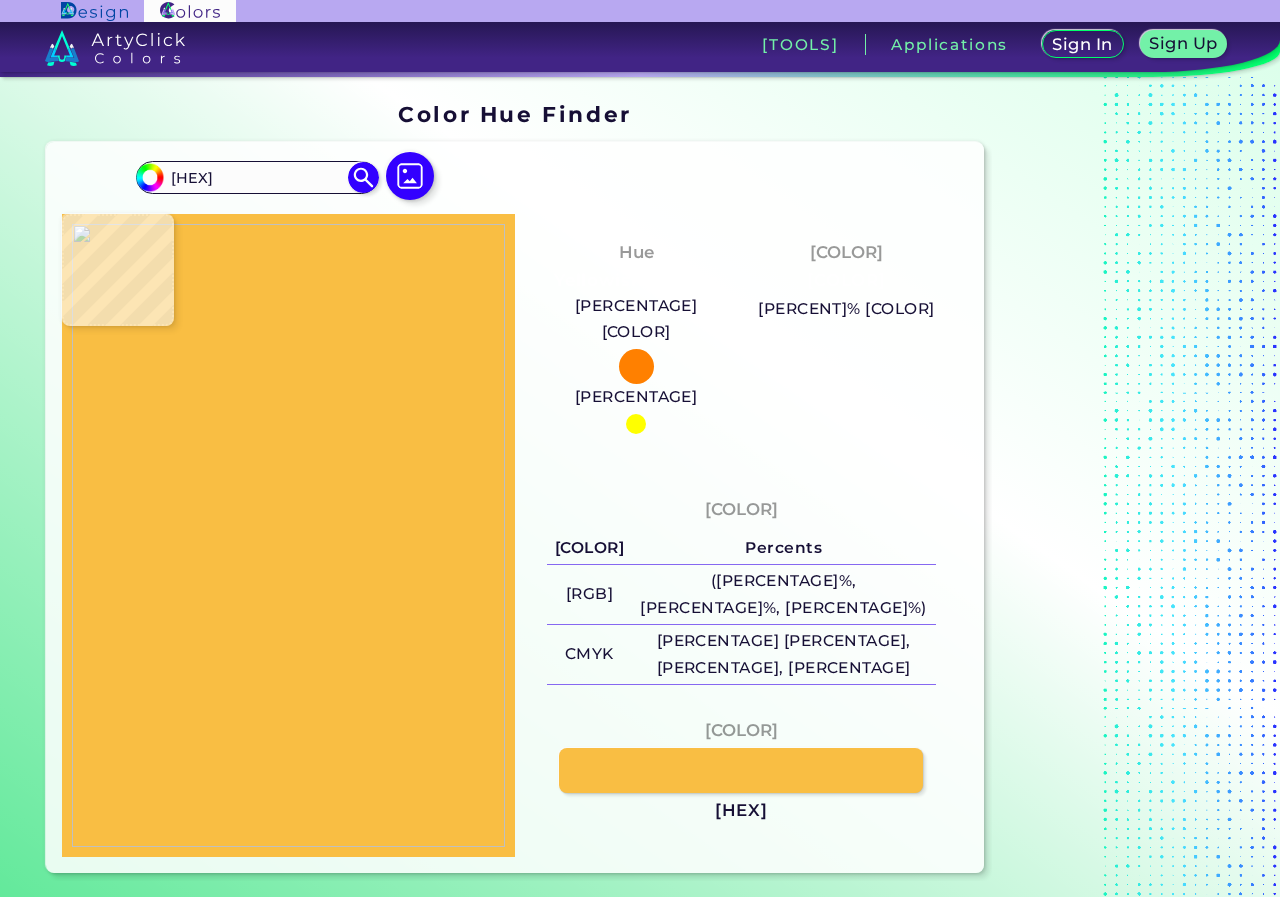 type on "[HEX_COLOR]" 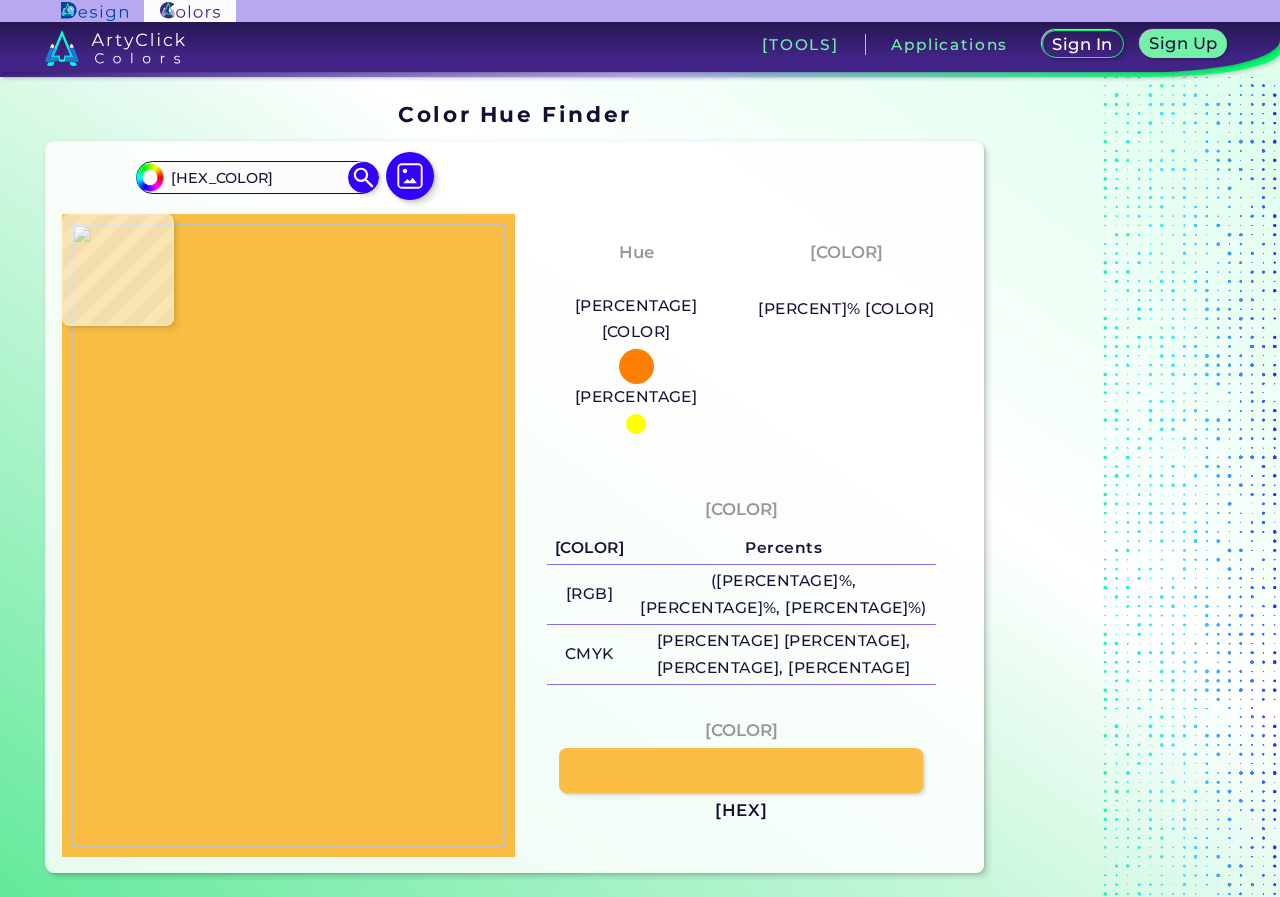type on "[HEX]" 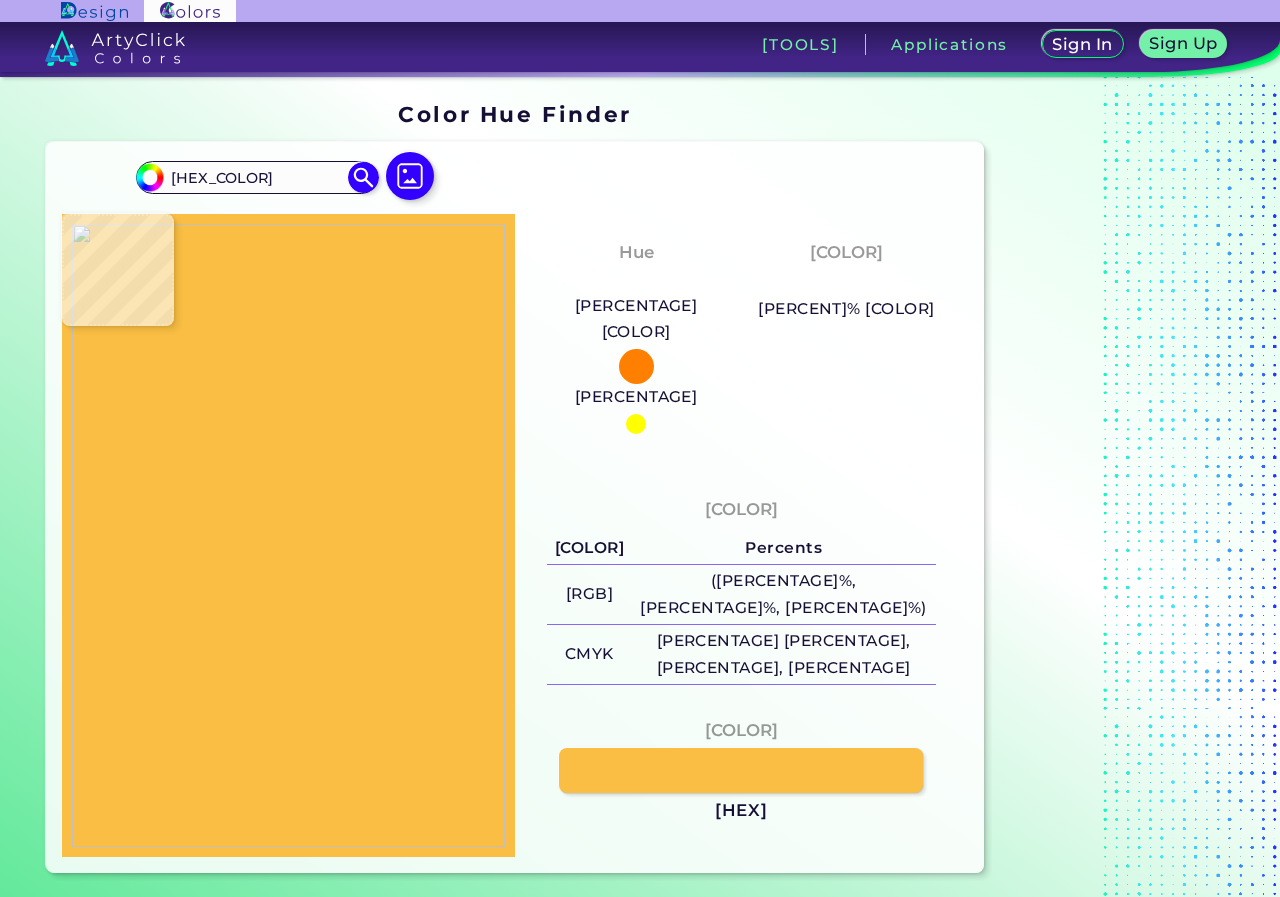 type on "[HEX]" 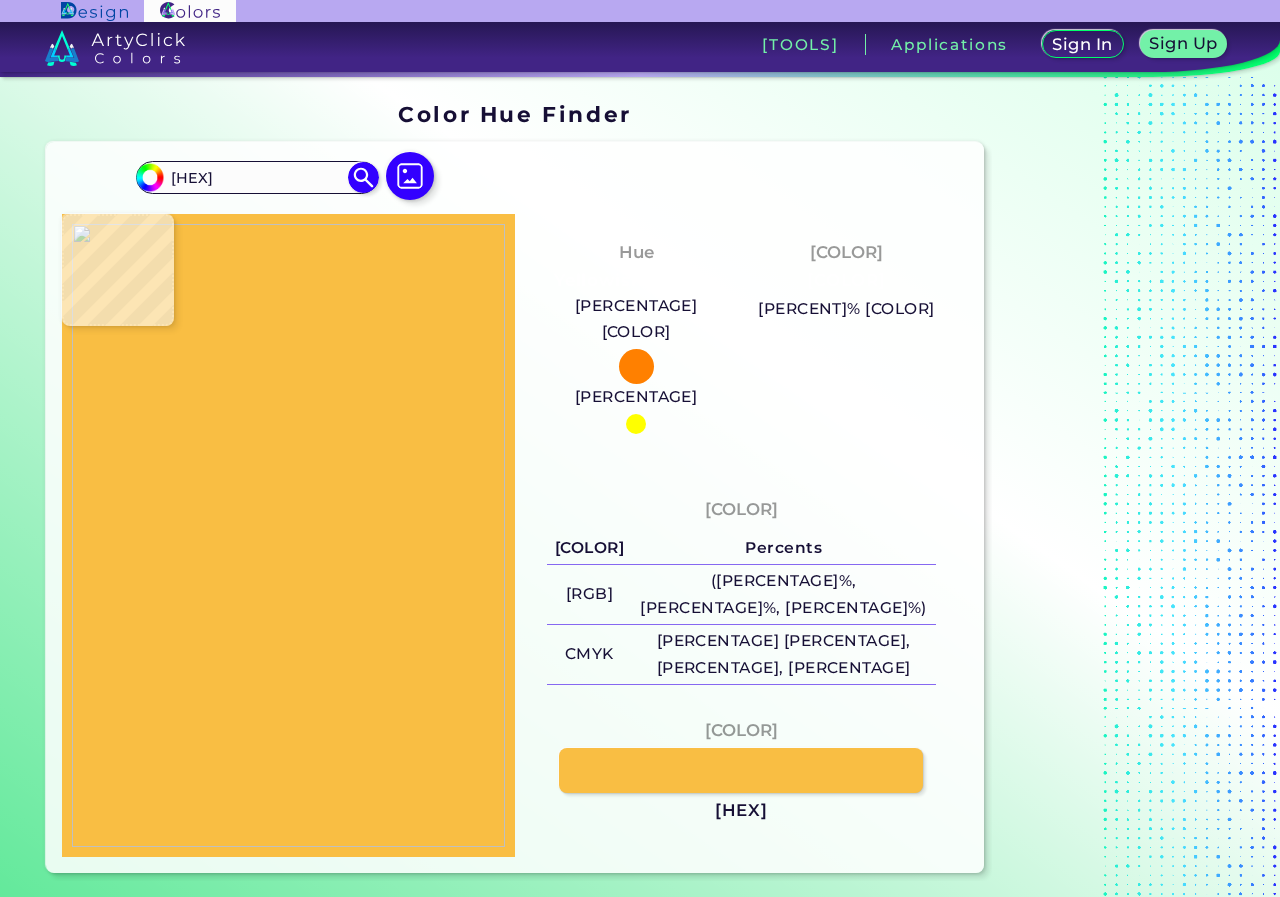 type on "[HEX]" 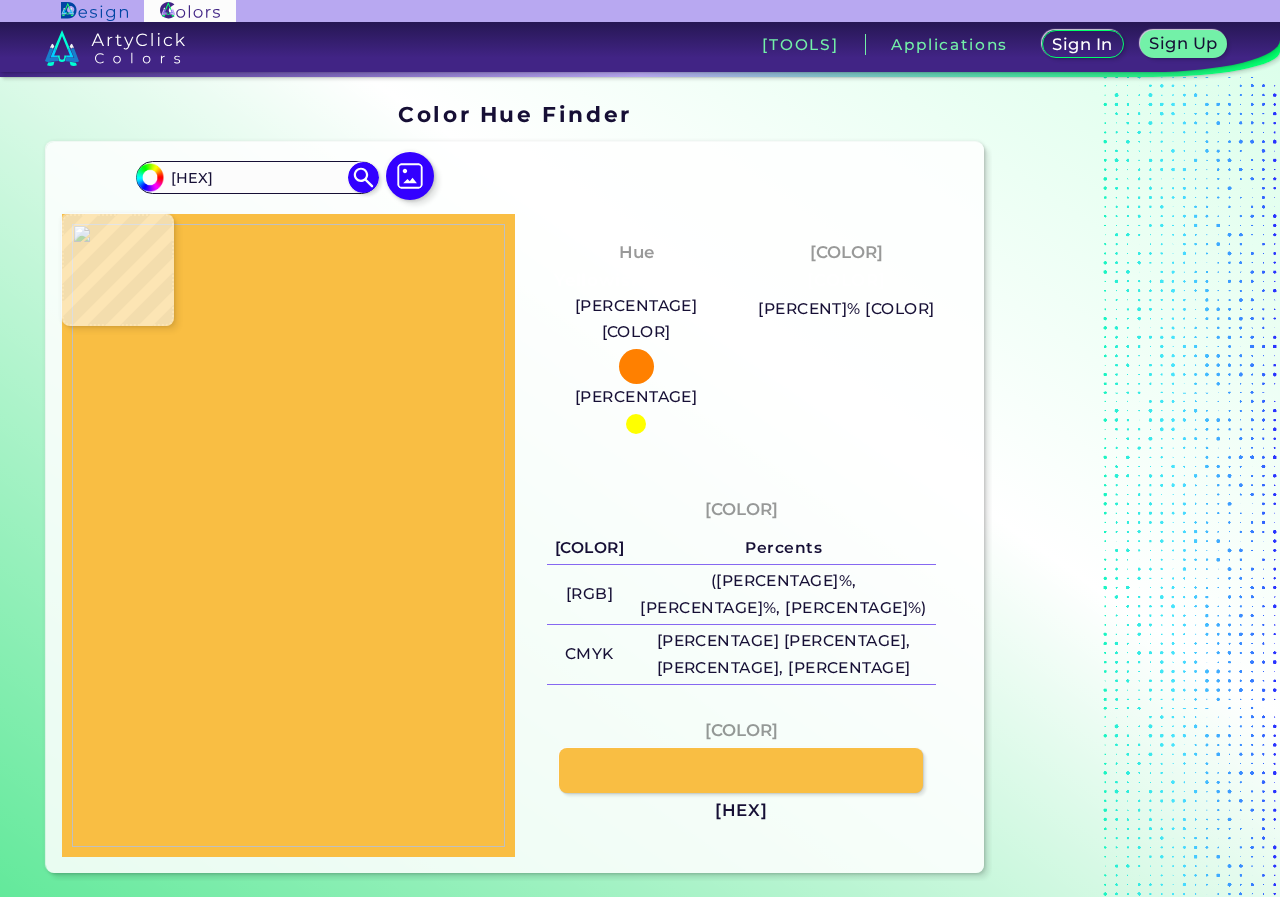 type on "[HEX_COLOR]" 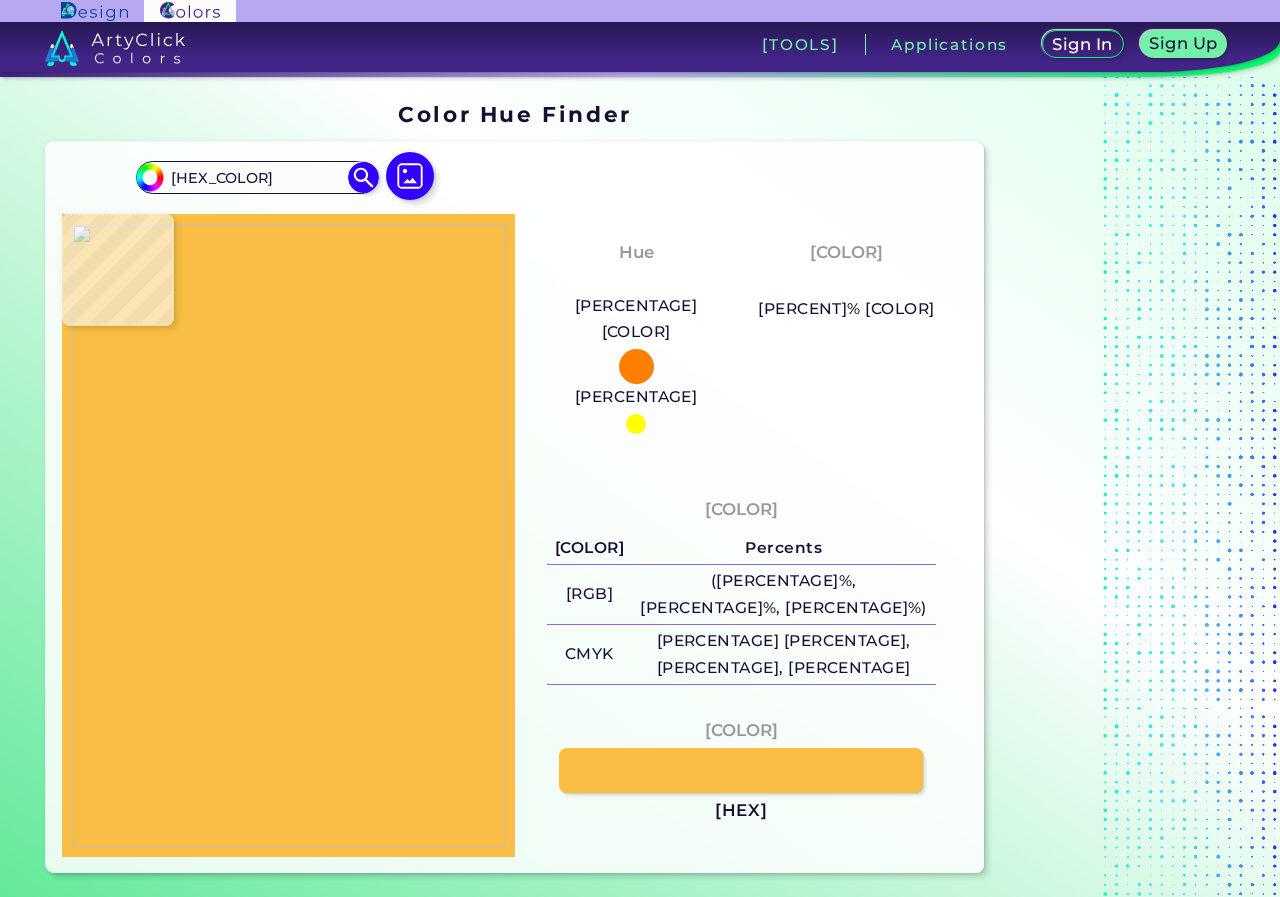 type on "[HEX]" 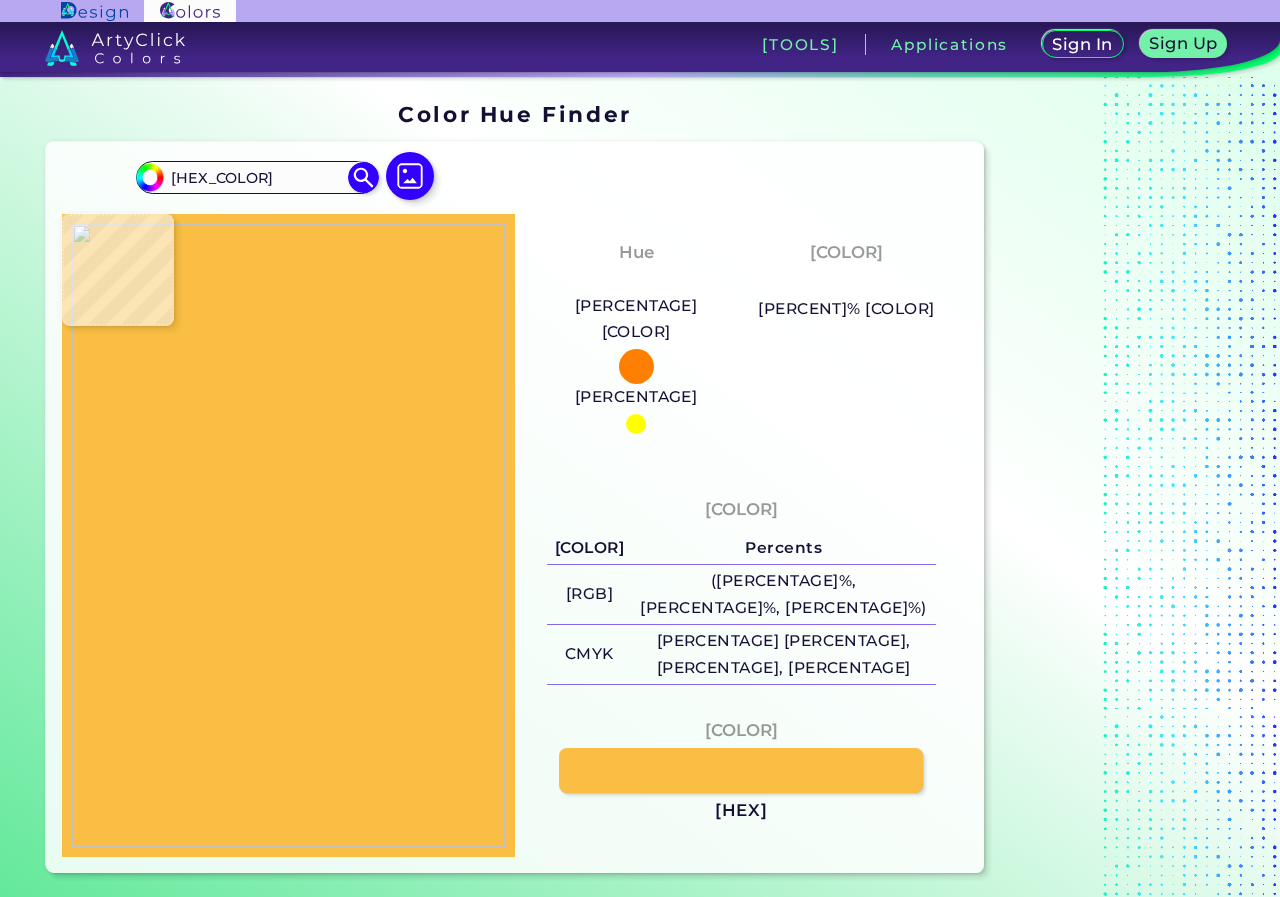 type on "#D36F00" 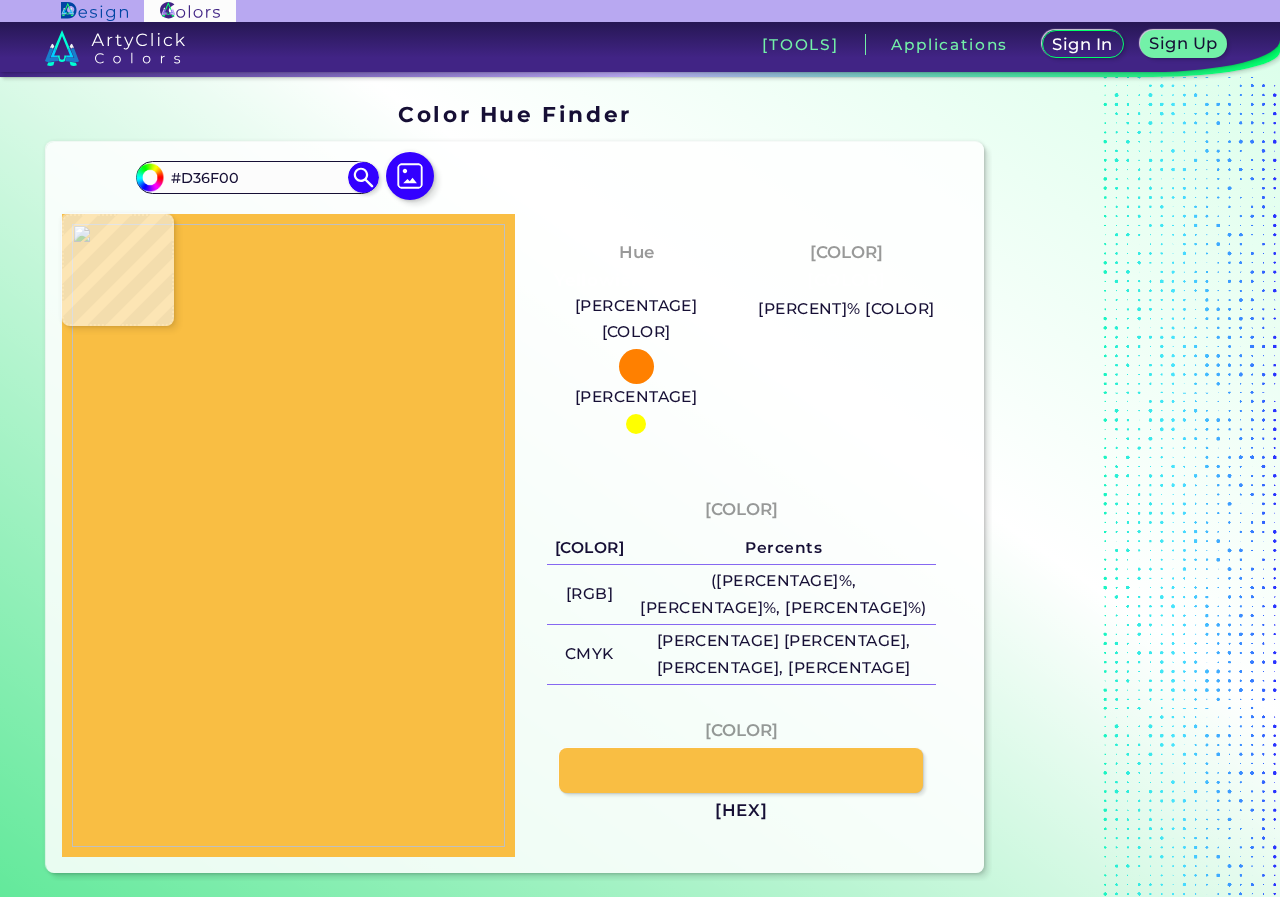 type on "[HEX]" 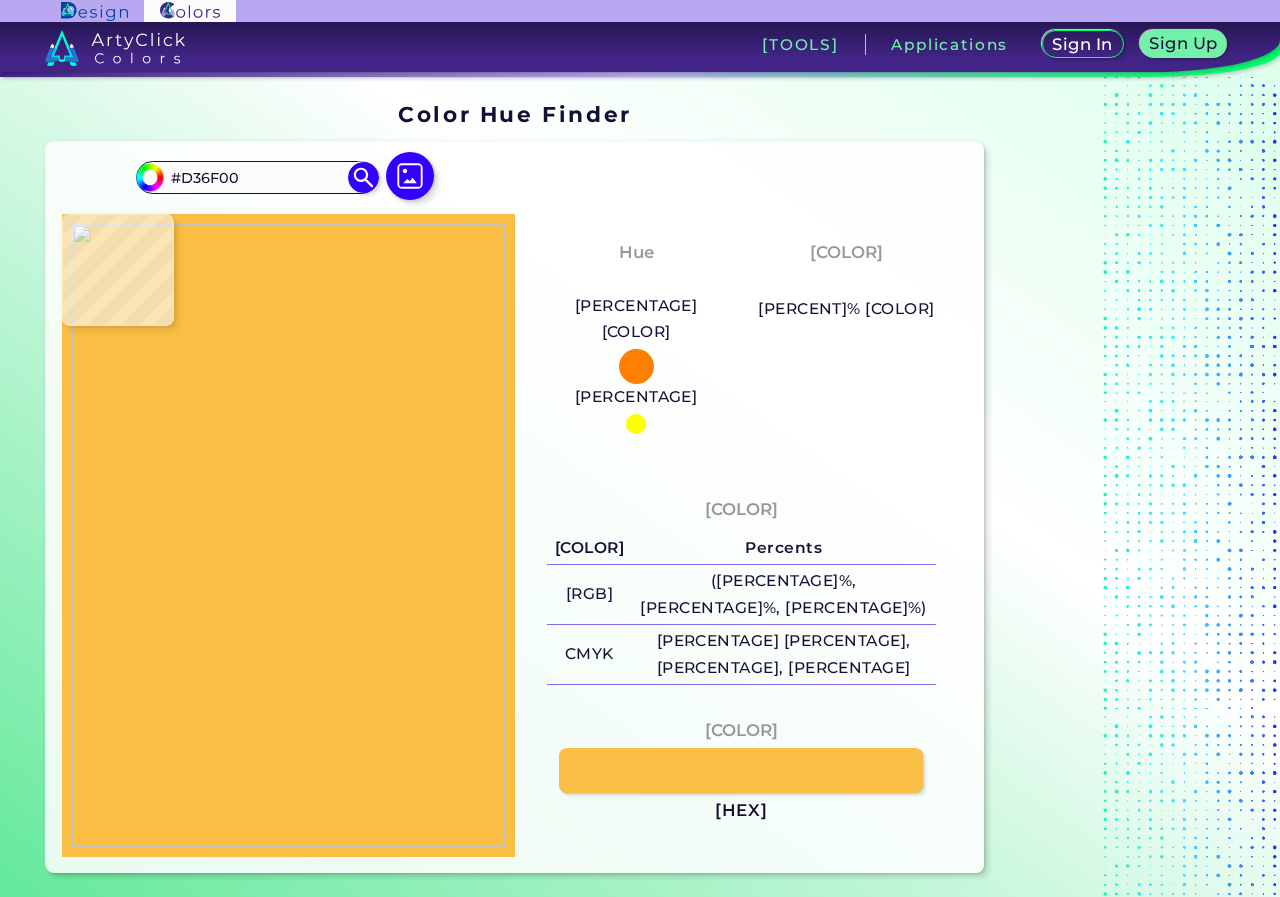 type on "[HEX]" 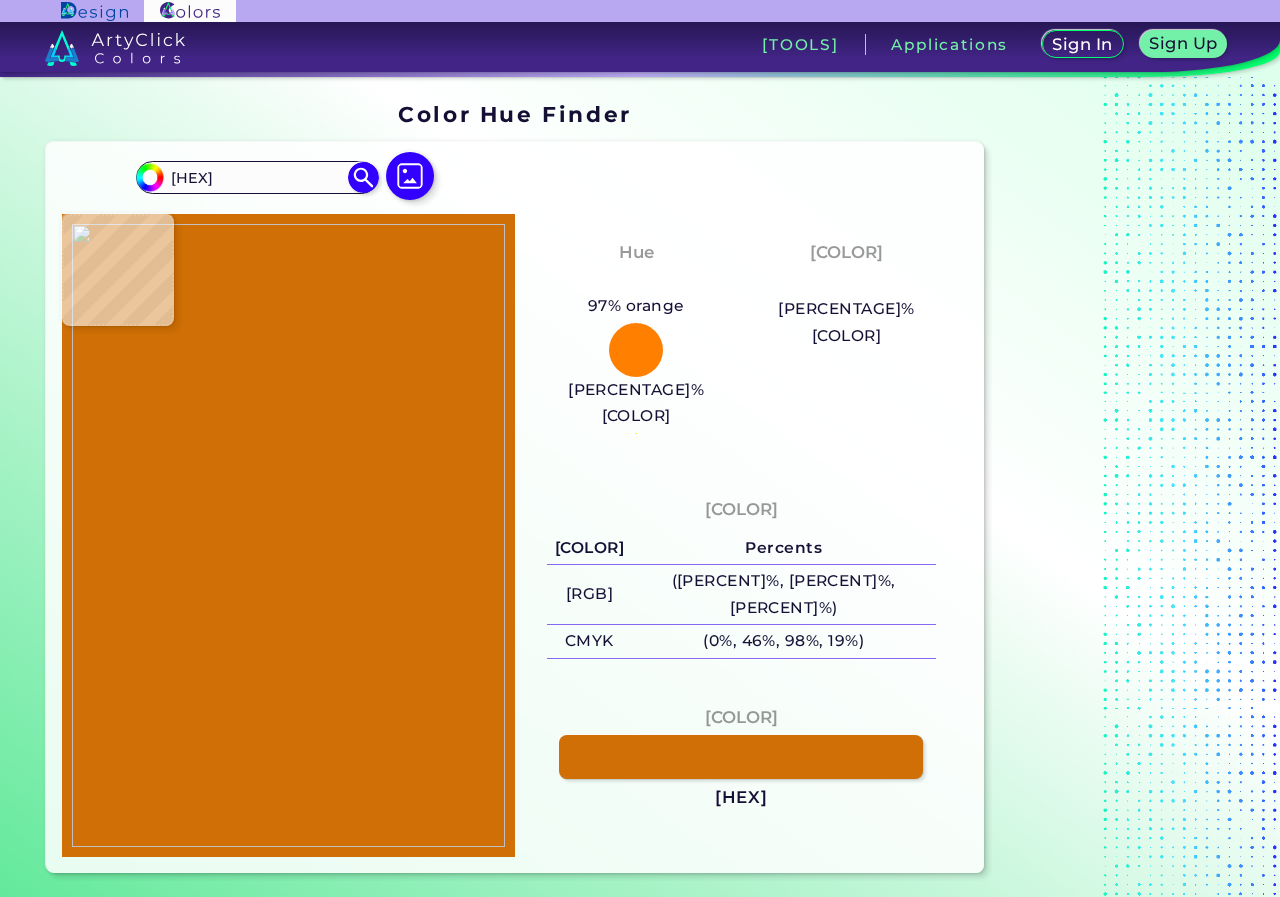 type on "[HEX]" 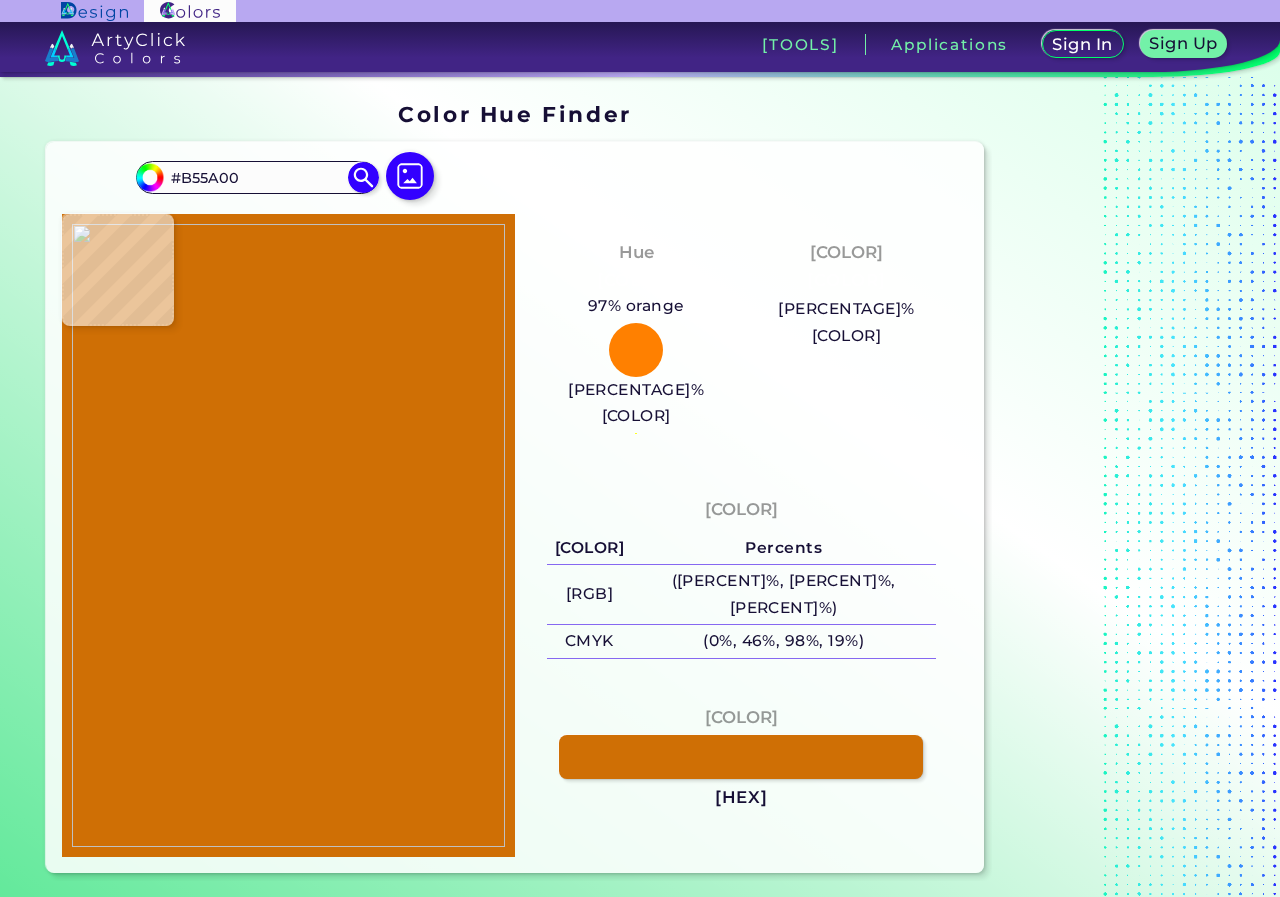 type on "[HEX]" 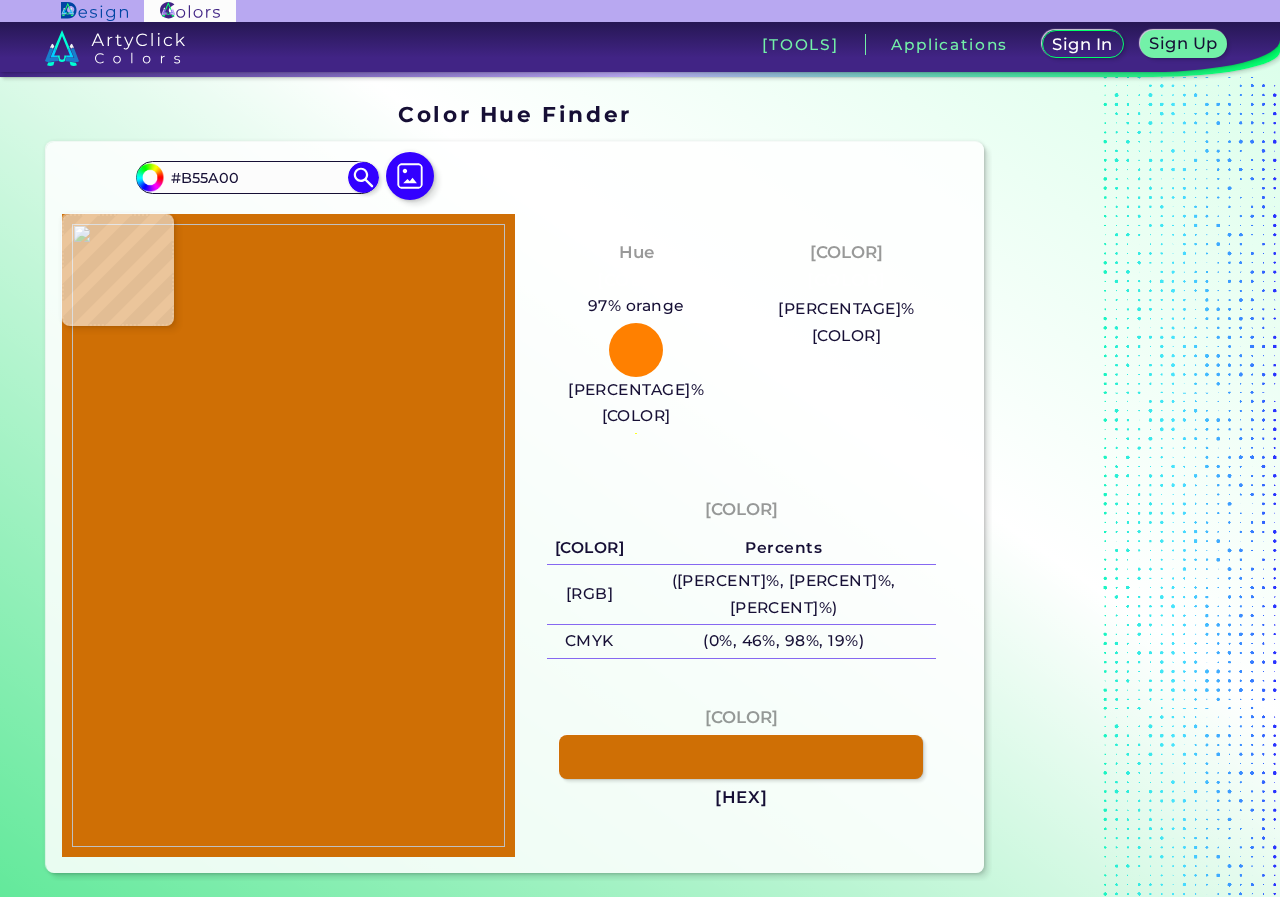 type on "[HEX]" 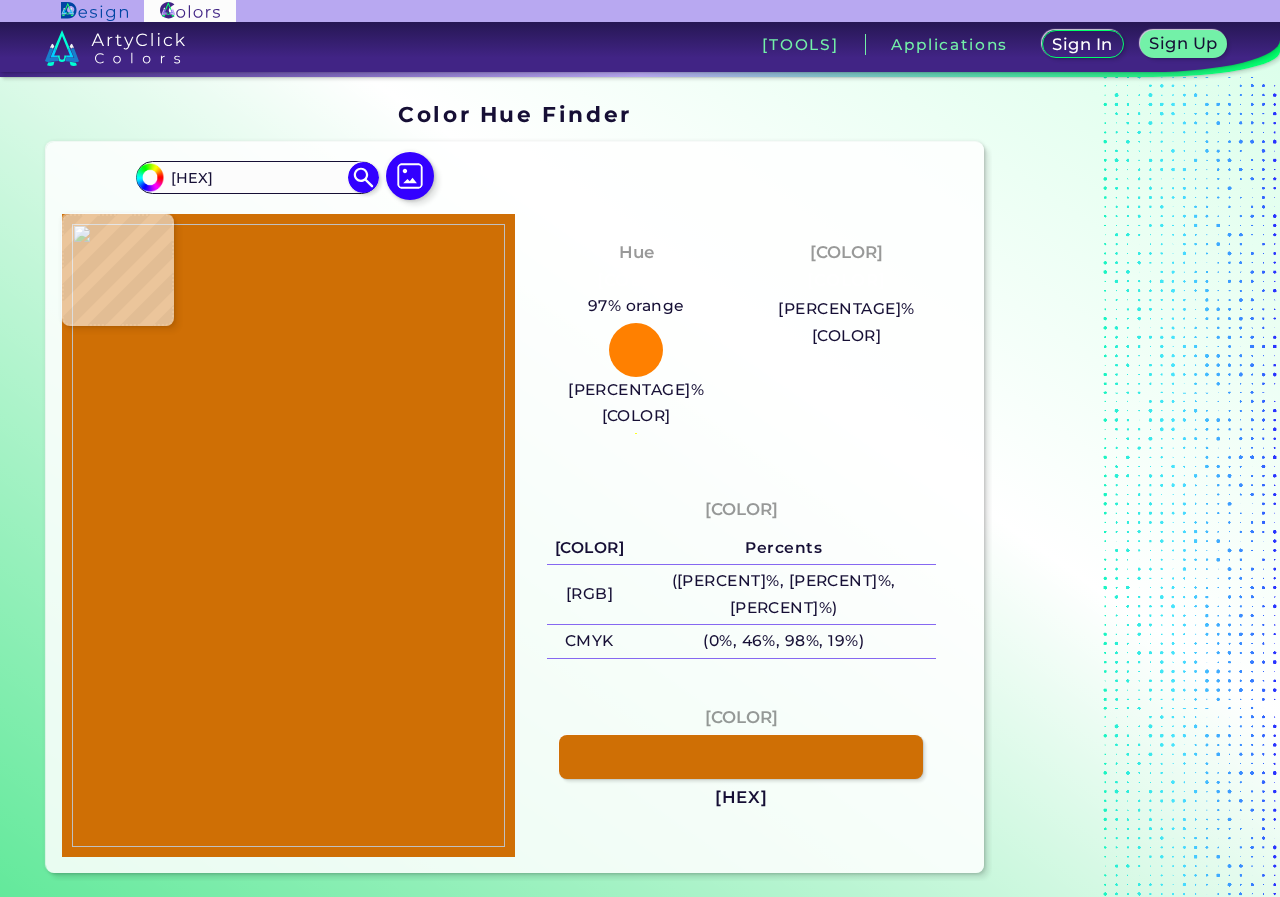 type on "#f3a000" 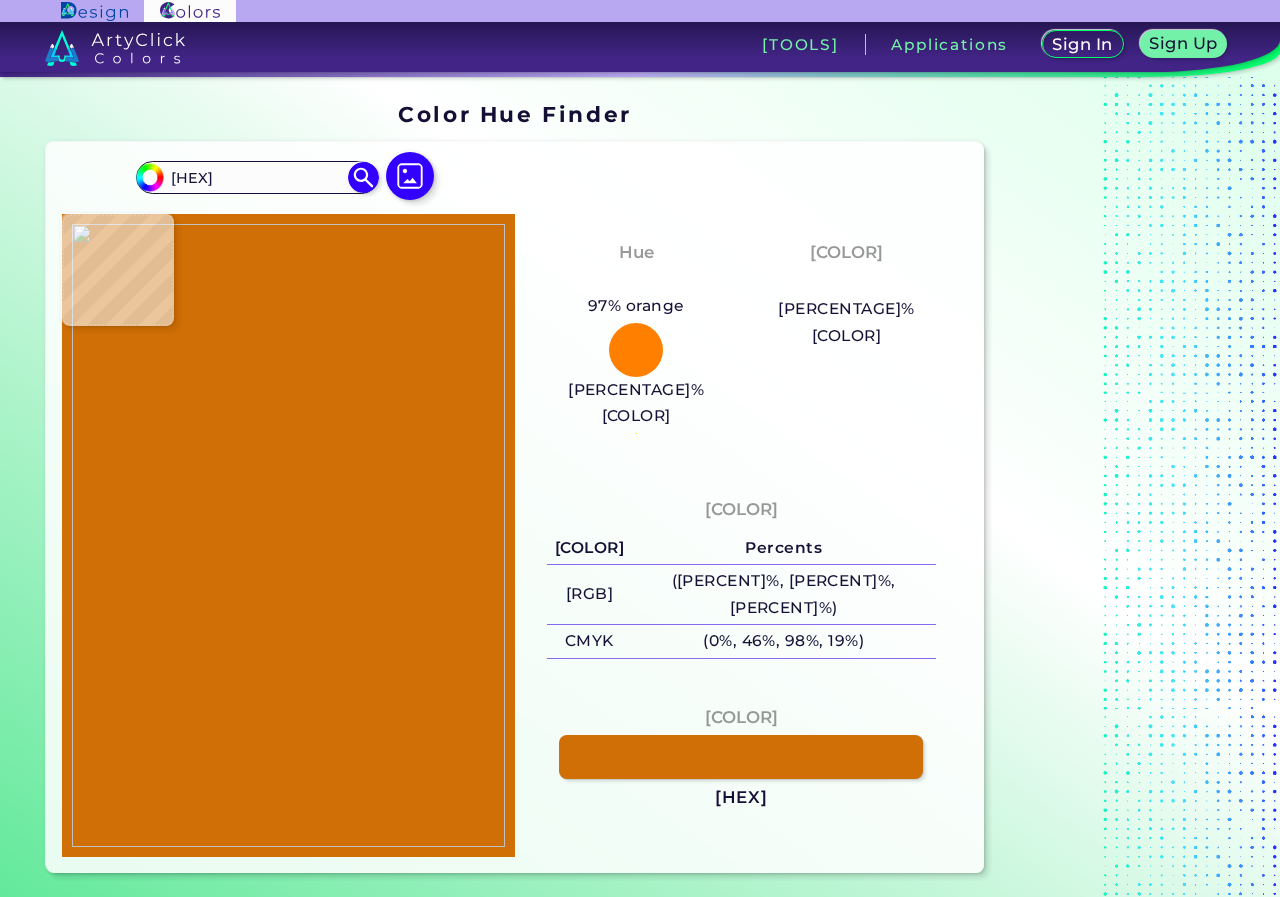 type on "[HEX]" 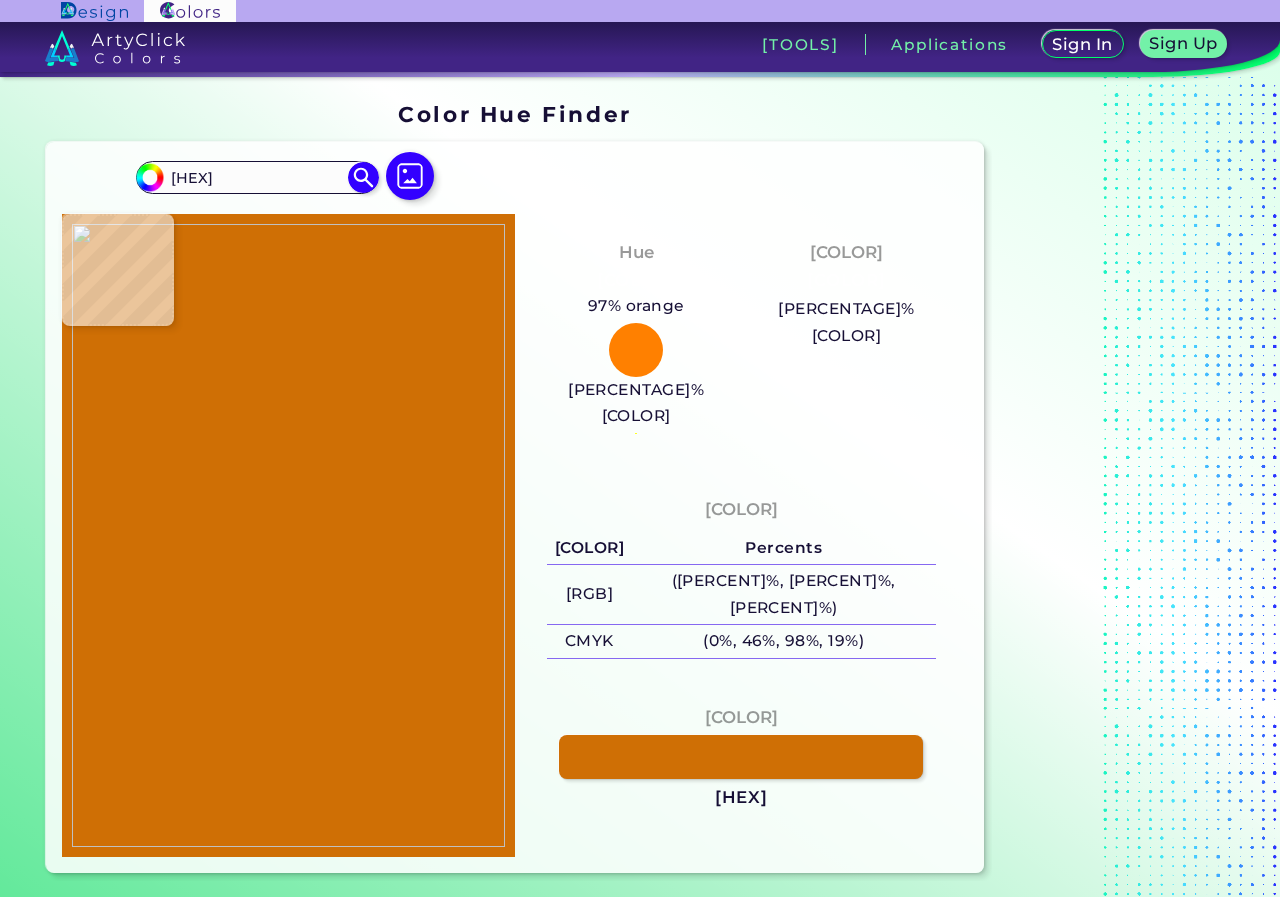 type on "[HEX_COLOR]" 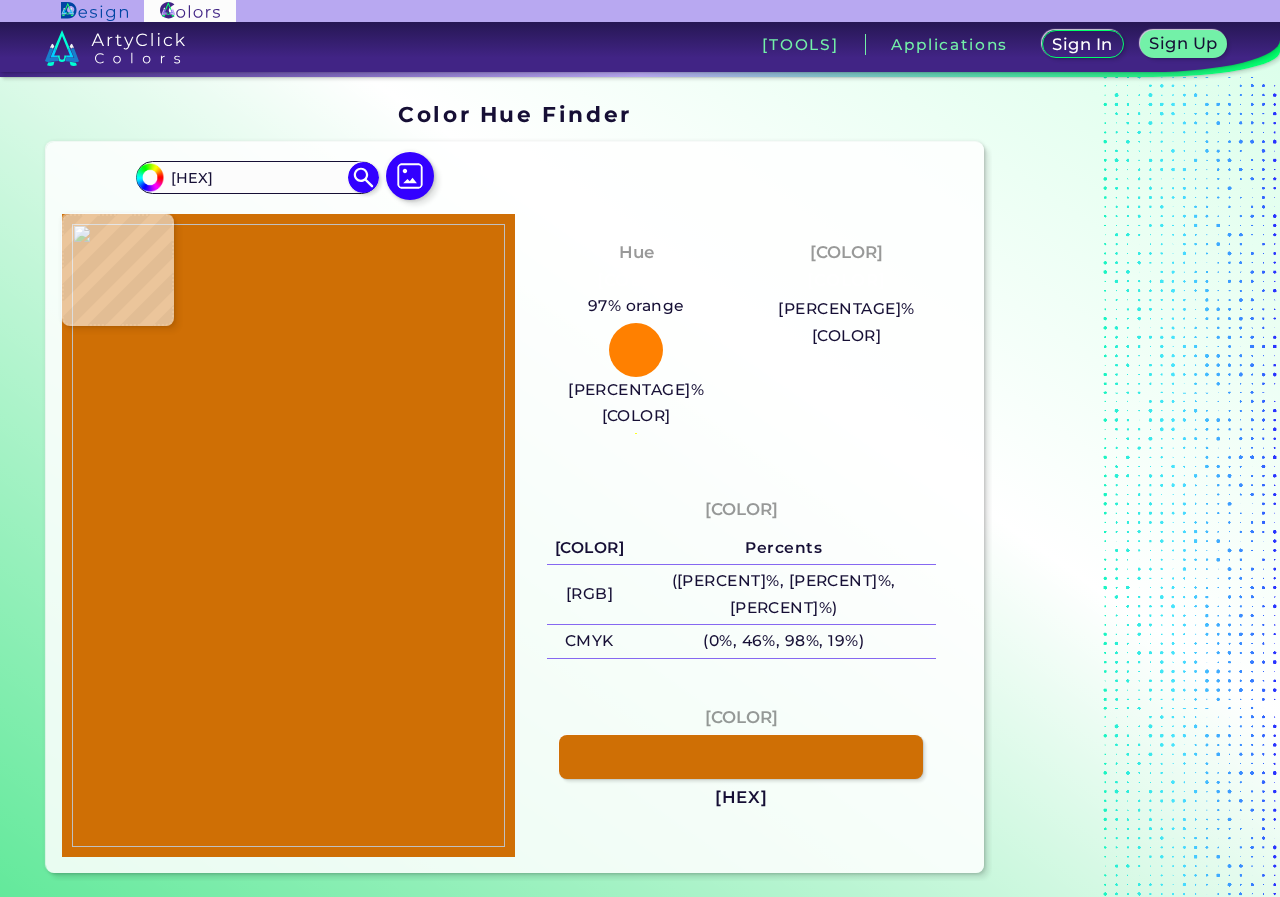 type on "[HEX]" 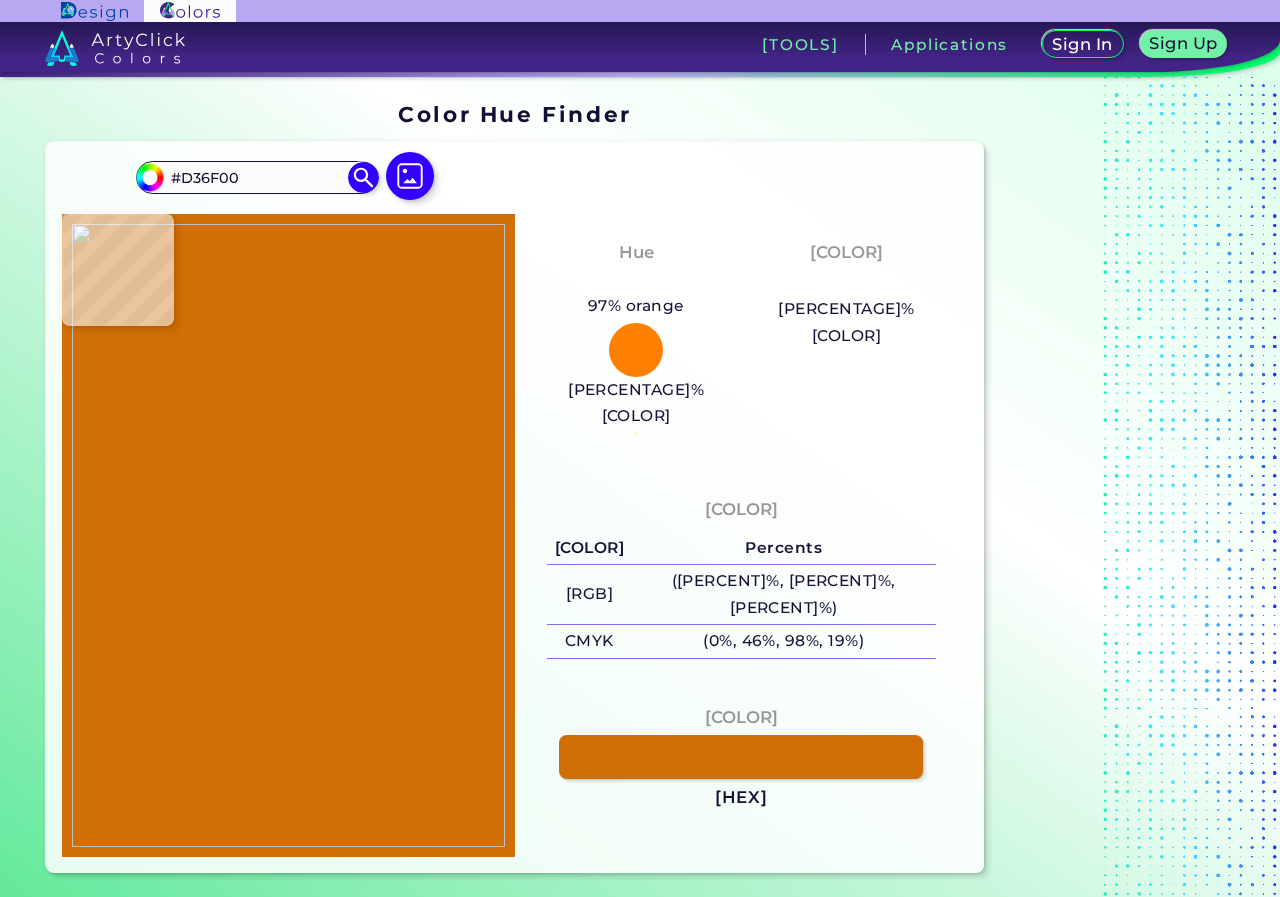 type on "#c26800" 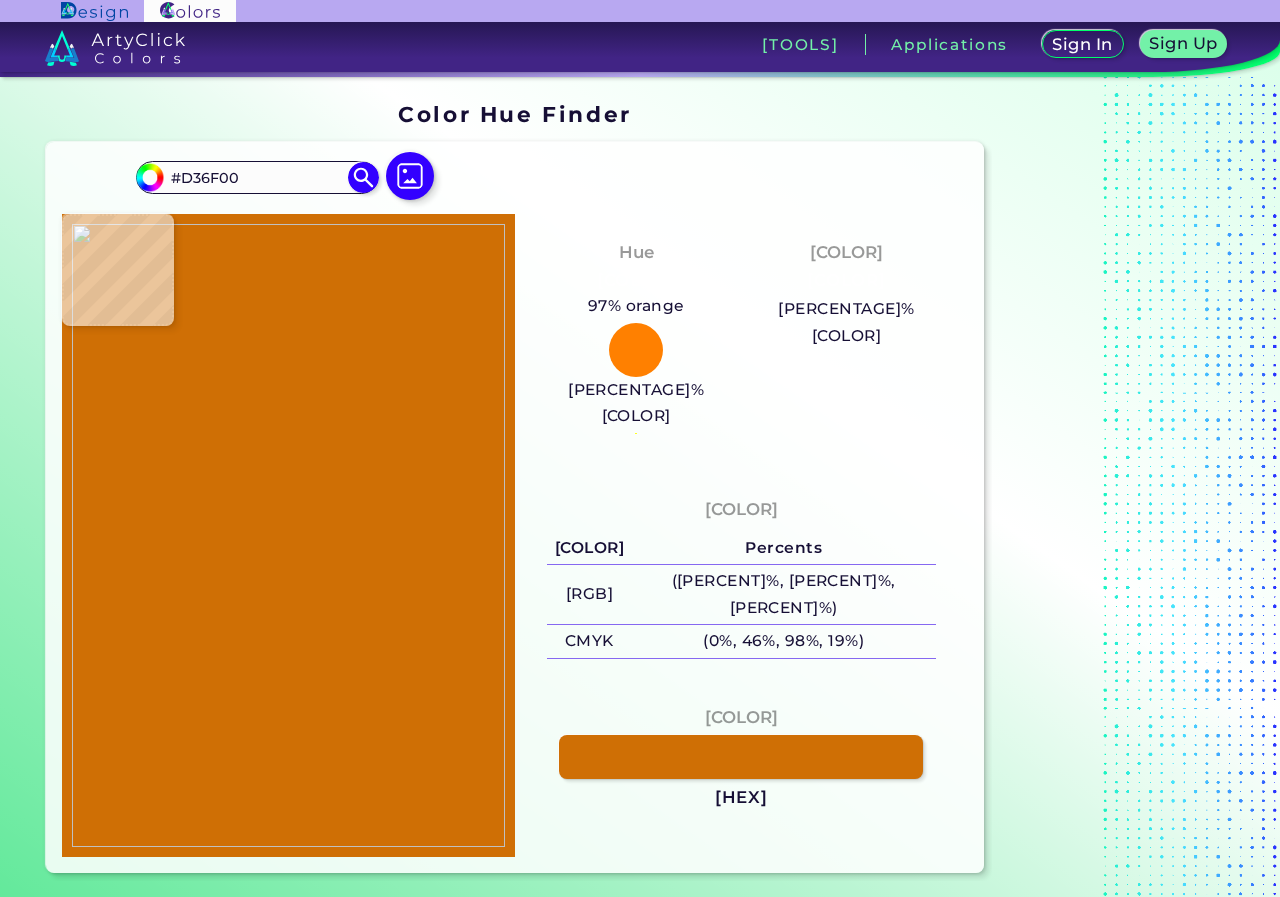 type on "#C26800" 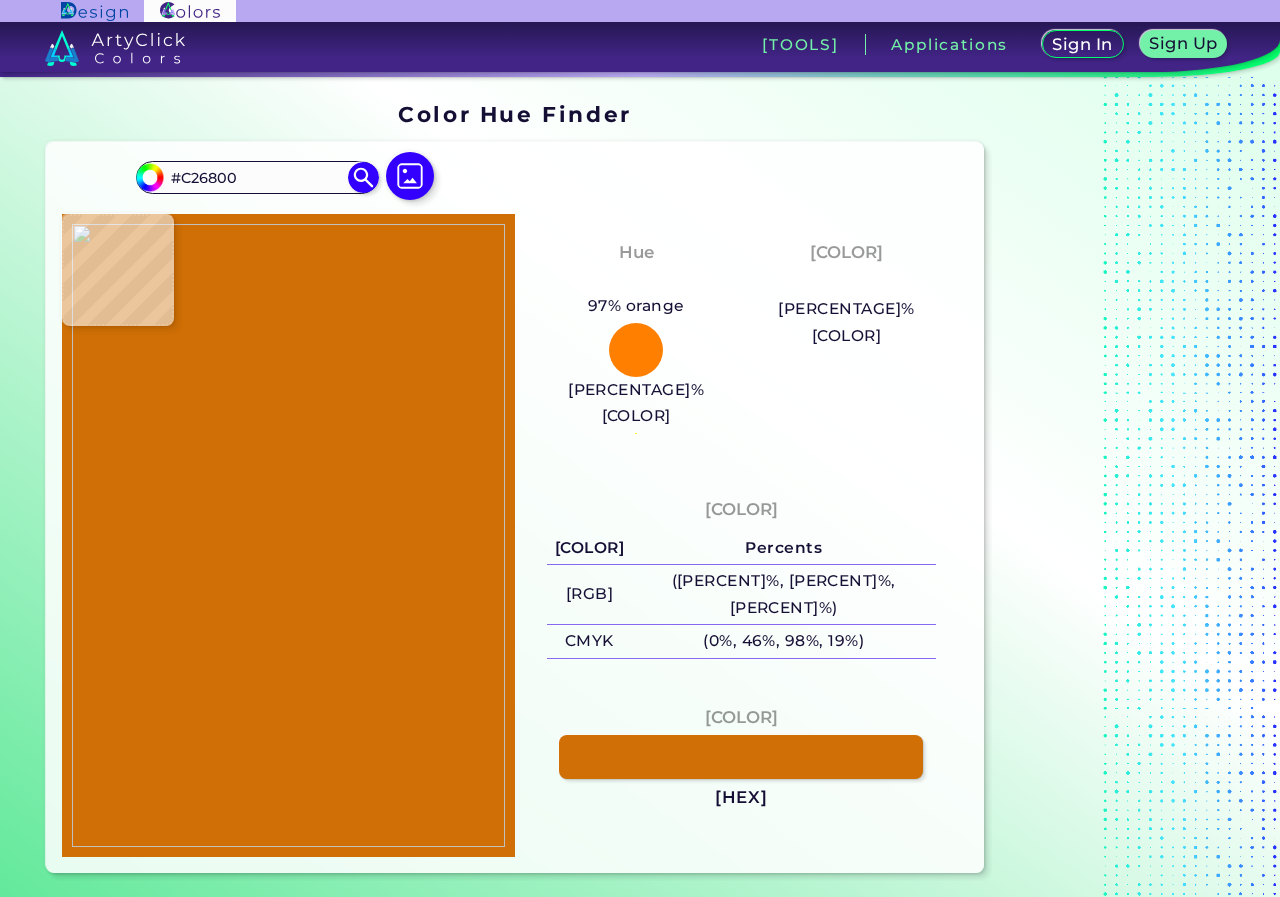 type on "#ef9b00" 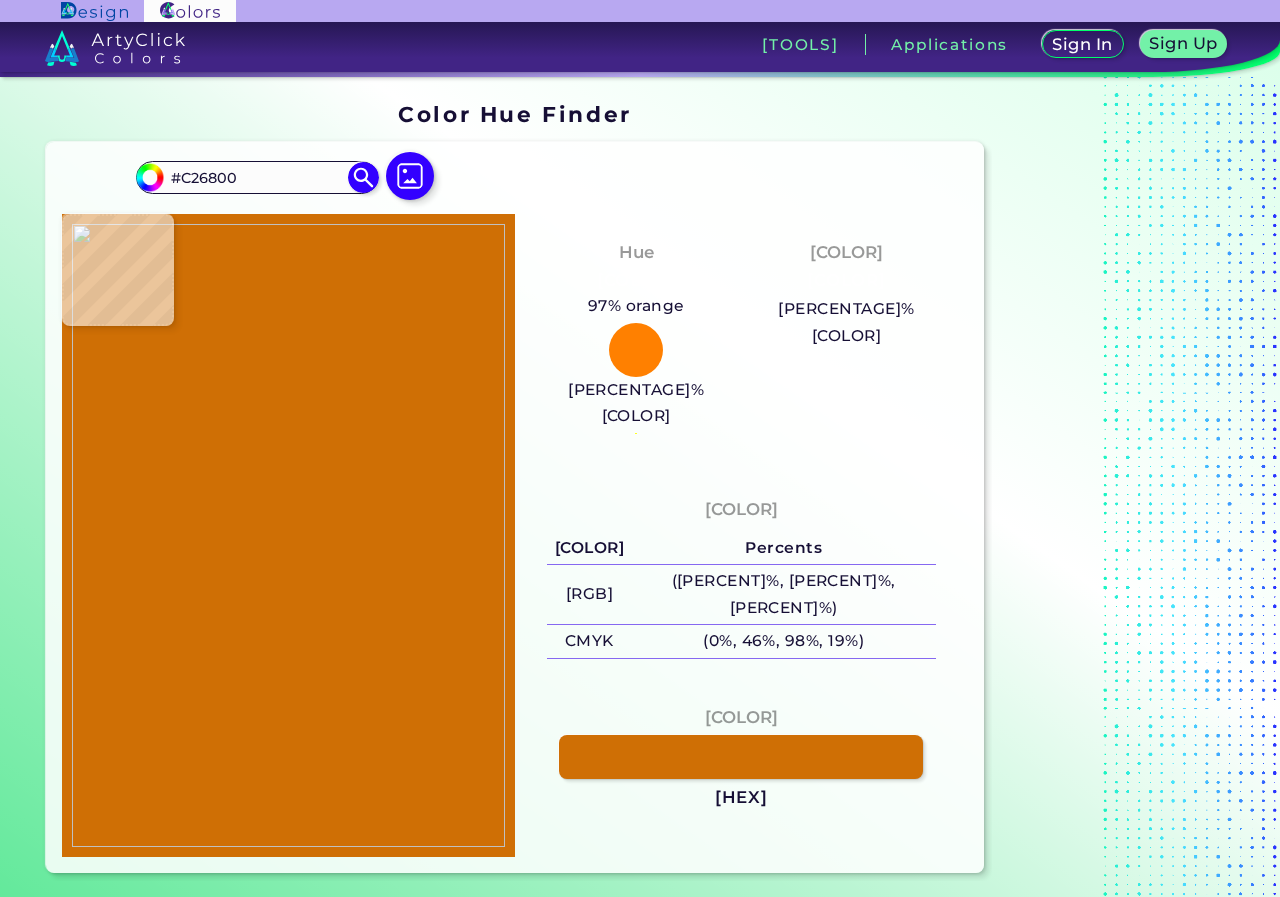 type on "#EF9B00" 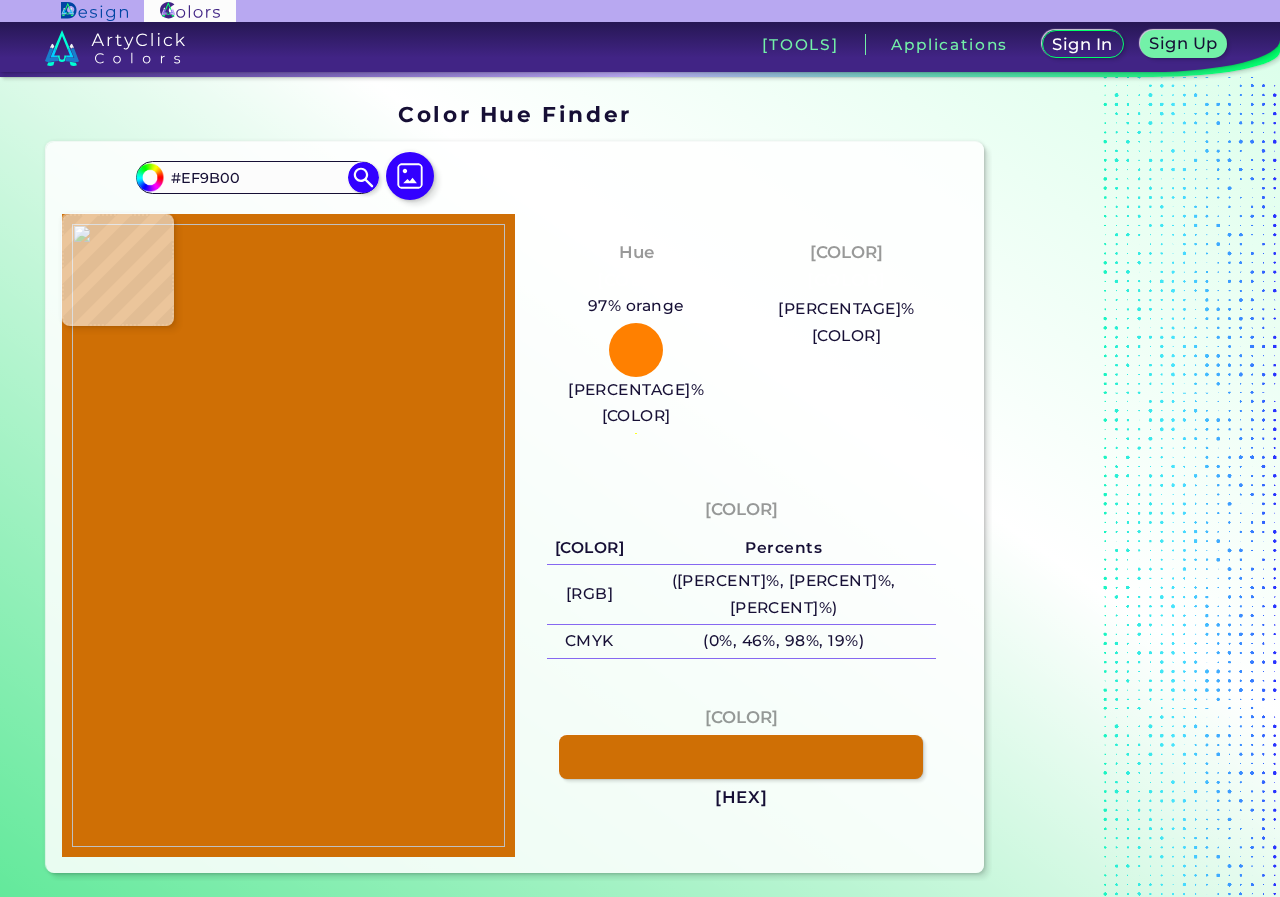 type on "[HEX]" 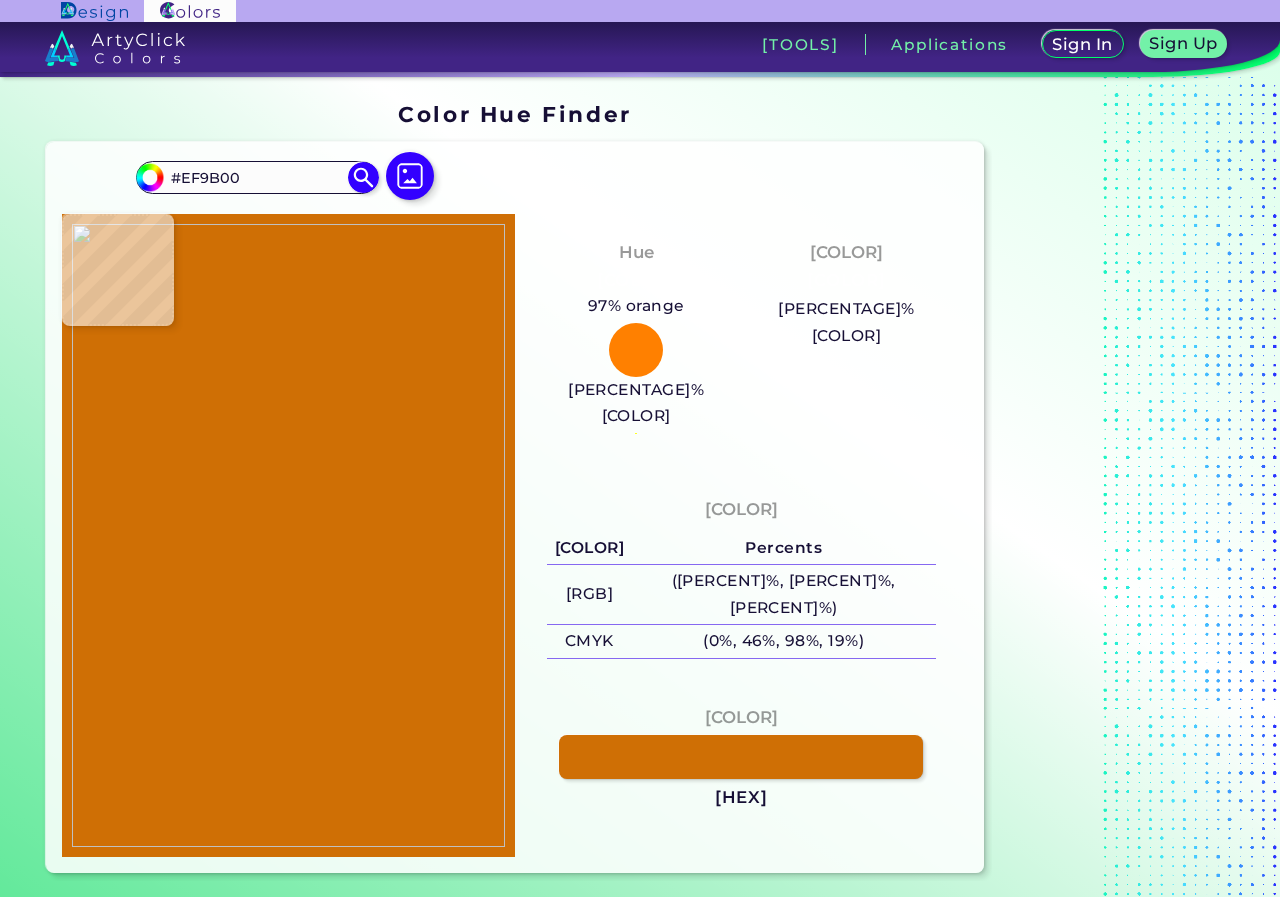 type on "[HEX]" 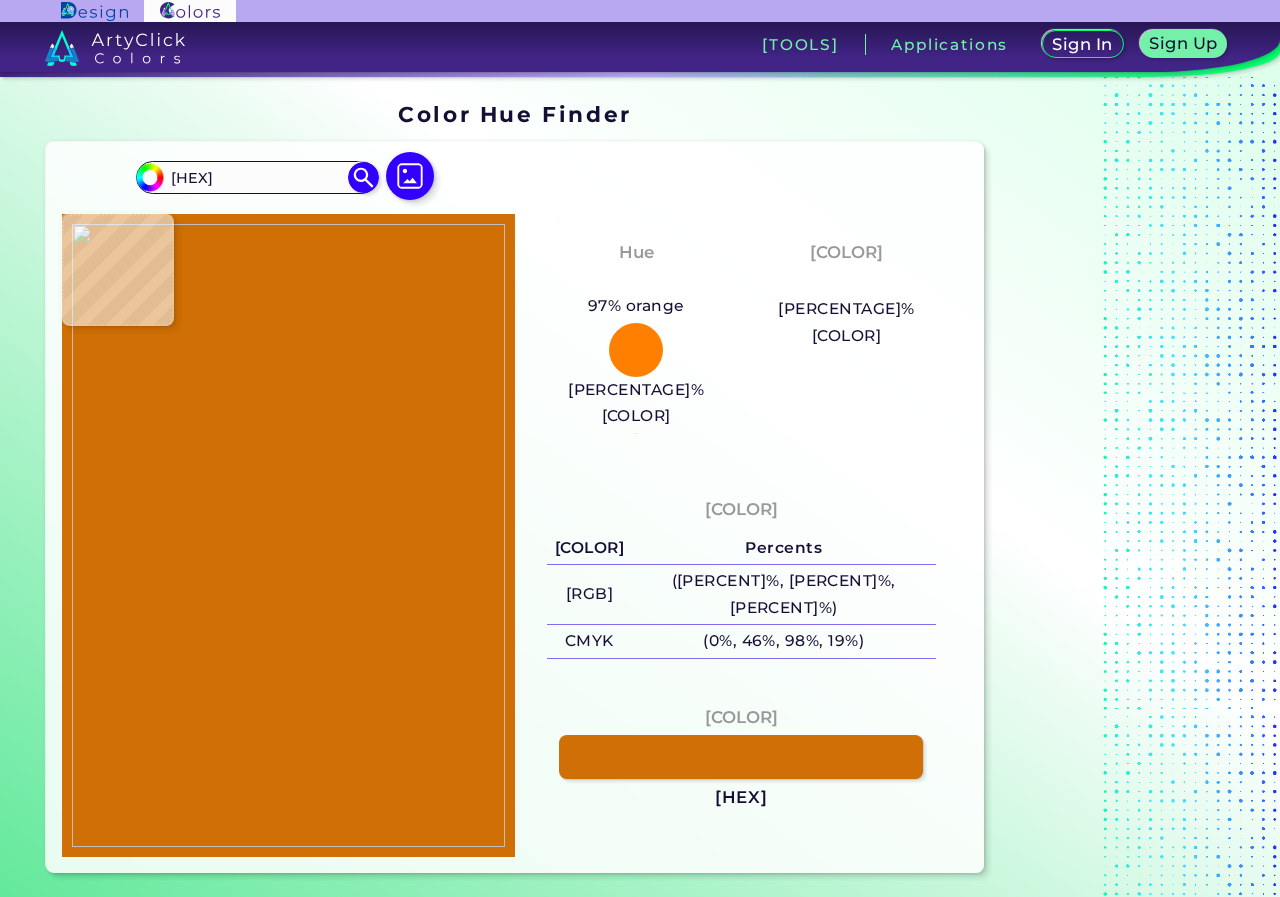 type on "#ef9c00" 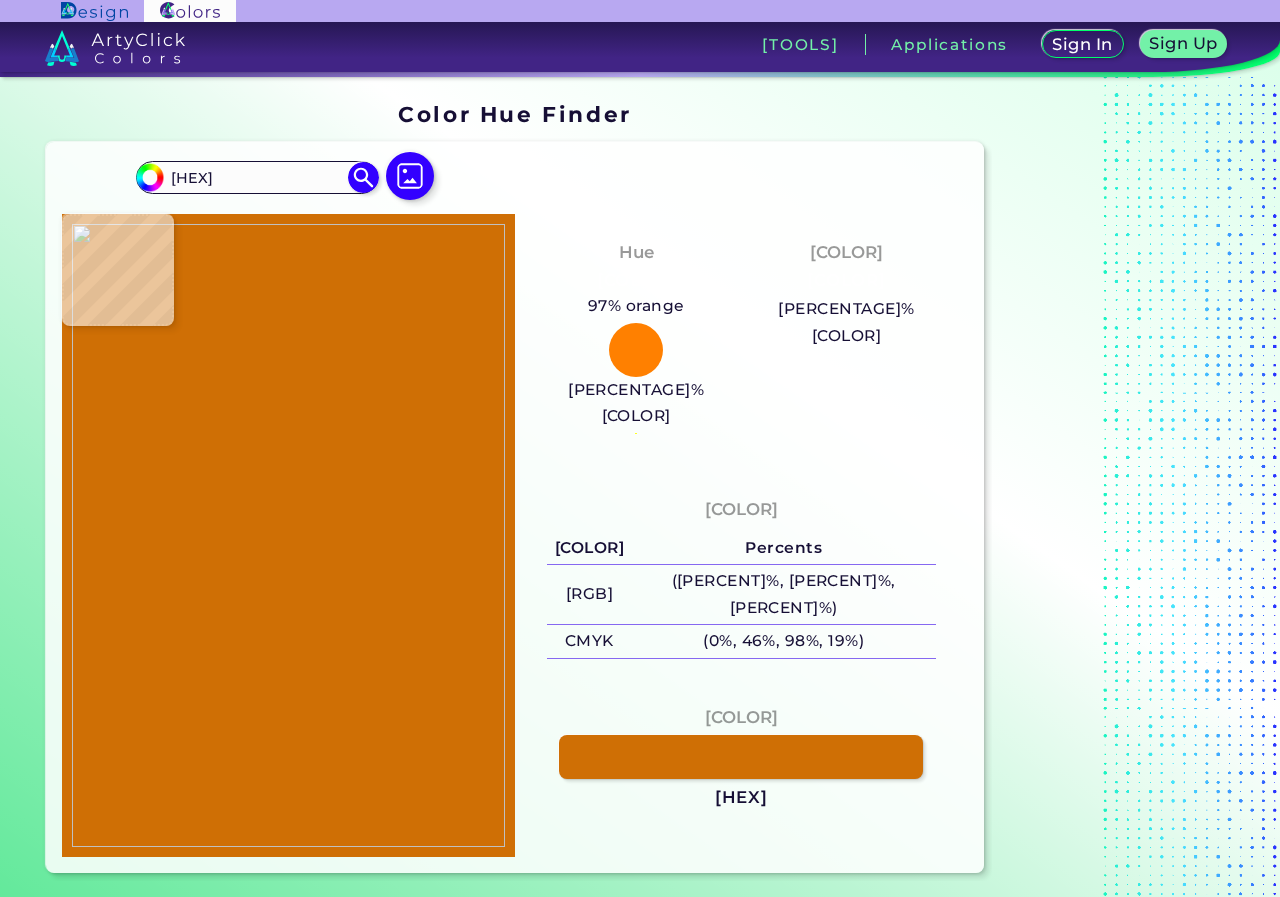type on "[HEX]" 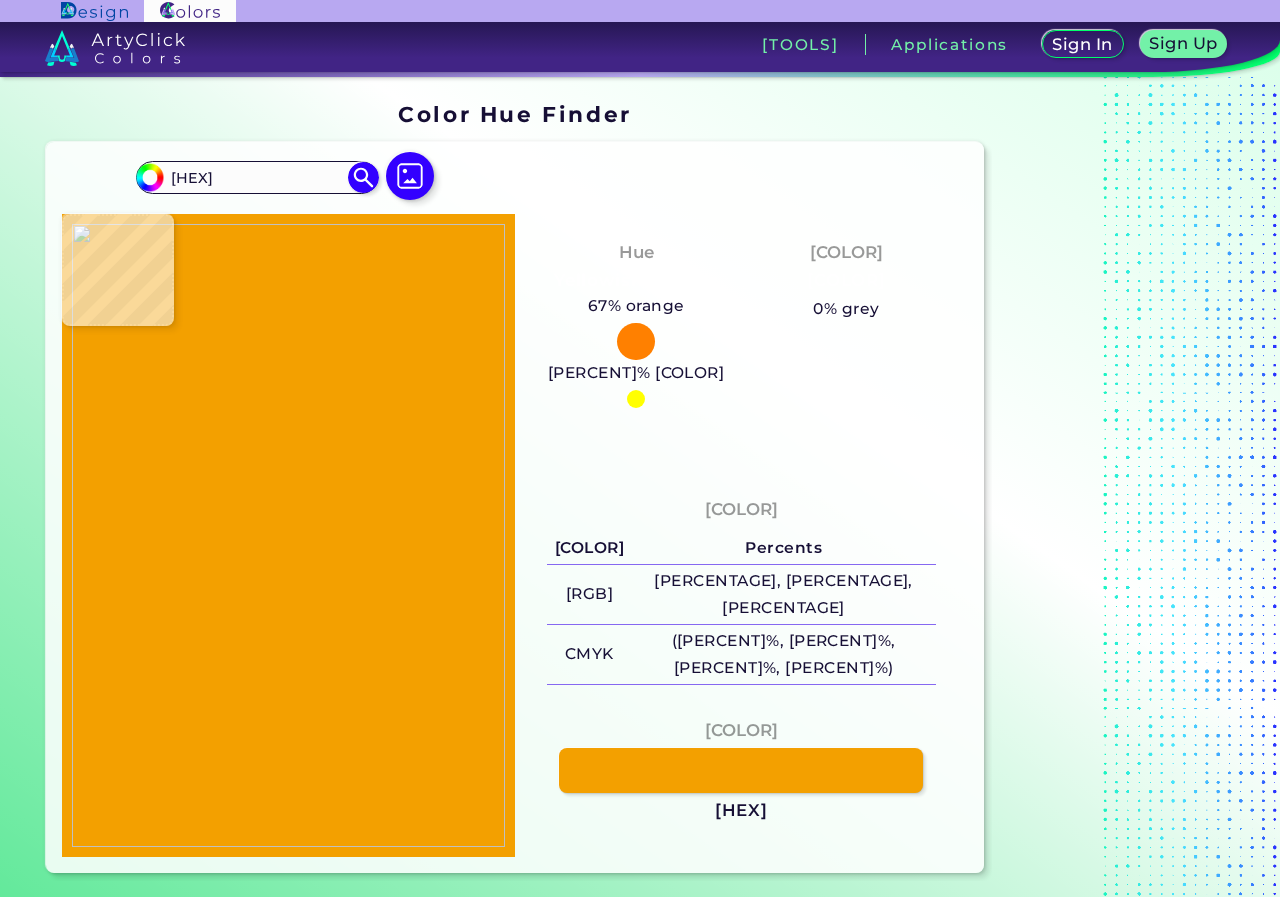 type on "#f3a205" 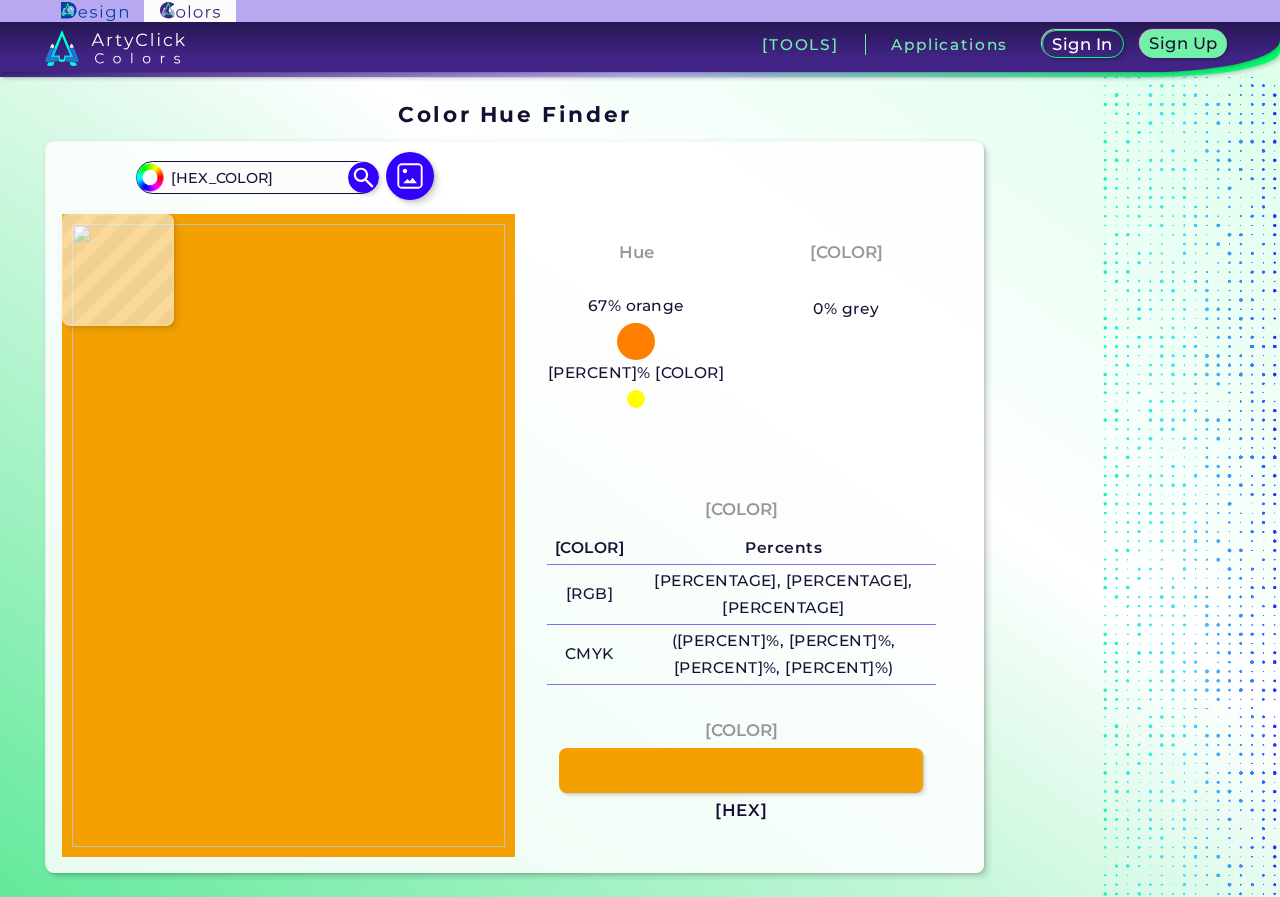 type on "#e69722" 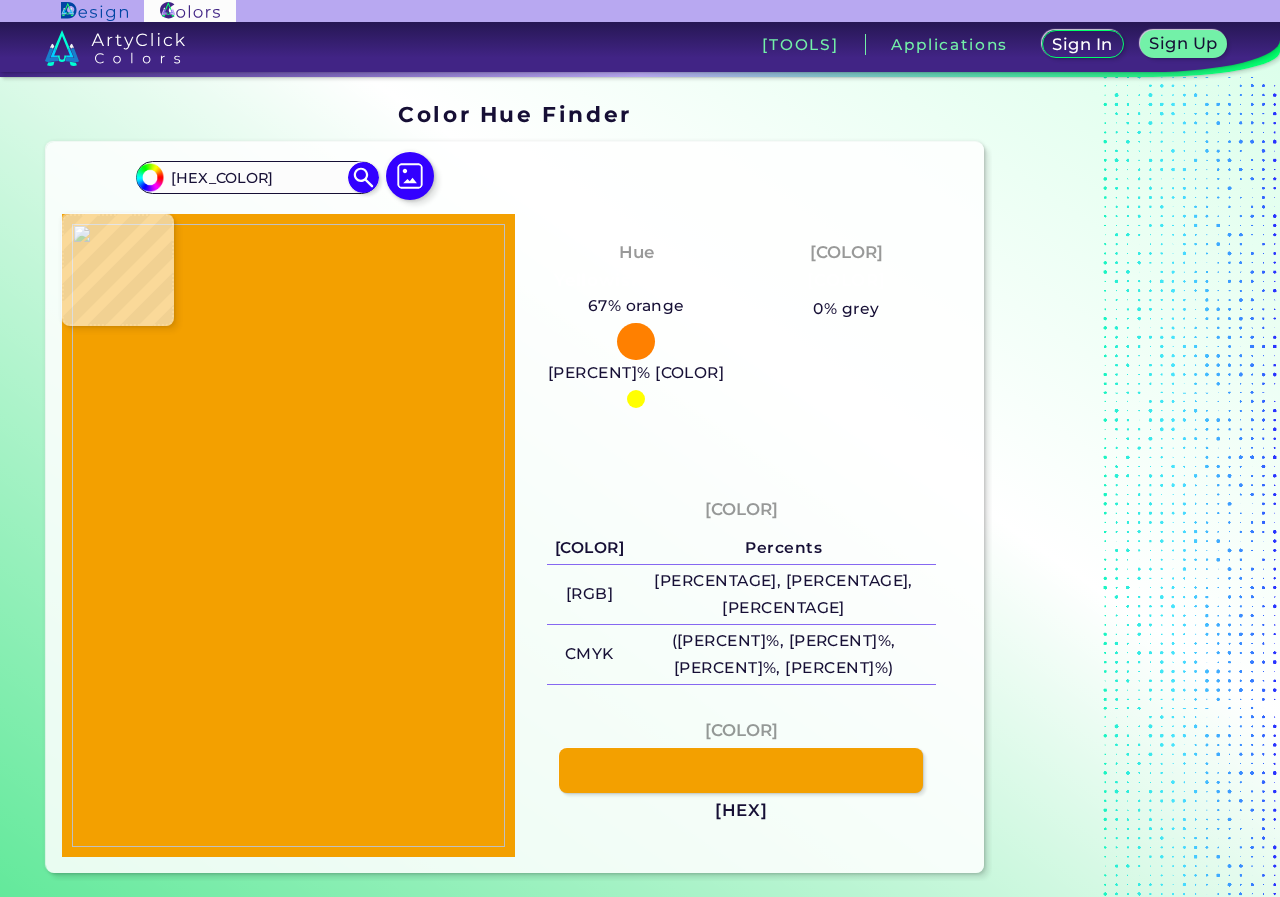 type on "#E69722" 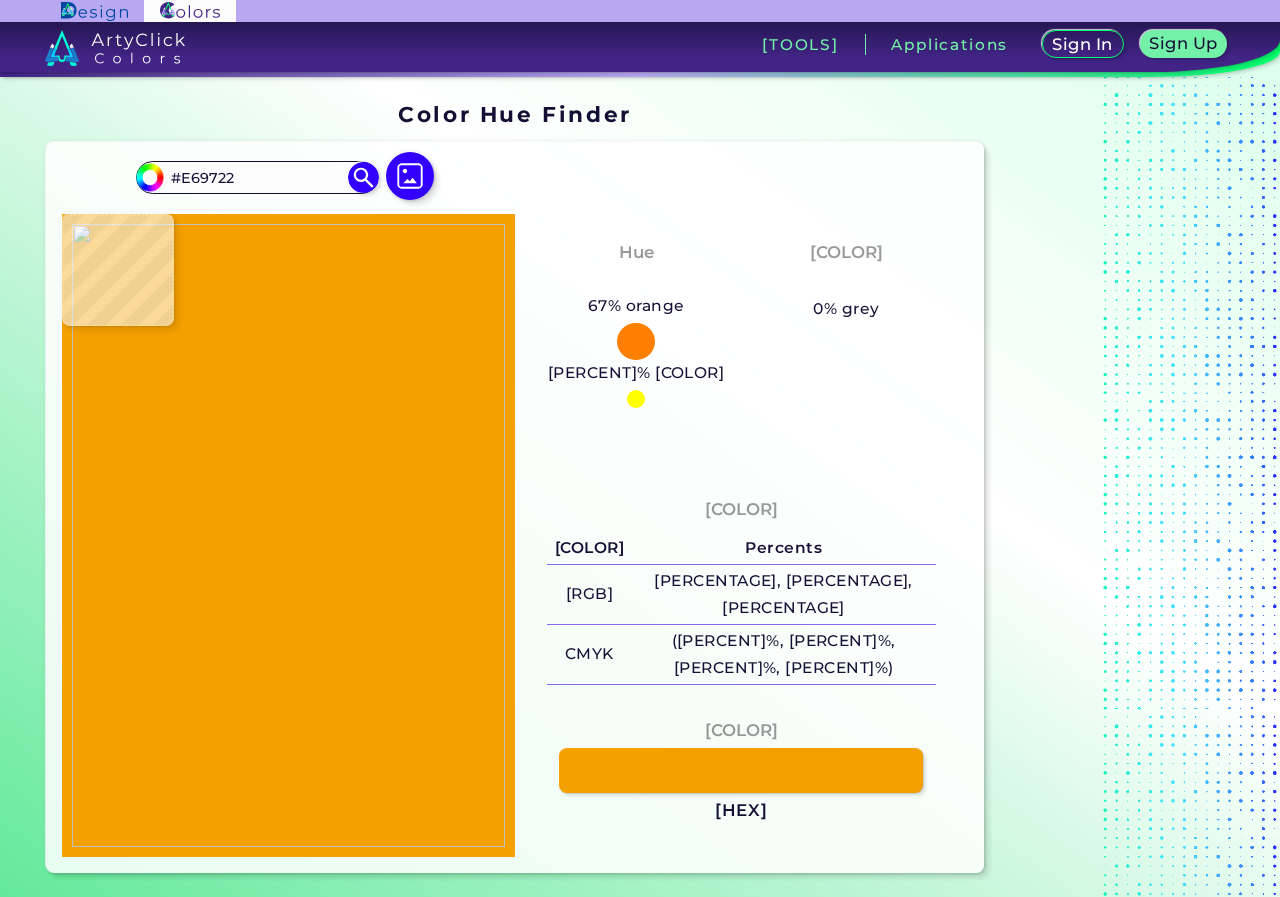 type on "[HEX]" 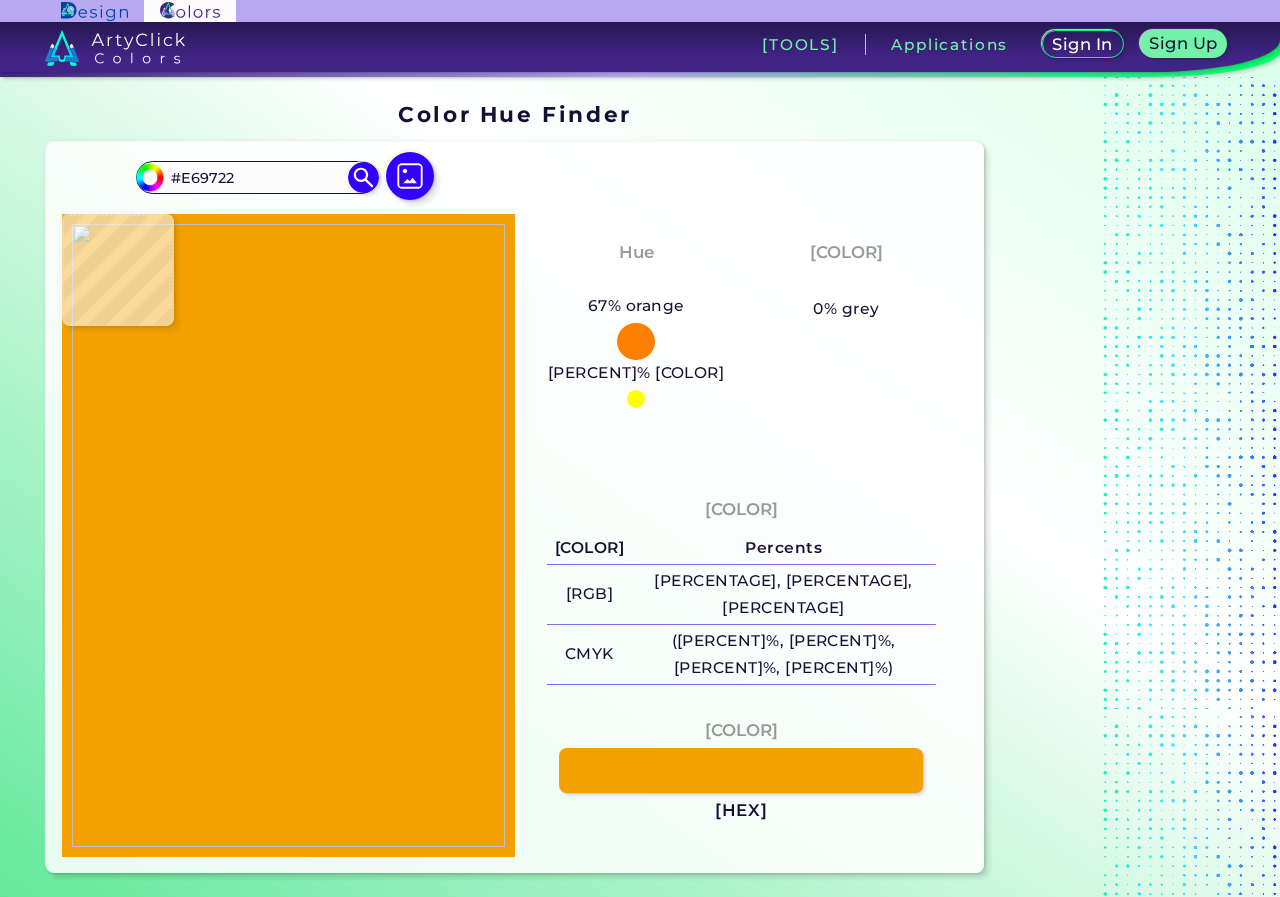 type on "#D36F00" 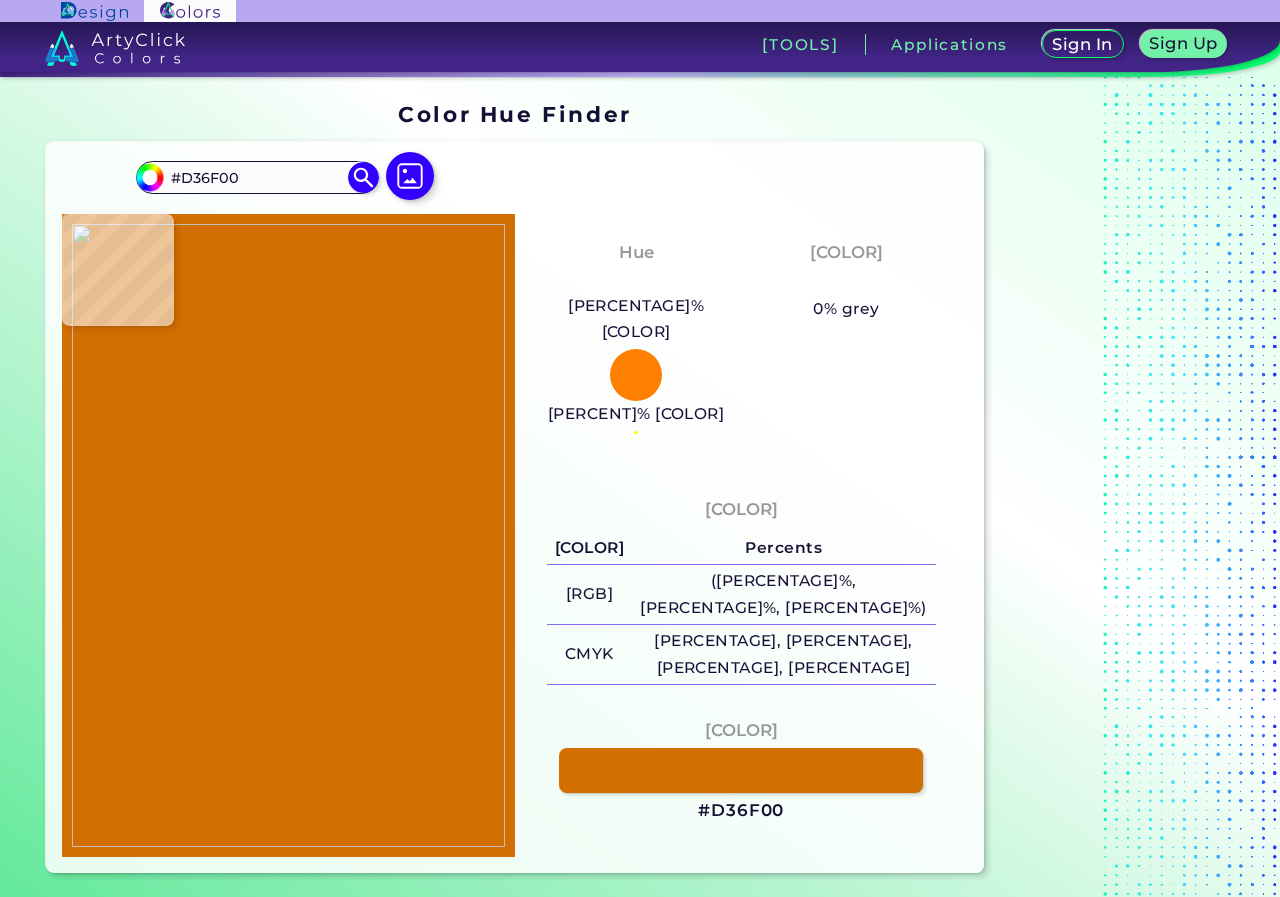type on "[HEX_COLOR]" 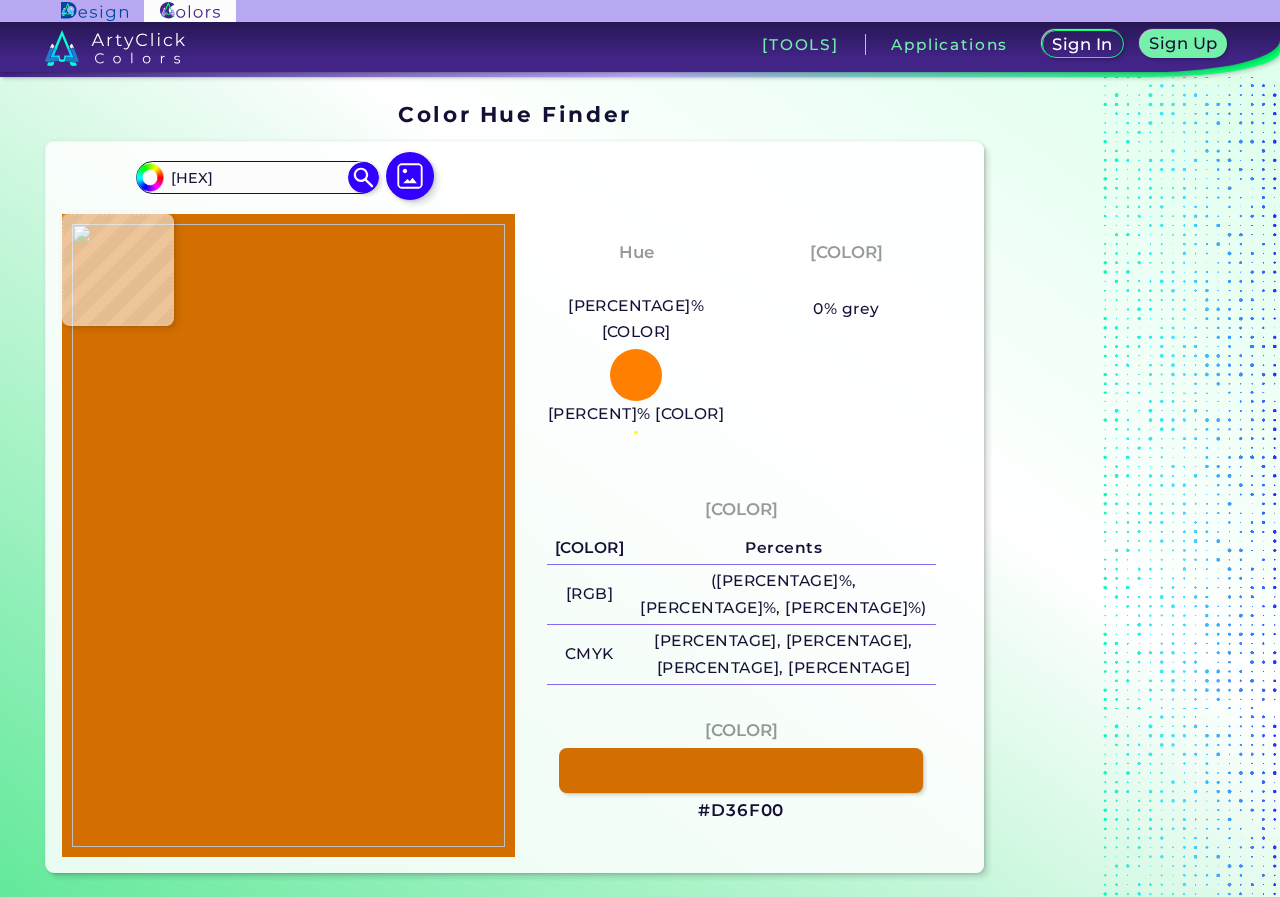 type on "#da8012" 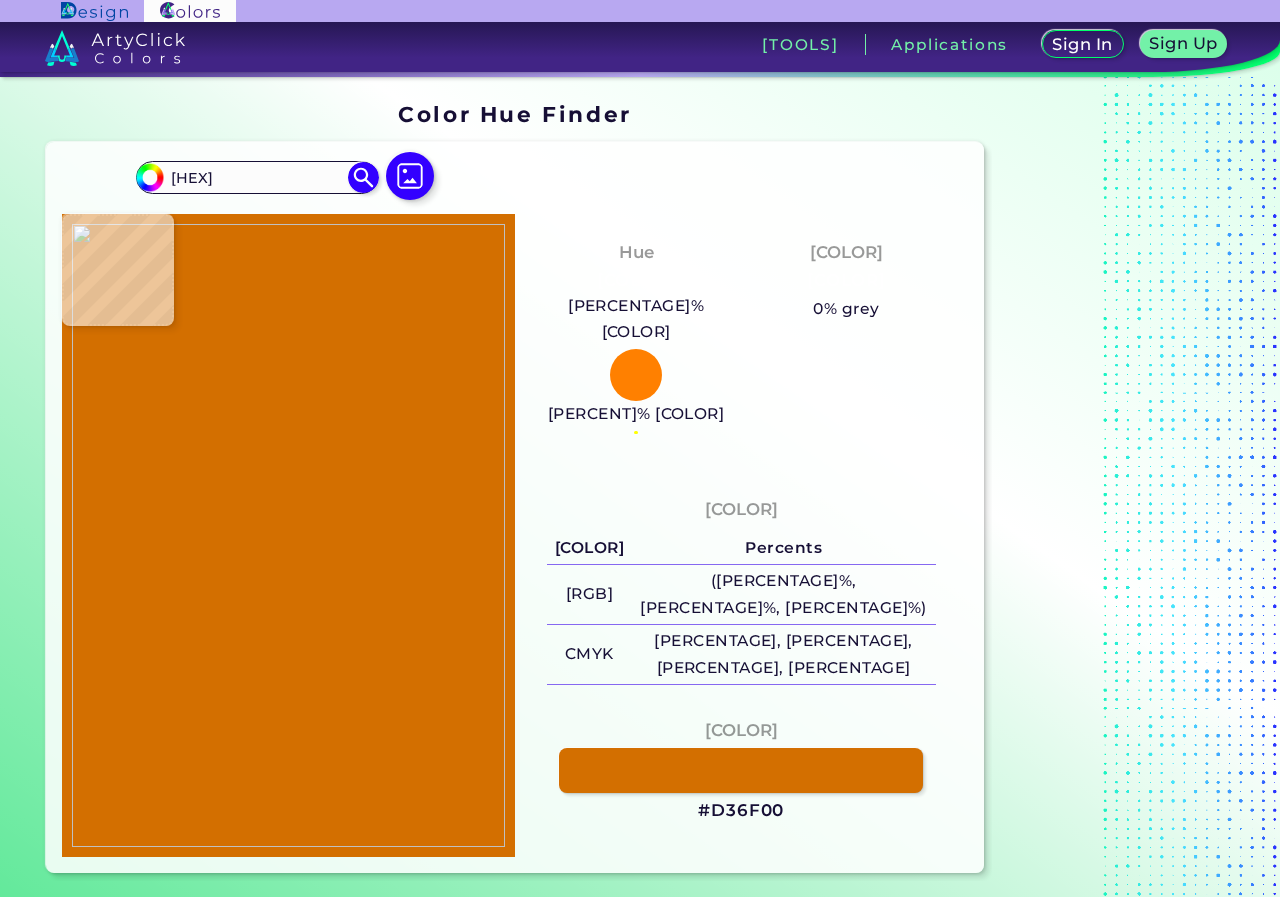 type on "[HEX]" 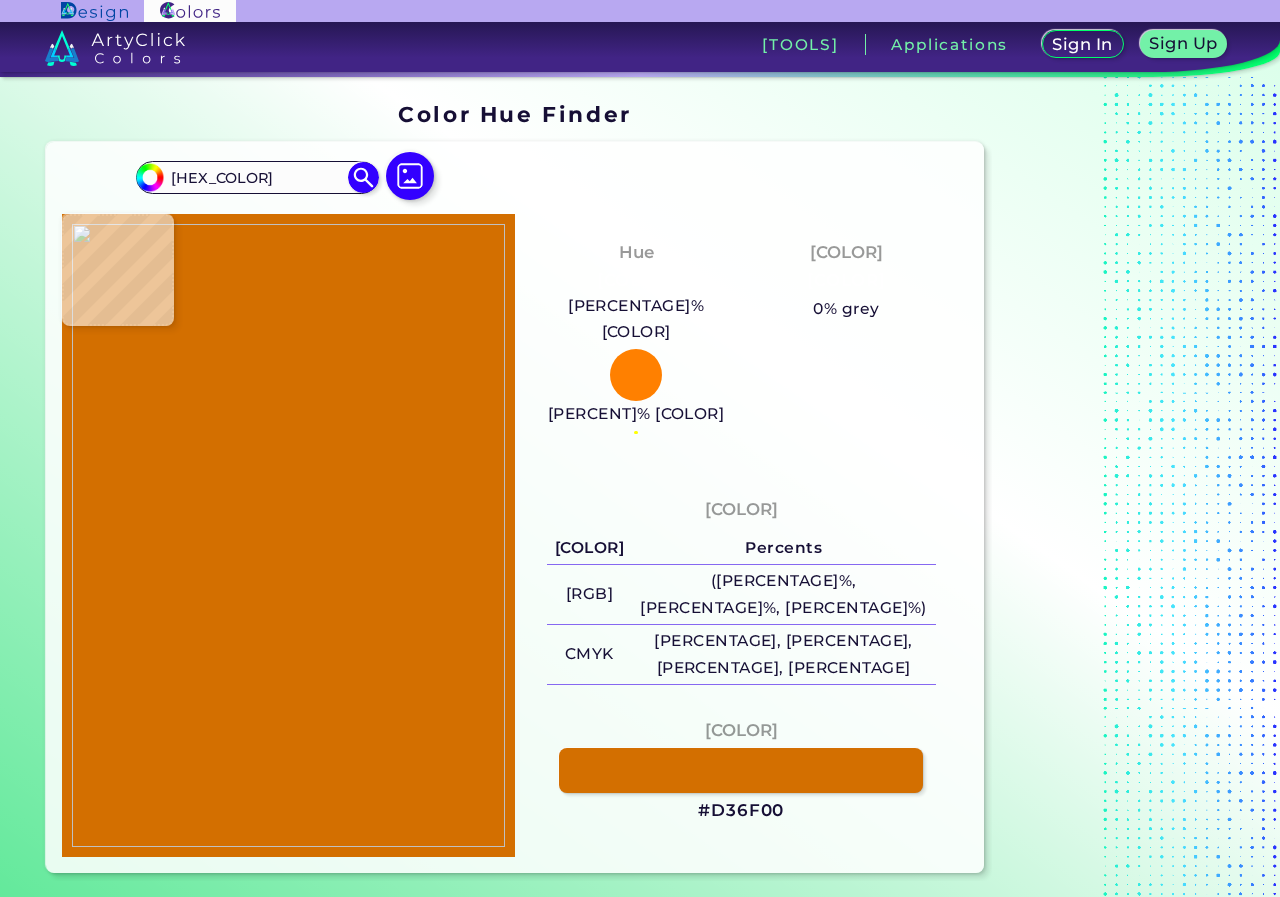 type on "[HEX_COLOR]" 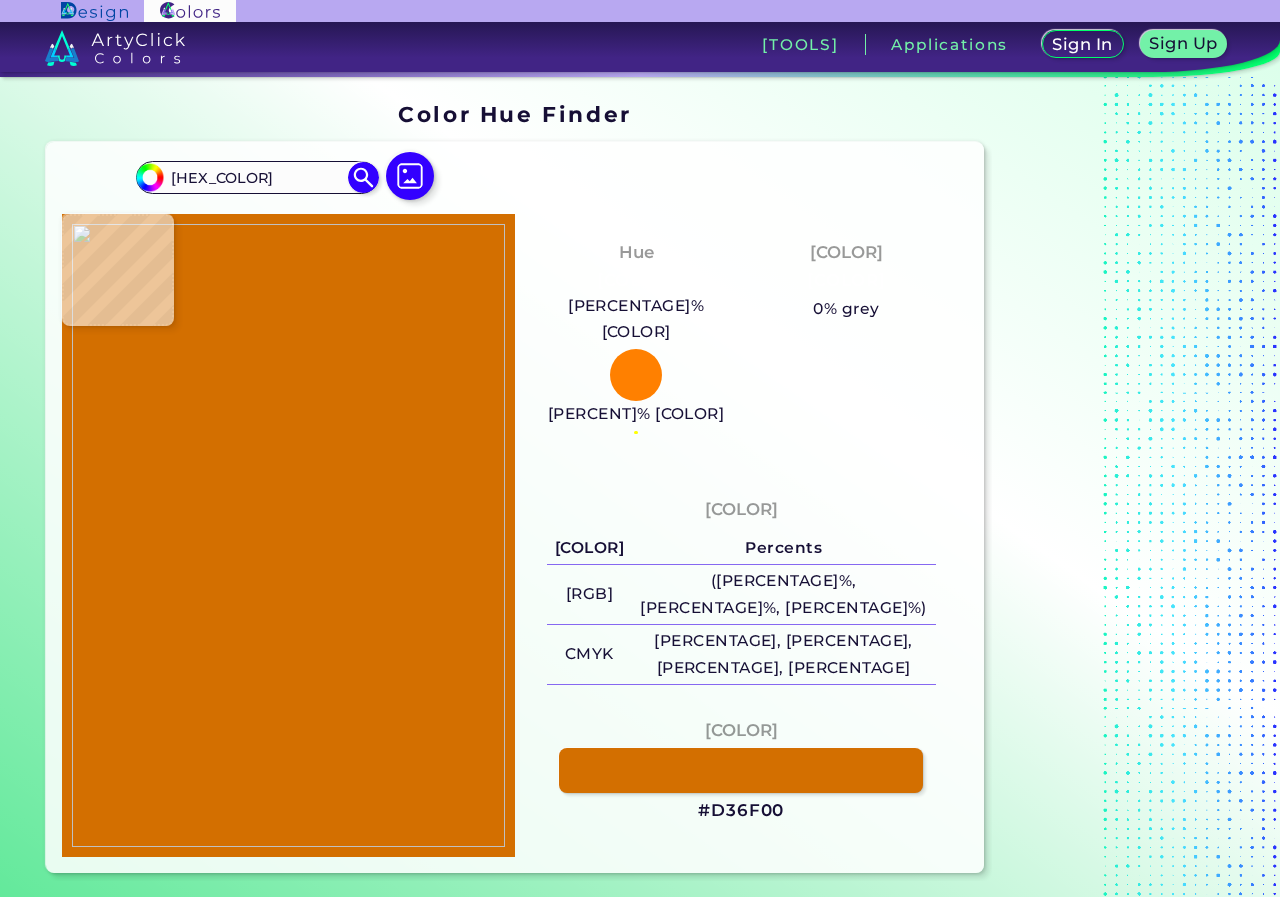 type on "[HEX]" 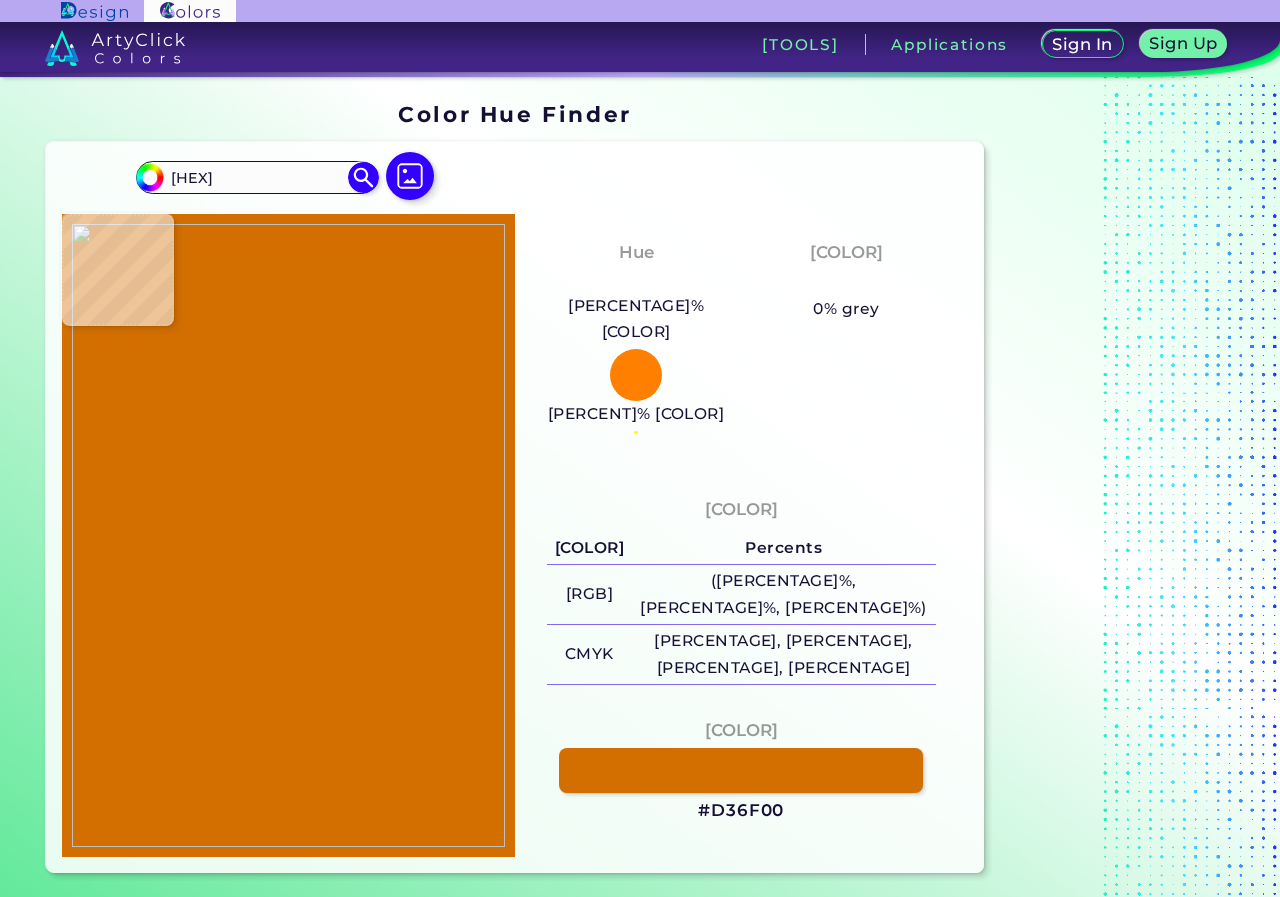 type on "[HEX]" 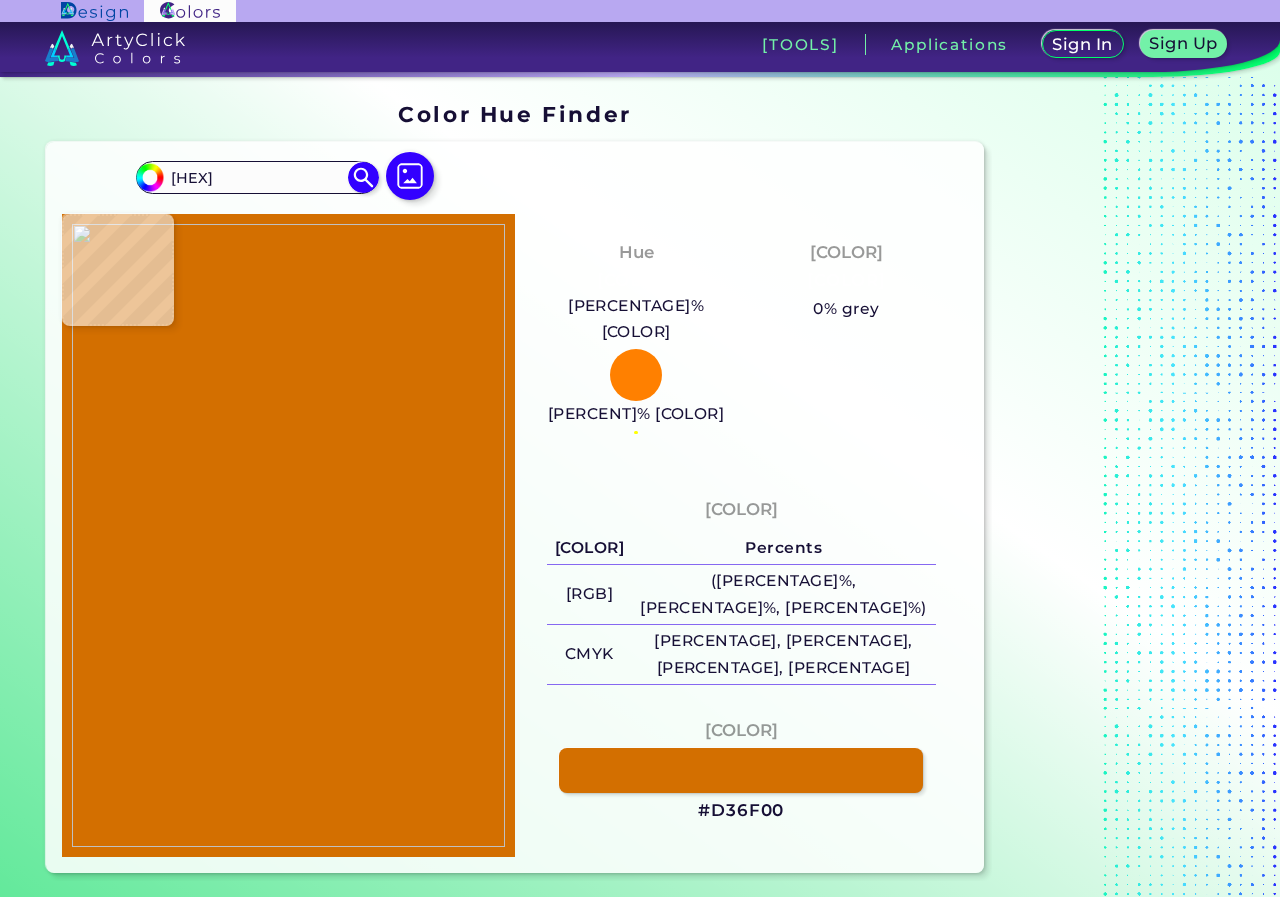 type on "#D36F00" 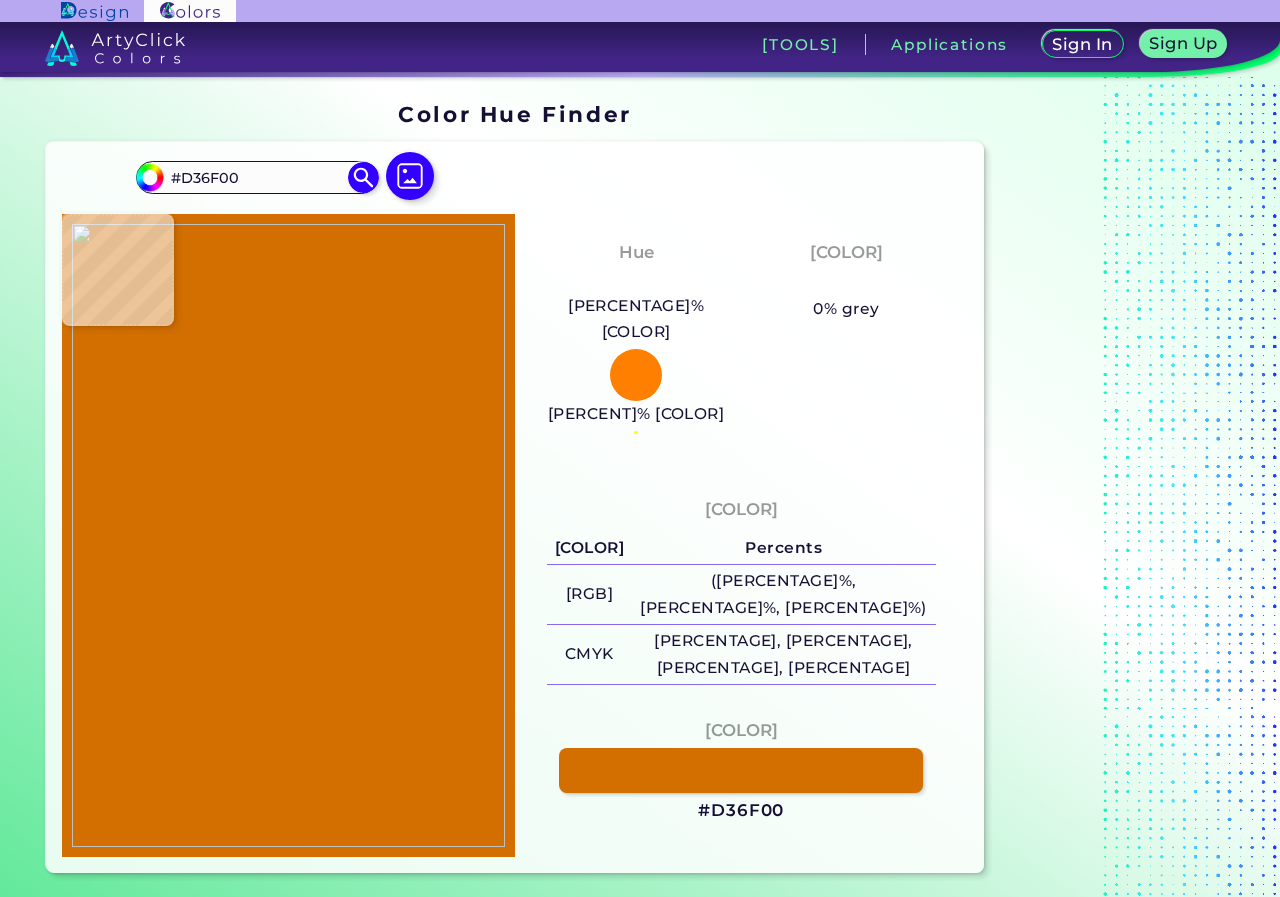 type on "[HEX]" 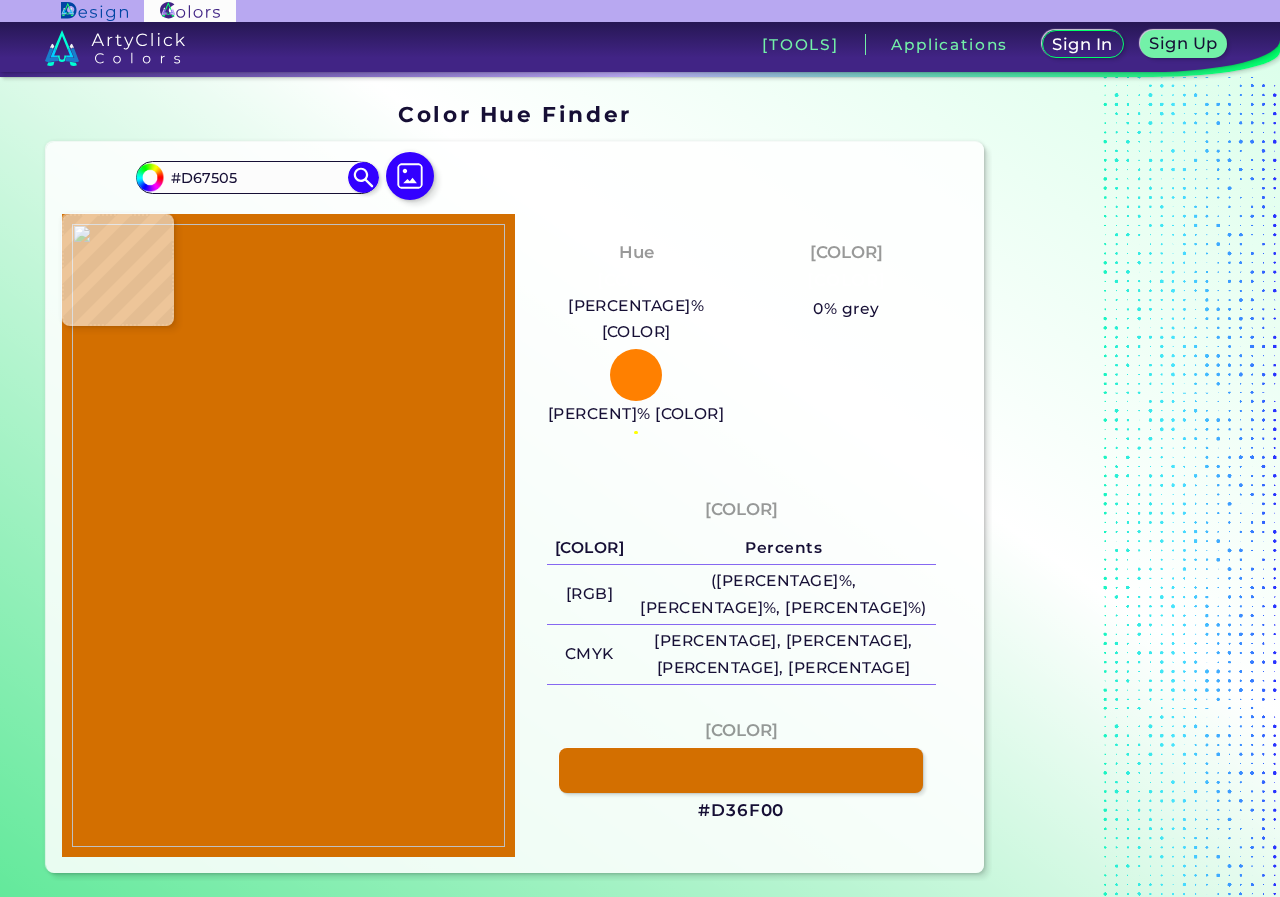 type on "[HEX]" 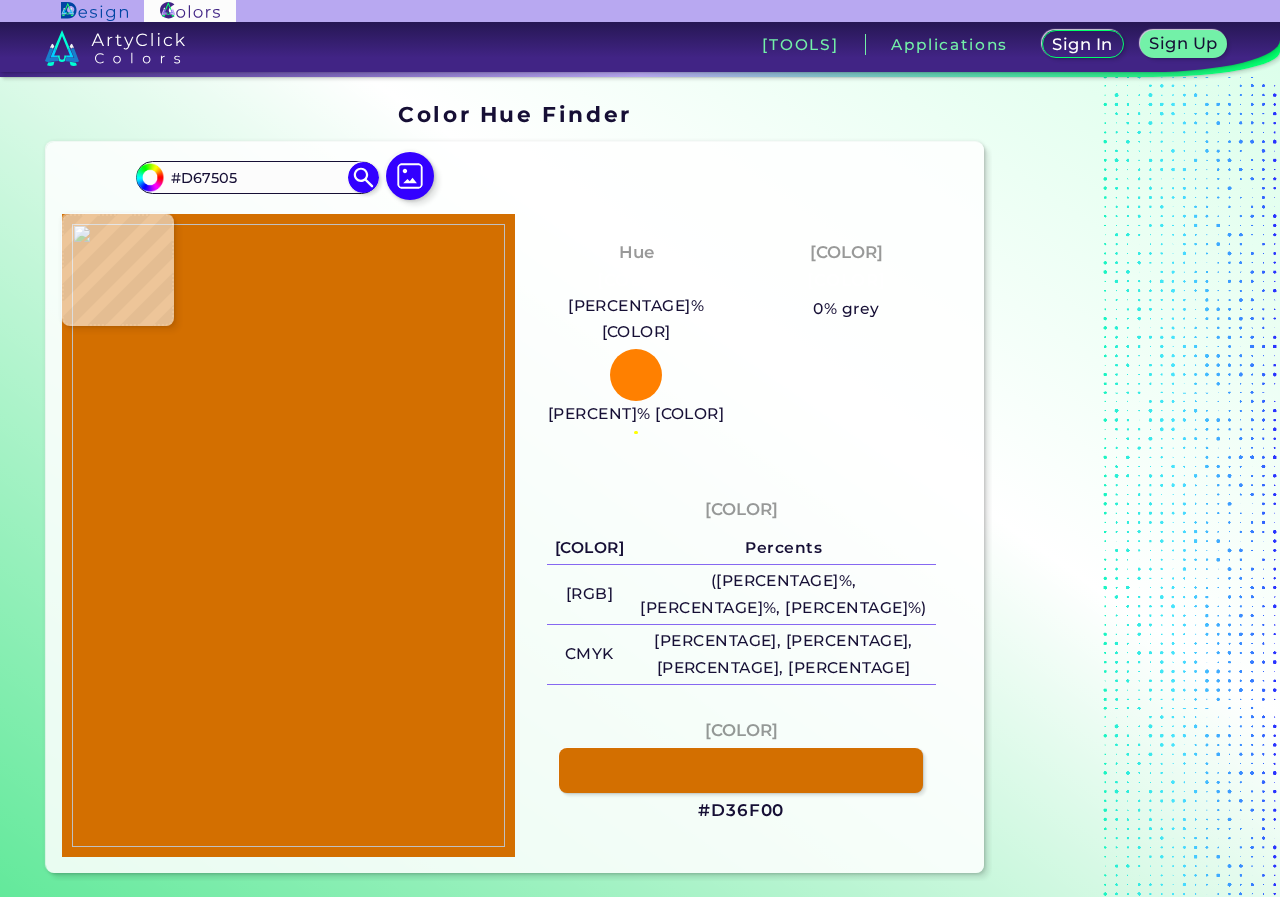 type on "[HEX_COLOR]" 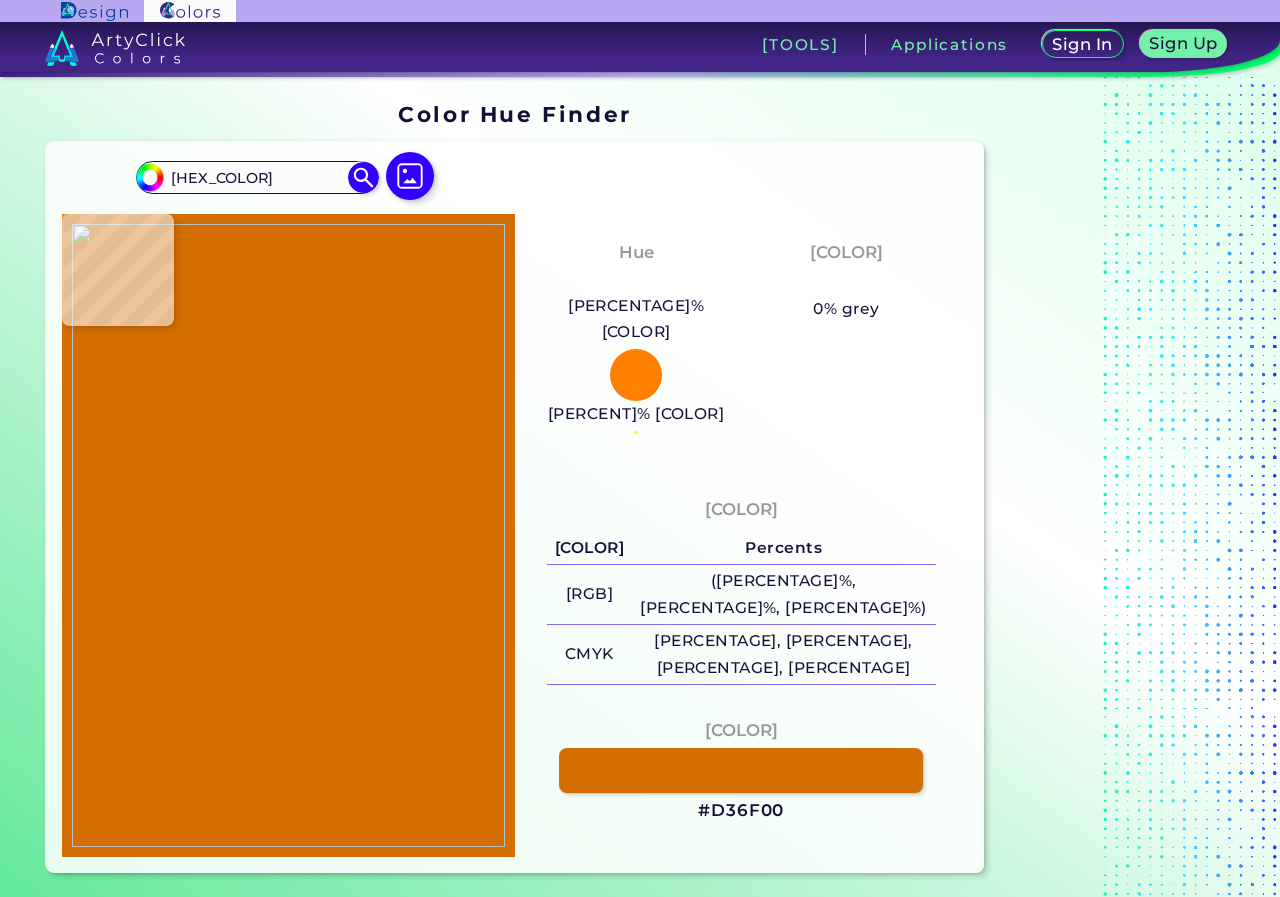 type on "#f9b838" 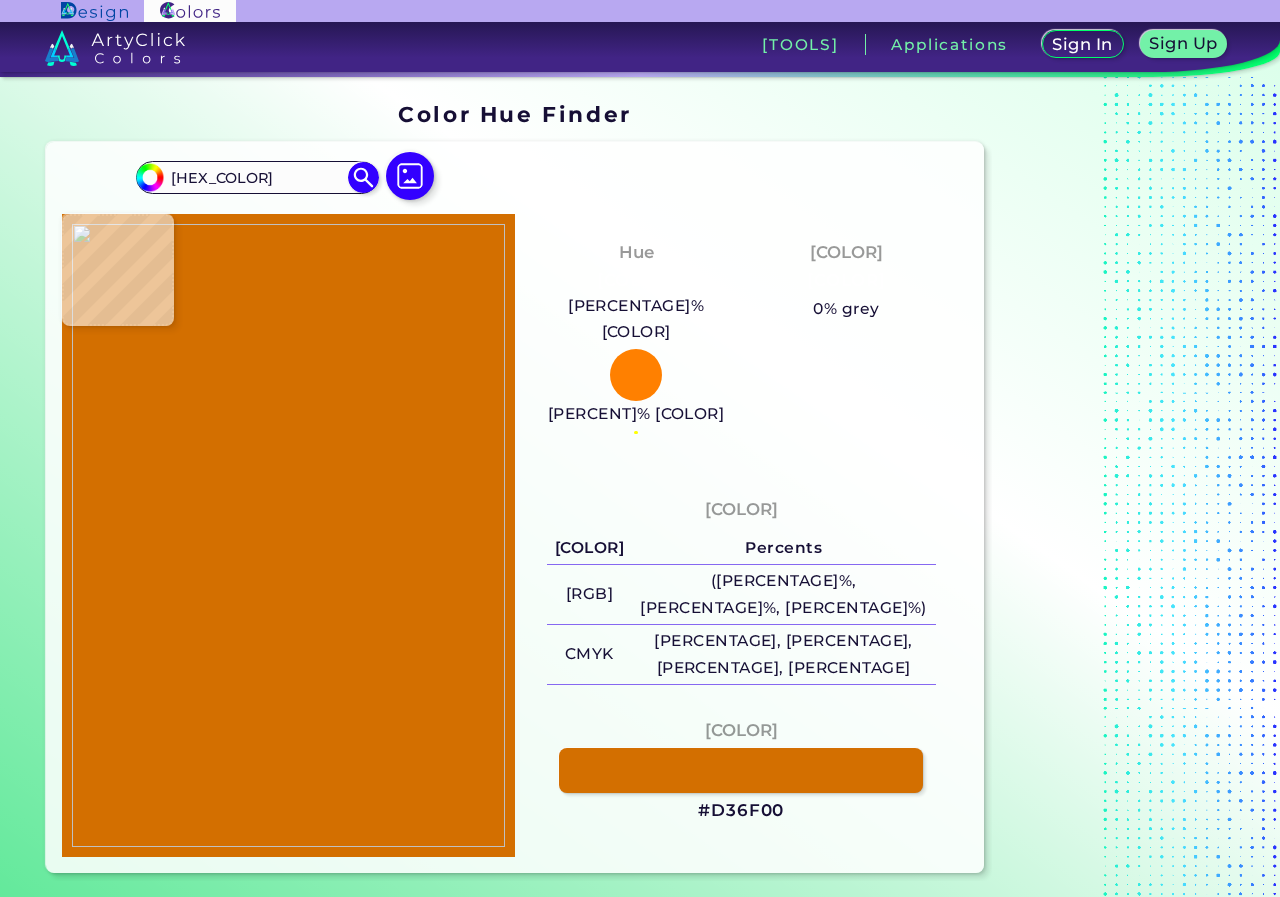 type on "#F9B838" 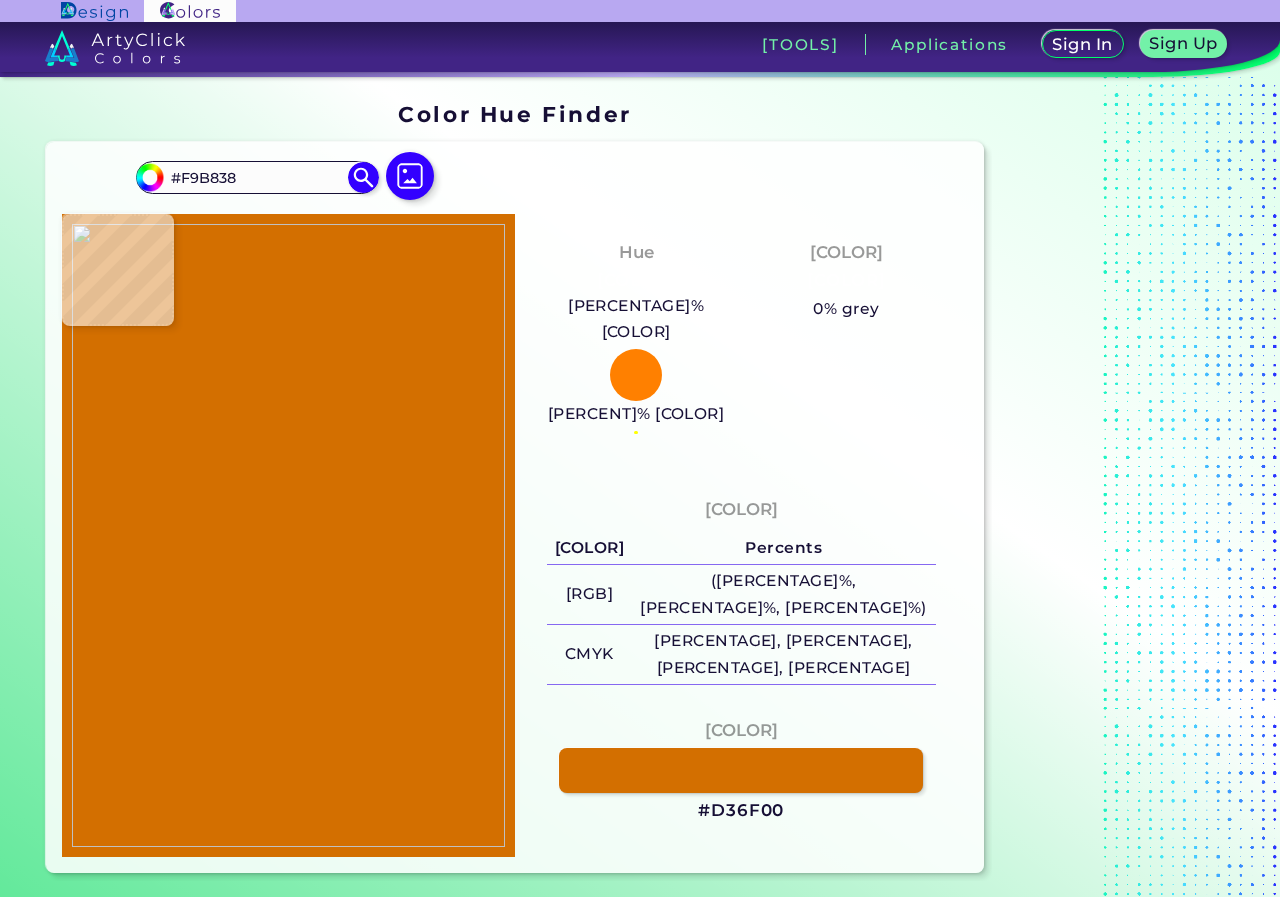 type on "[HEX]" 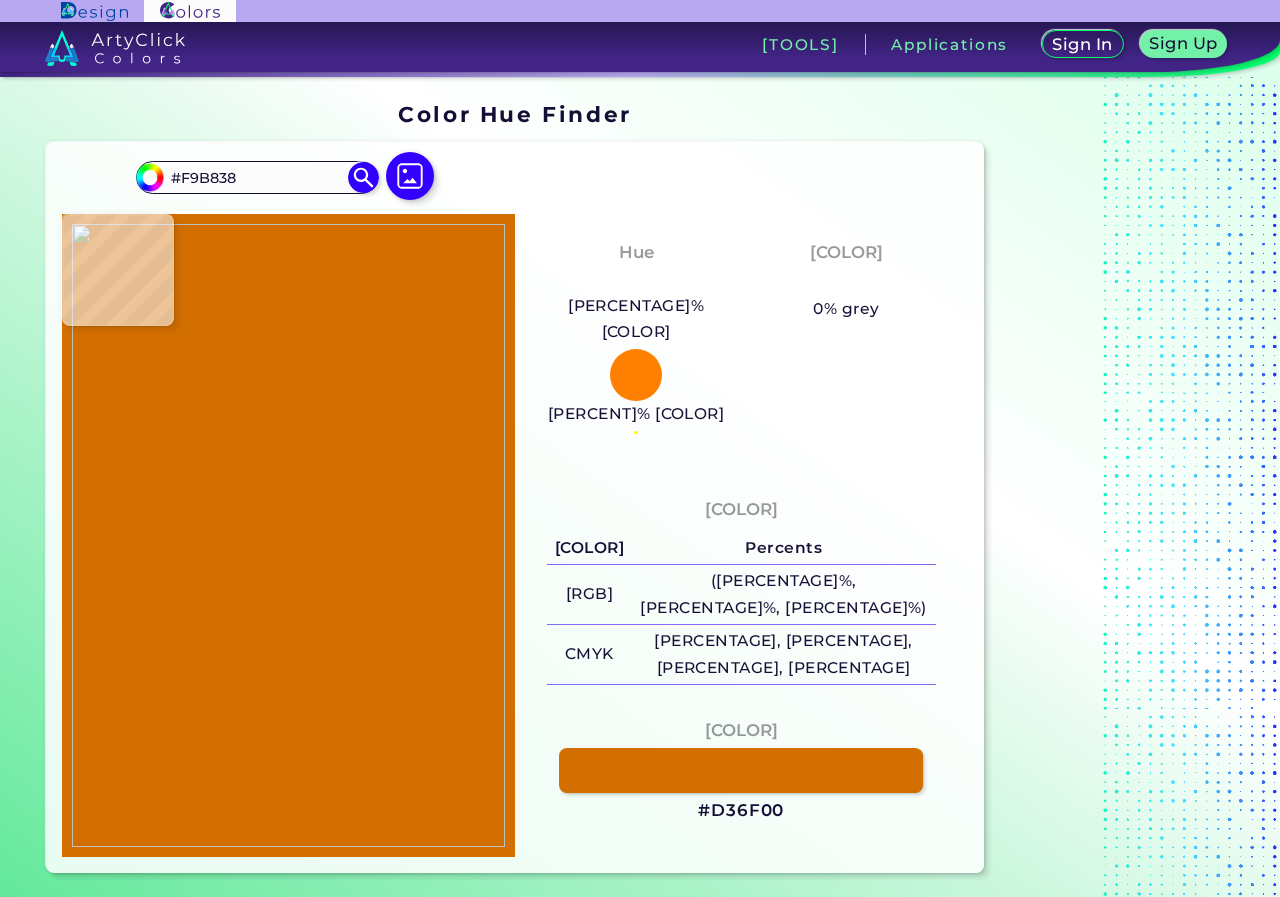 type on "[HEX]" 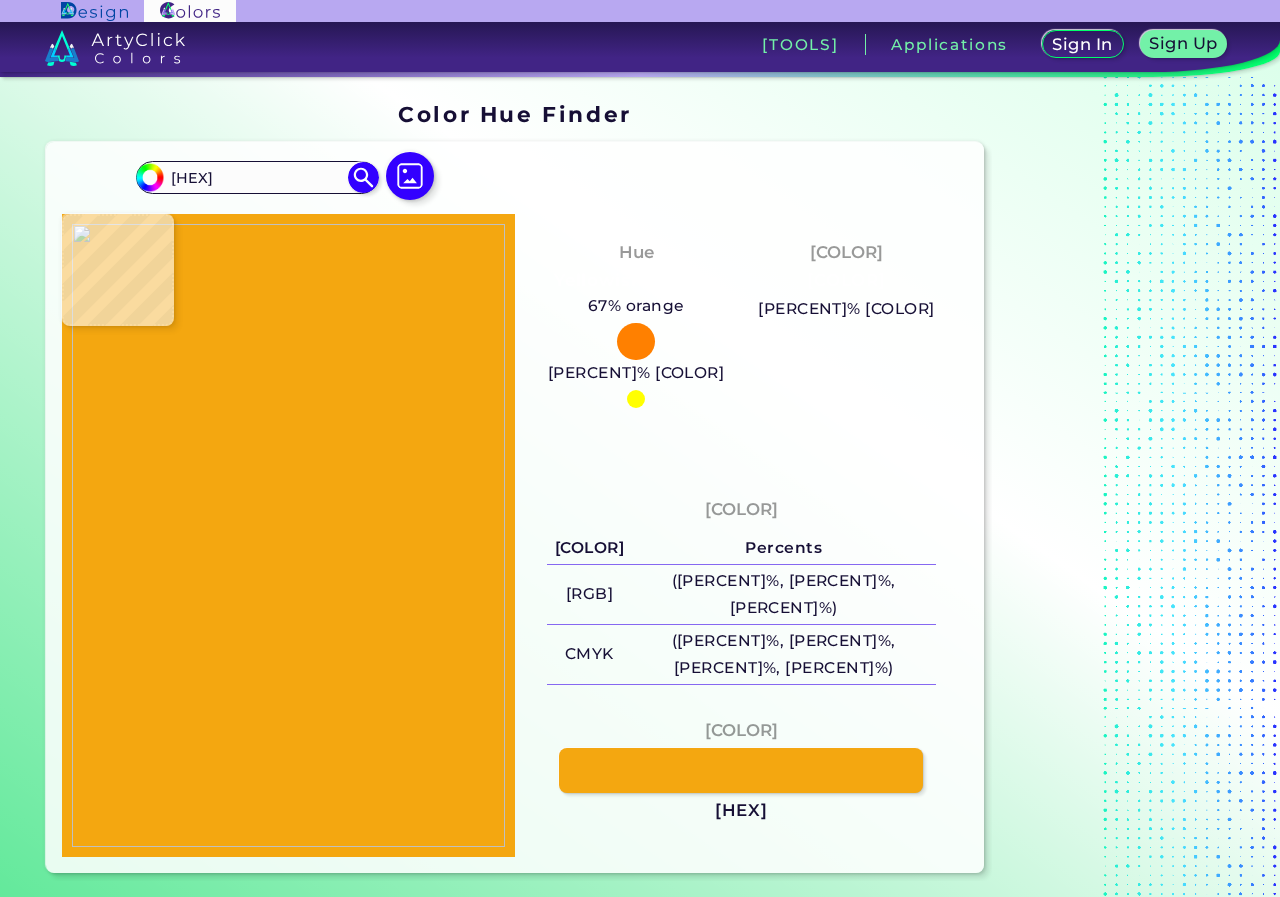 type on "#f3a000" 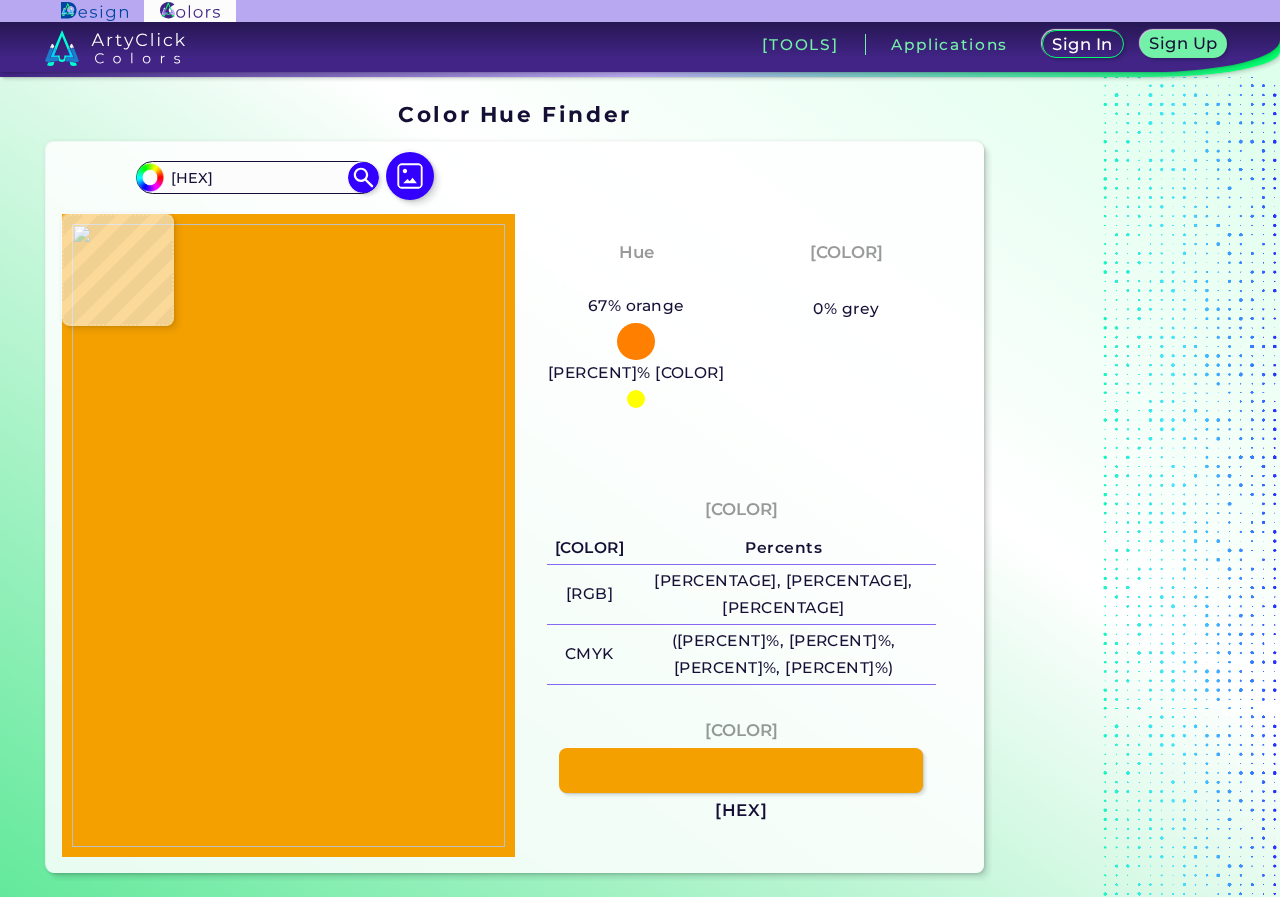 type on "#f9b838" 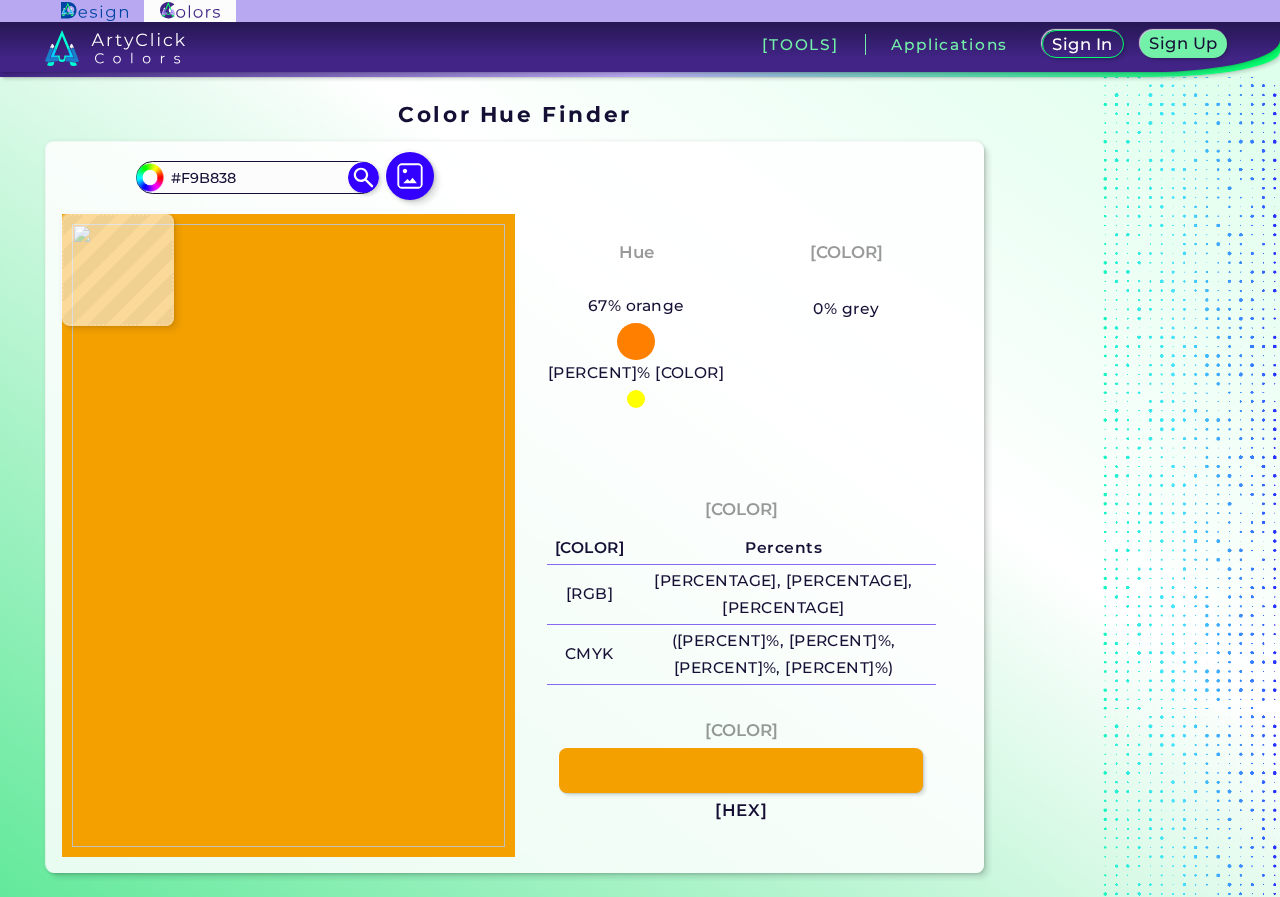 type on "#f7bb46" 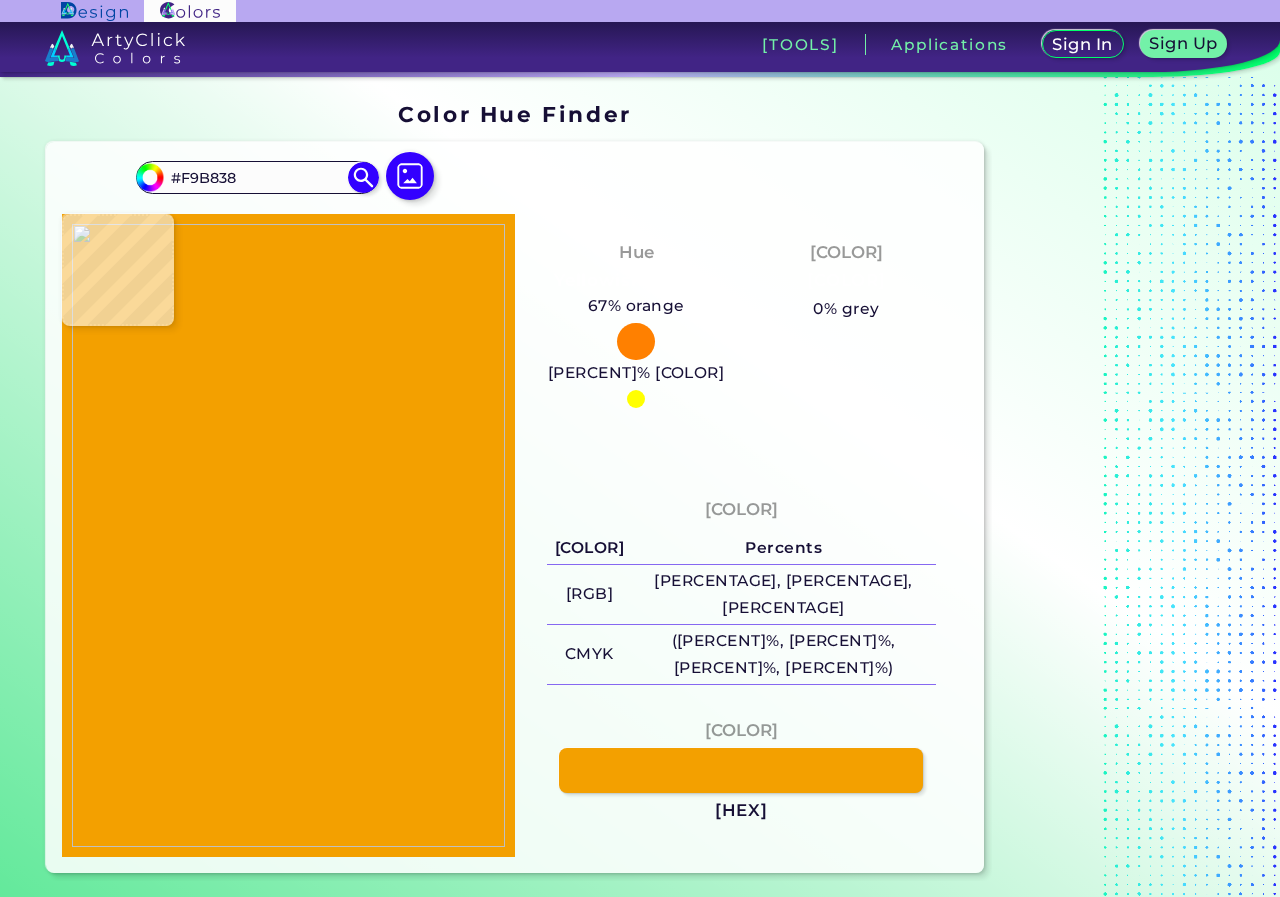type on "[HEX]" 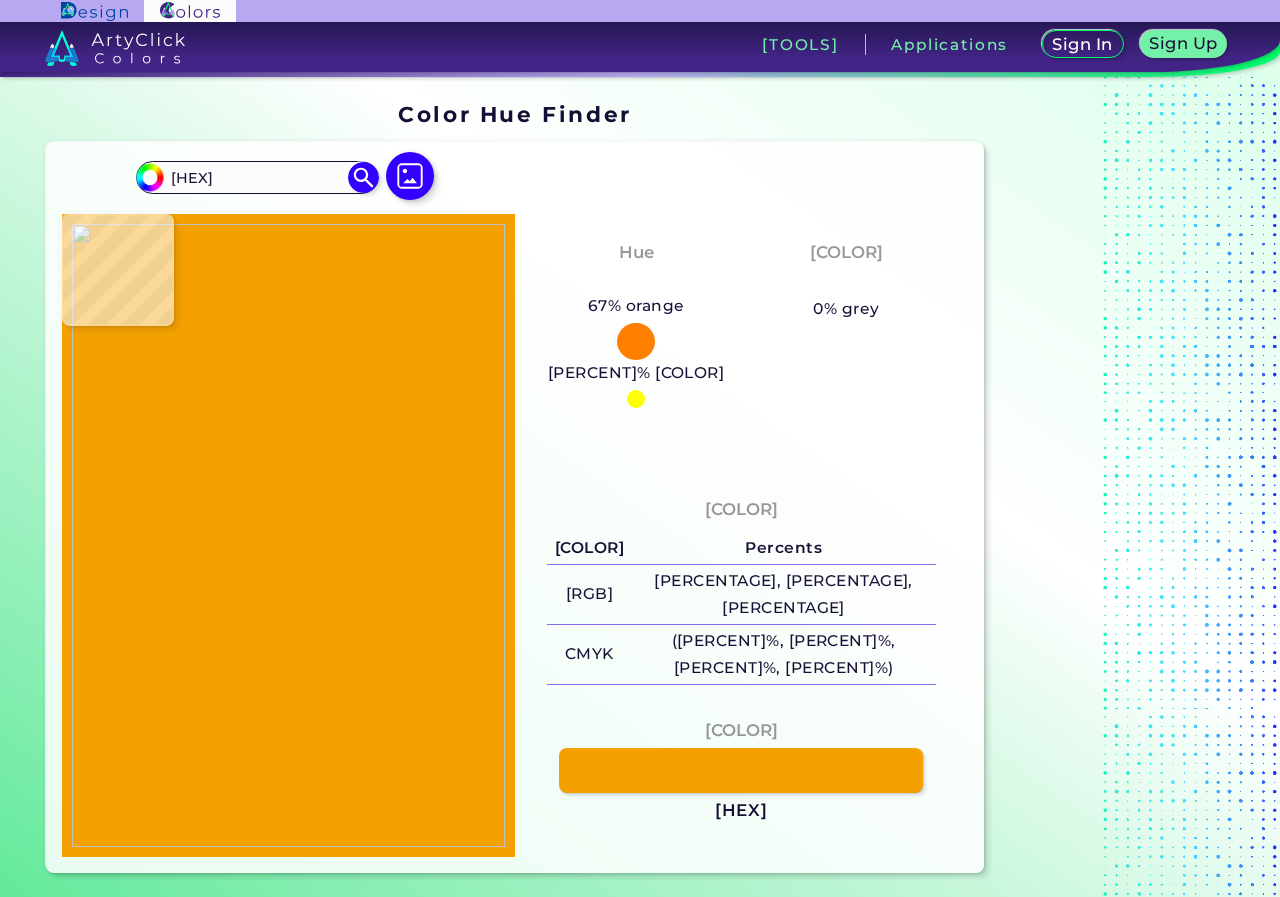 type on "[HEX]" 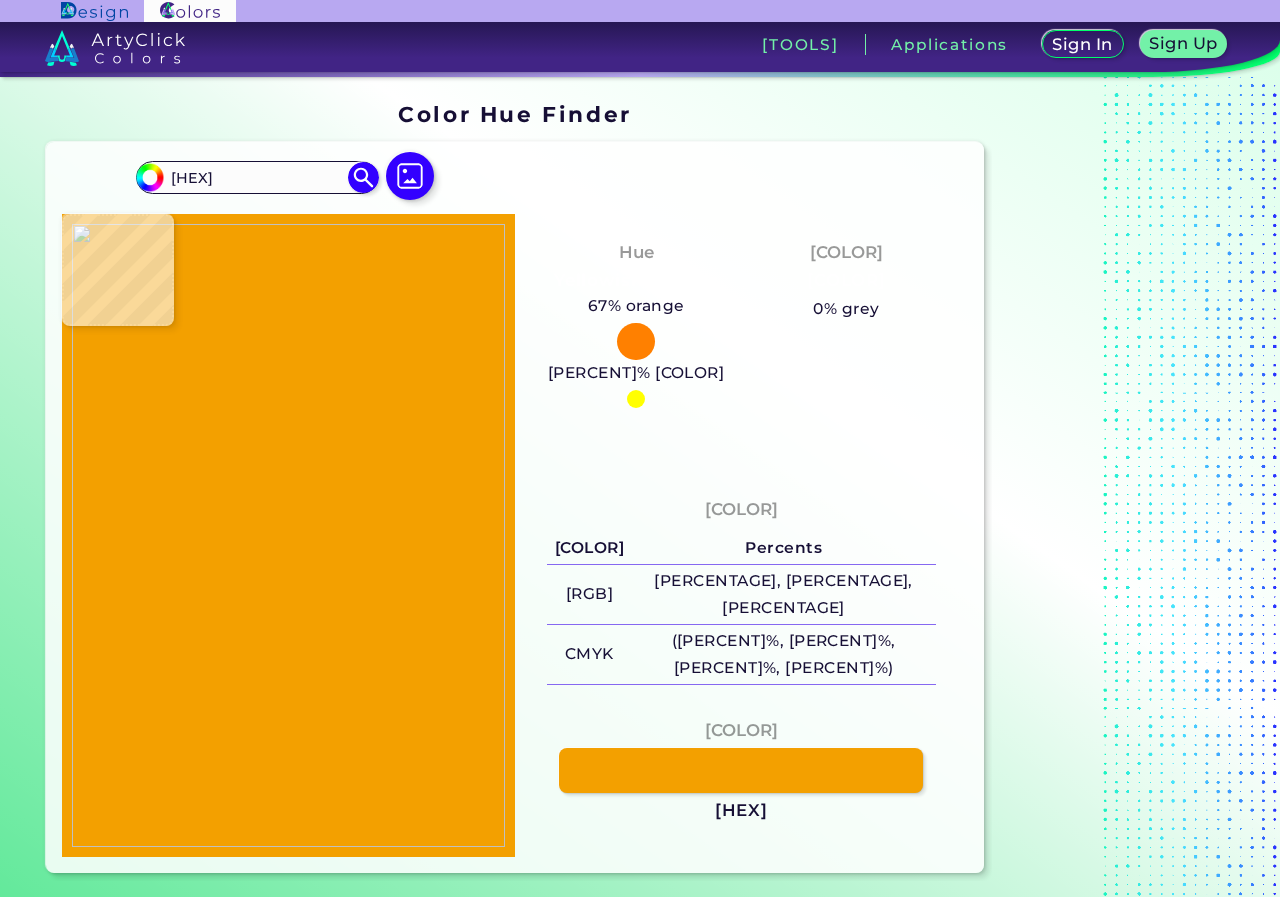 type on "[HEX]" 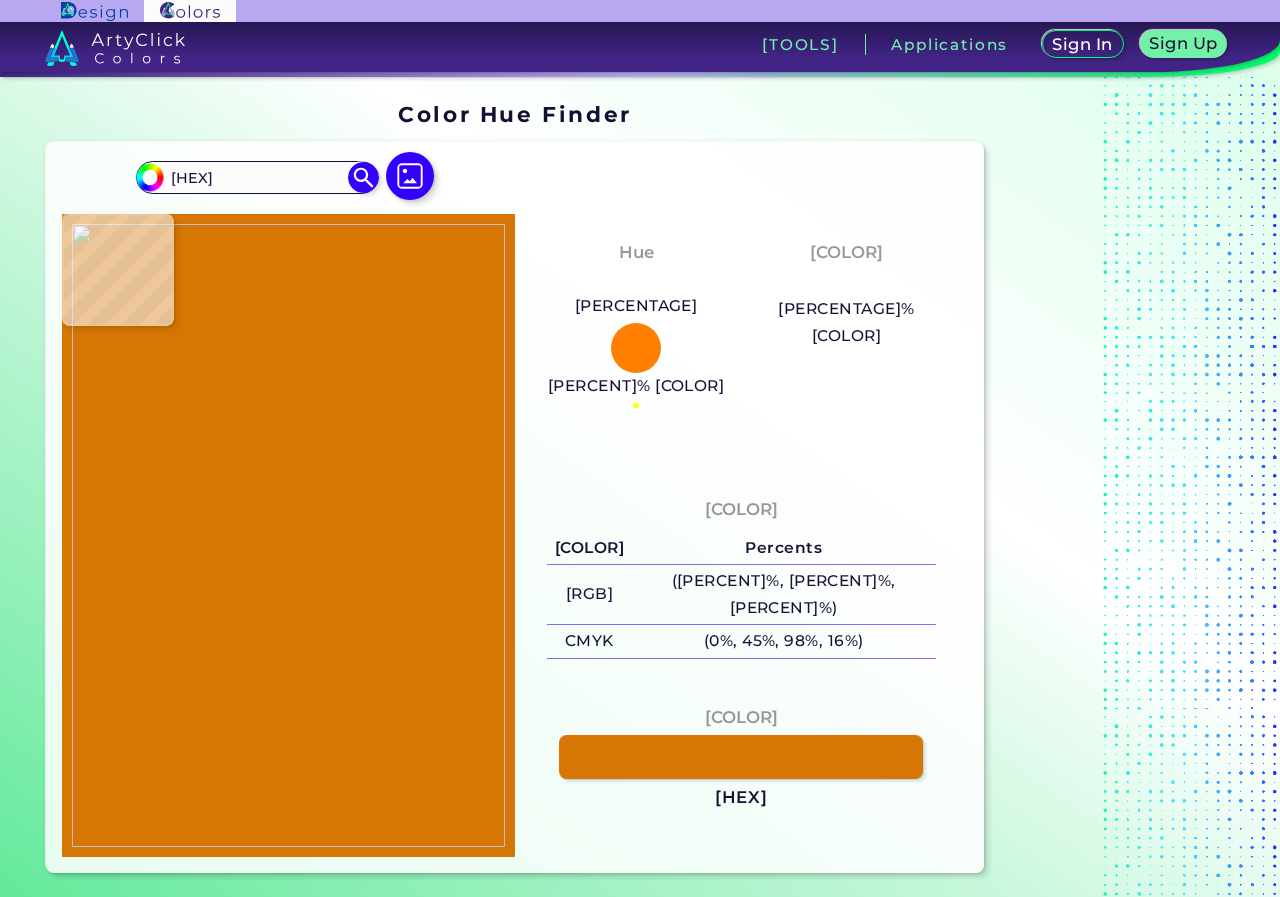type on "[HEX]" 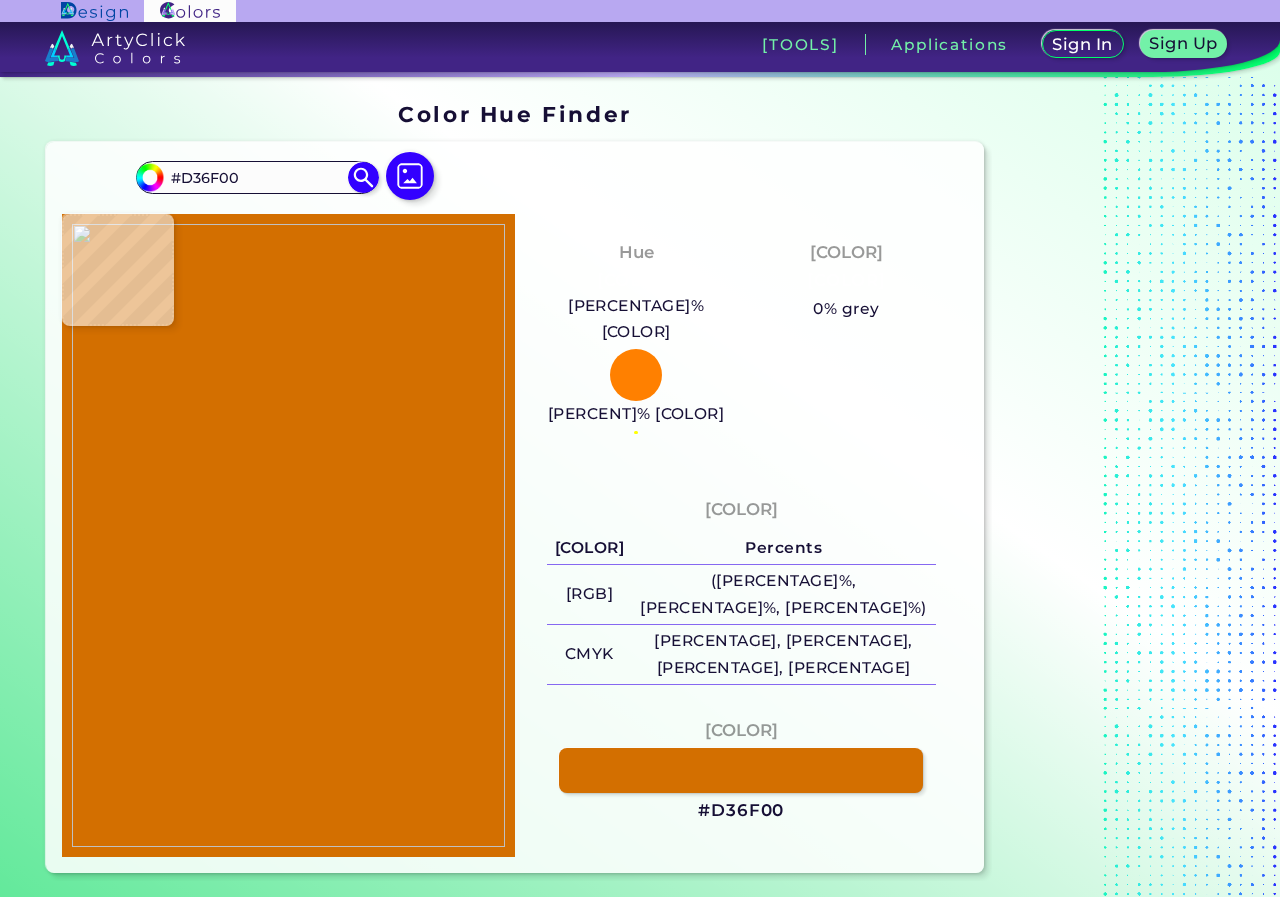 type on "[HEX]" 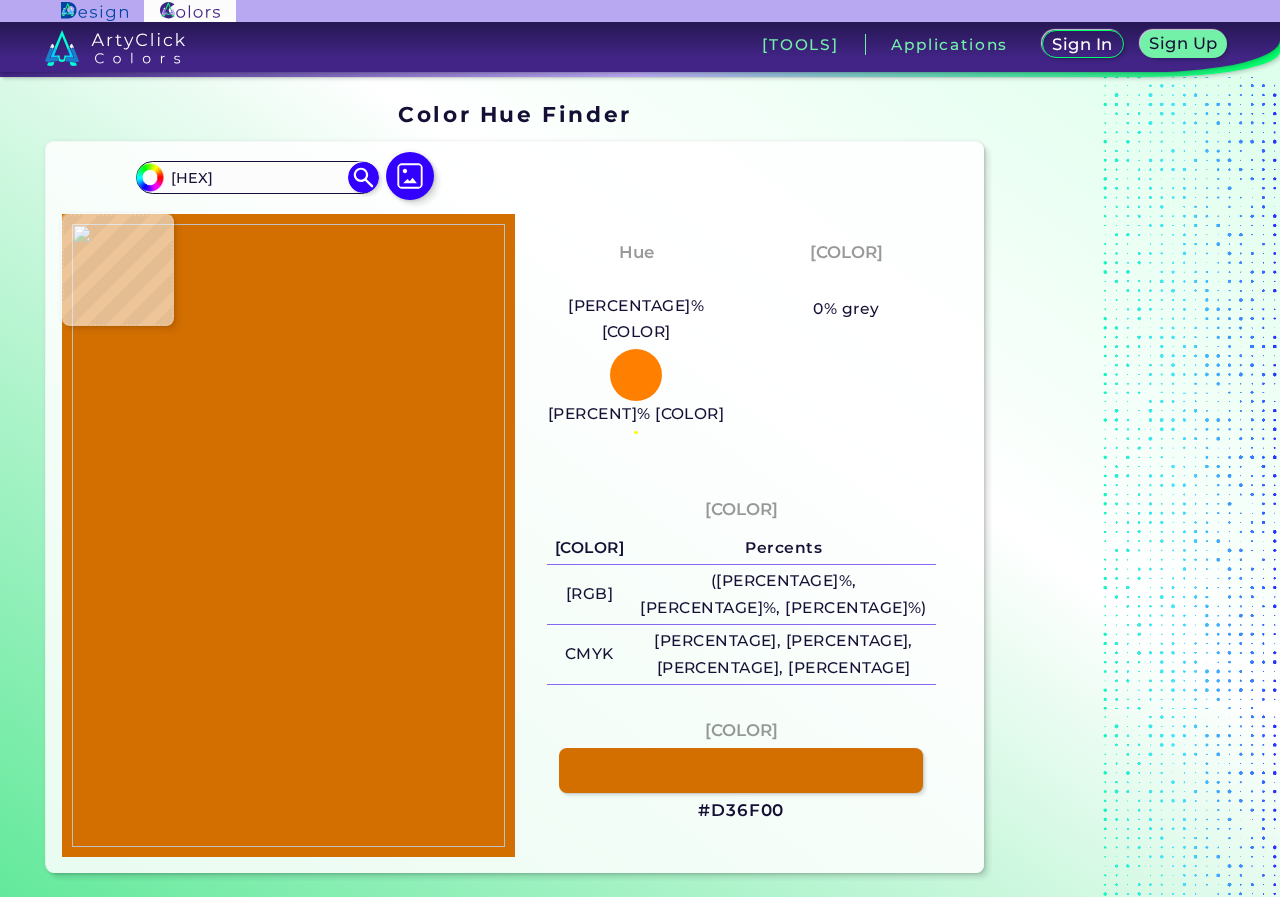 type on "[HEX]" 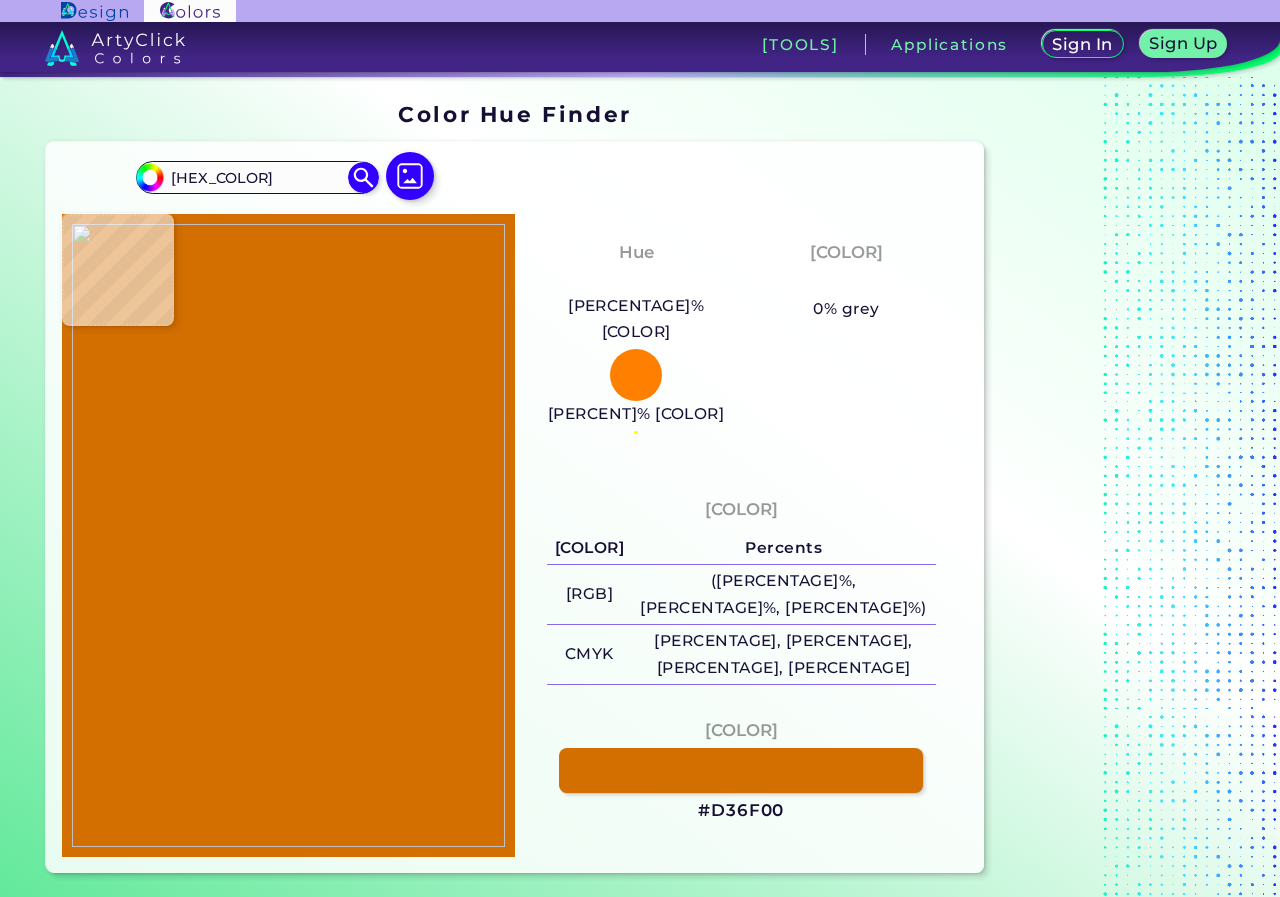 type on "#f9b838" 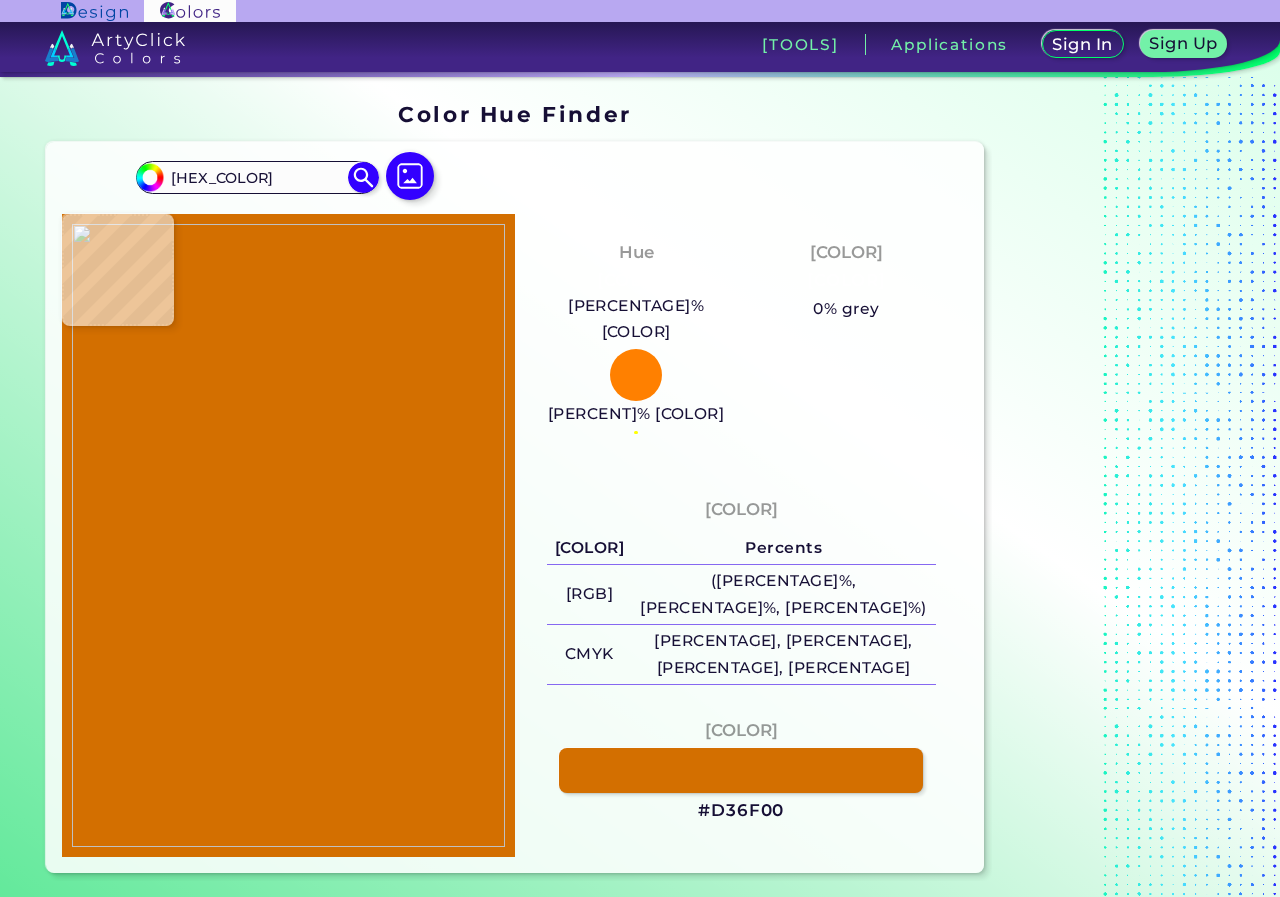 type on "#F9B838" 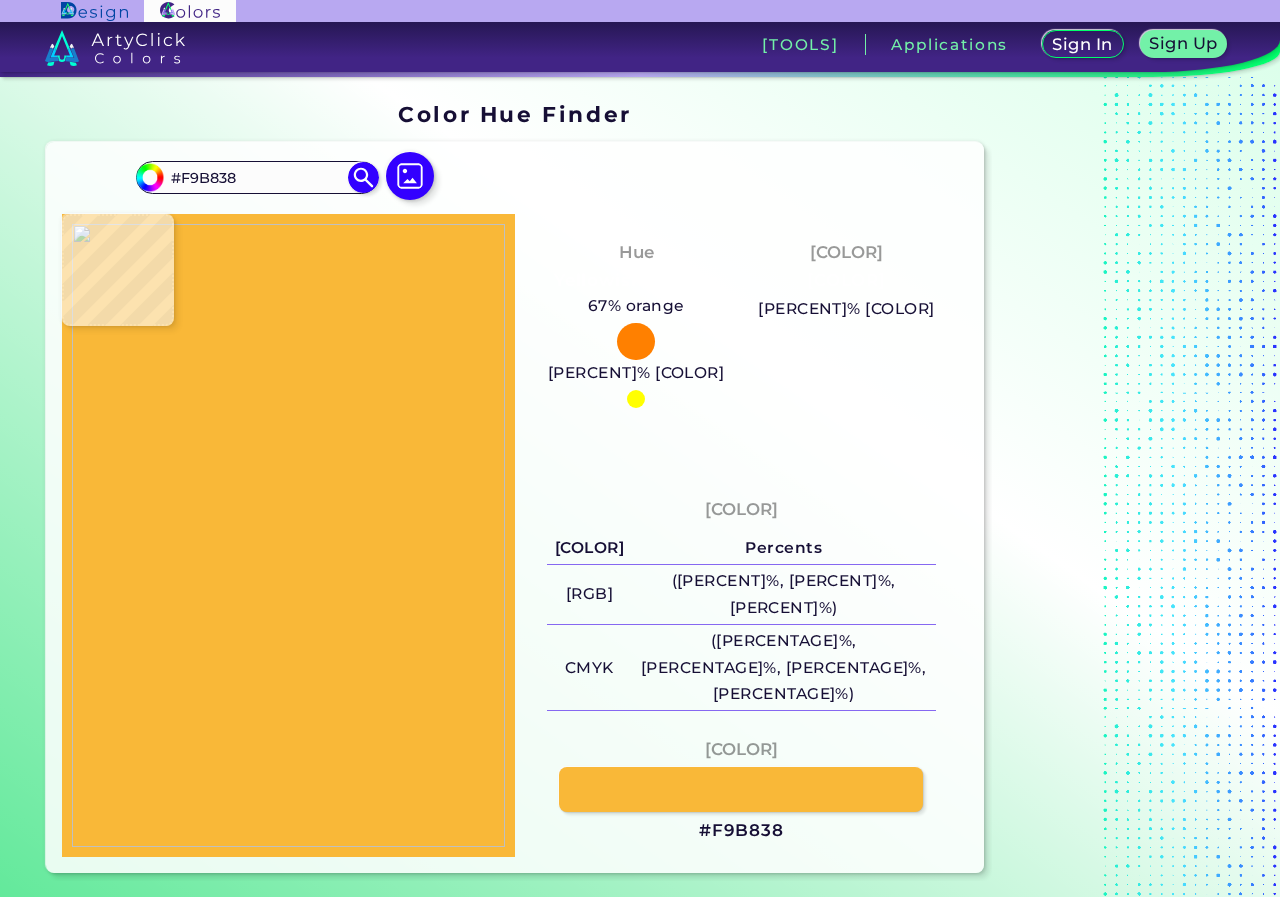 type on "[HEX]" 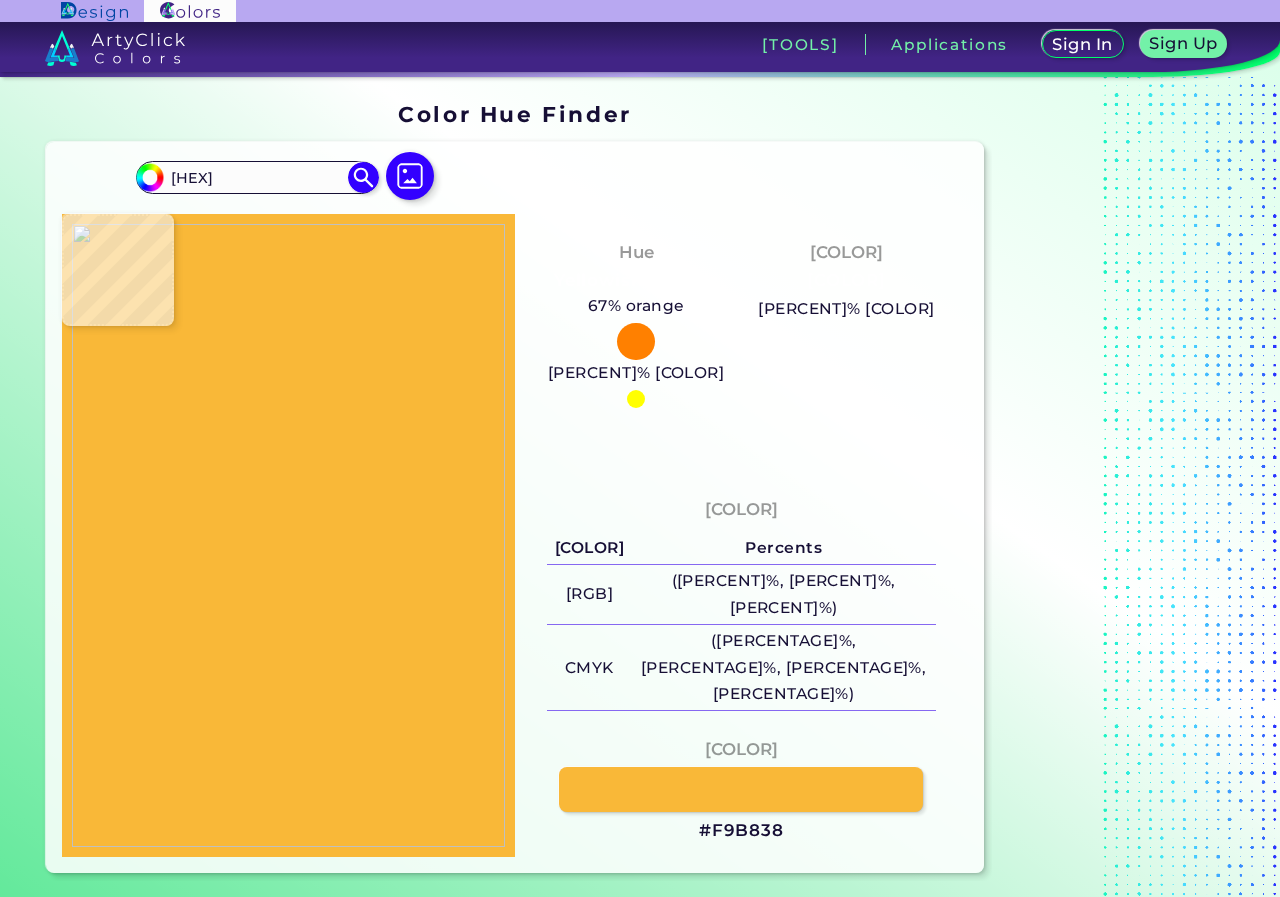type on "#f7bb46" 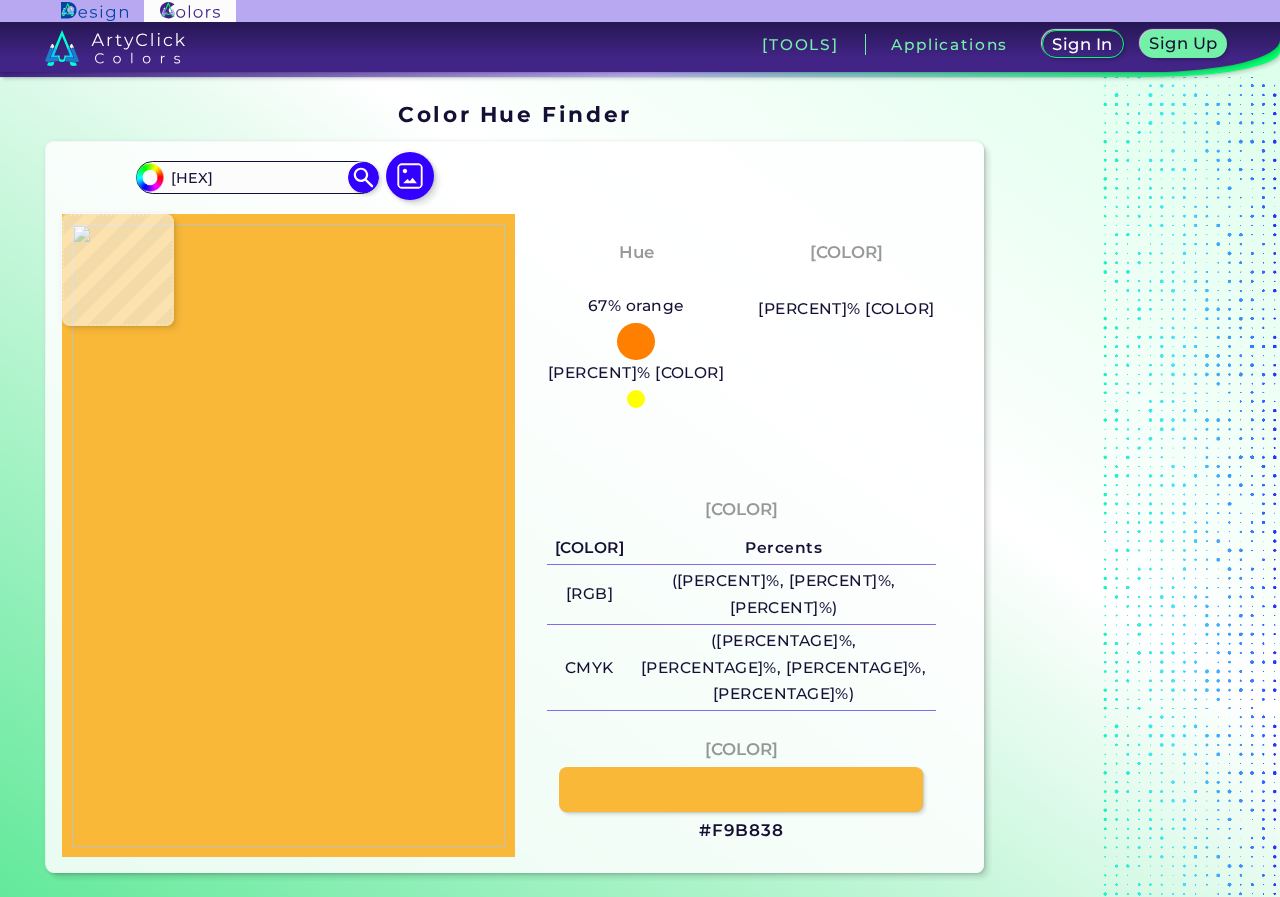 type on "[HEX]" 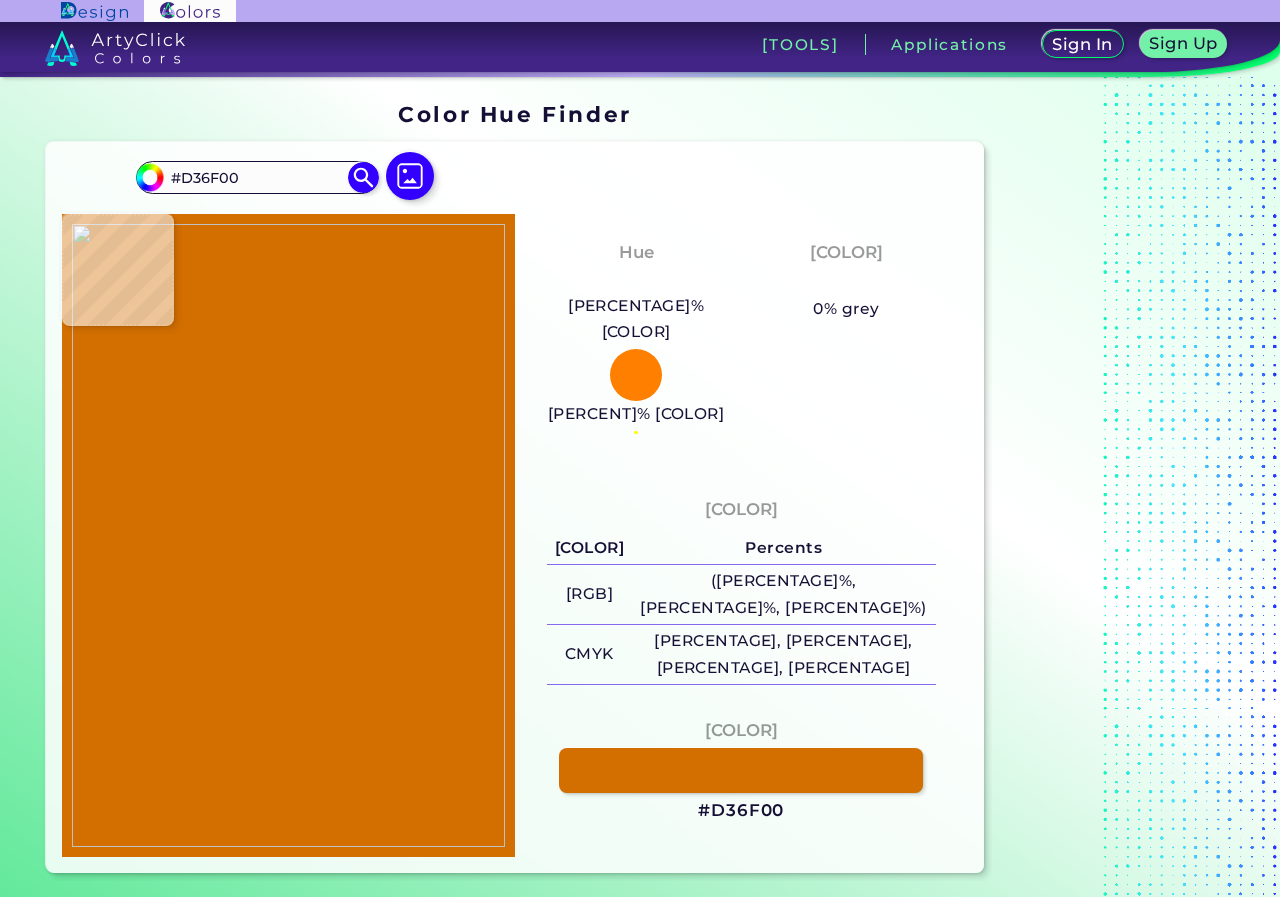 type on "#d87b0c" 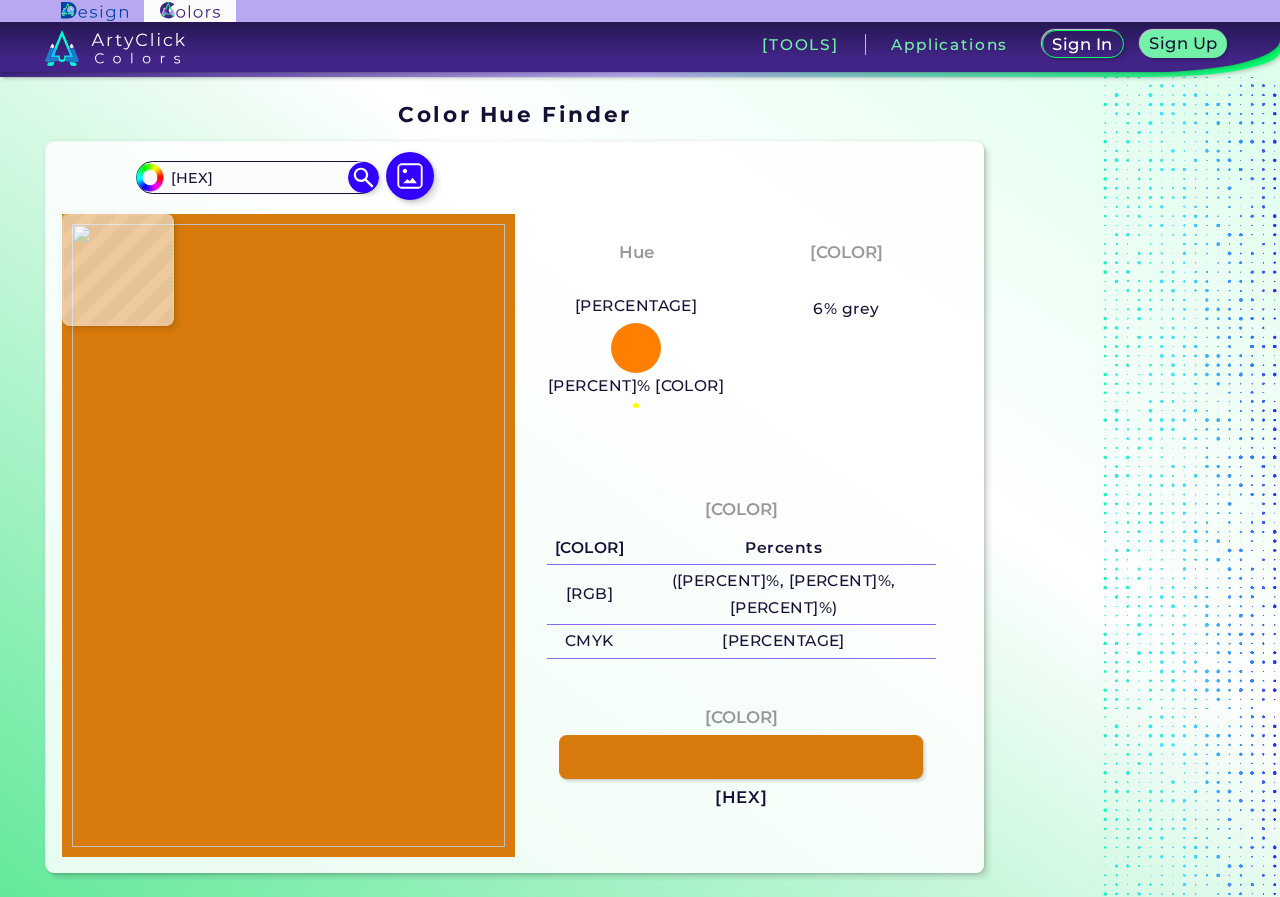 type on "[HEX]" 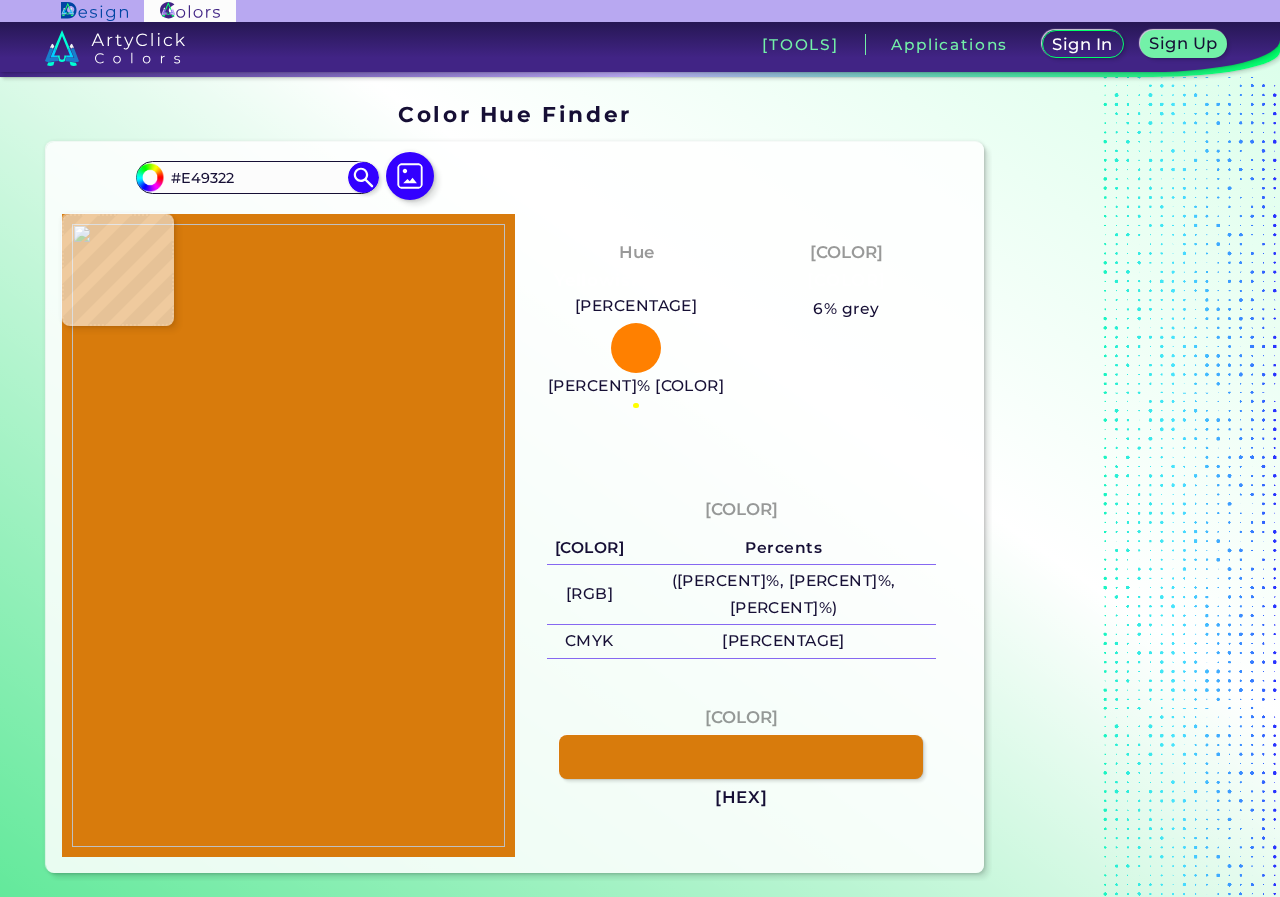 type on "[HEX]" 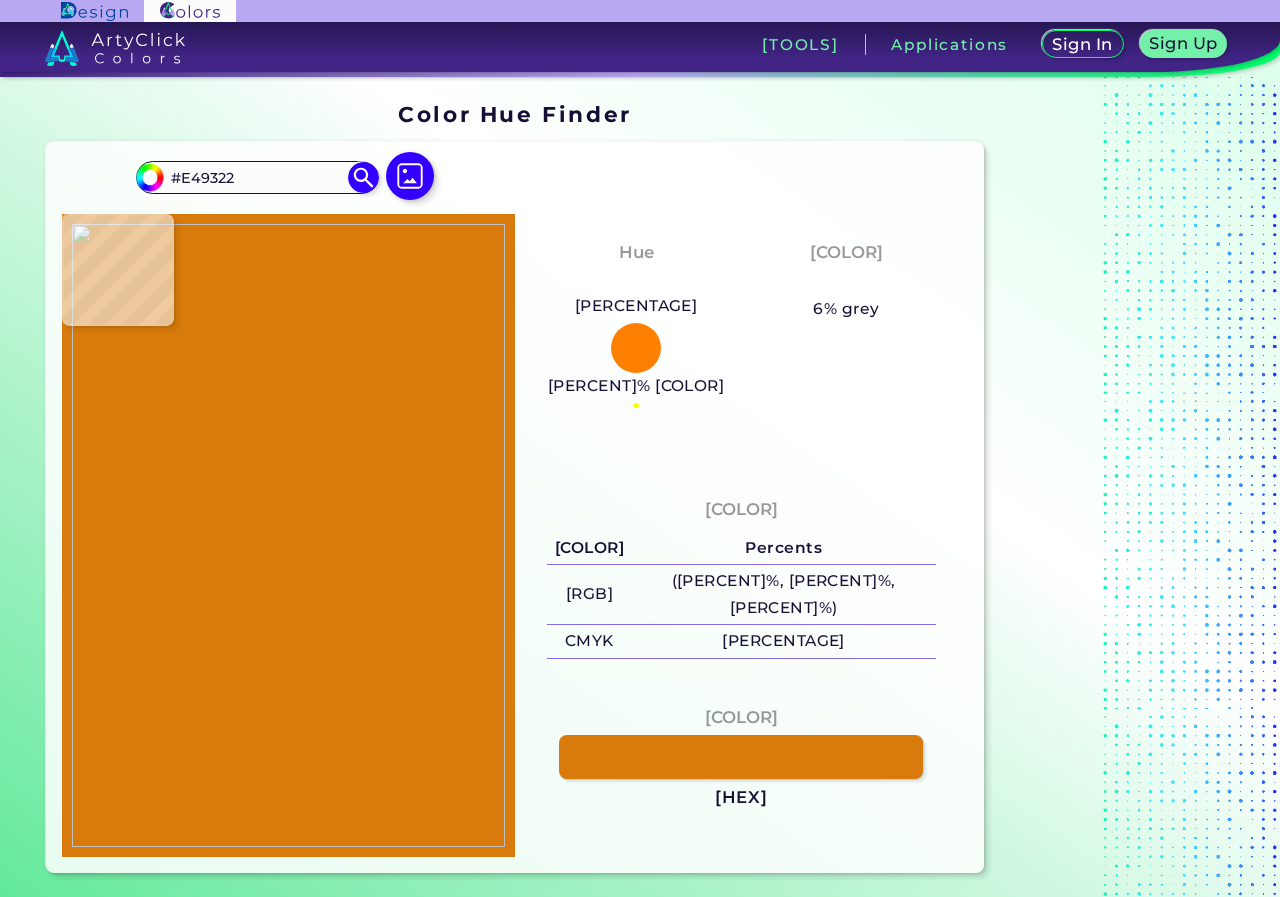 type on "#F1AF3E" 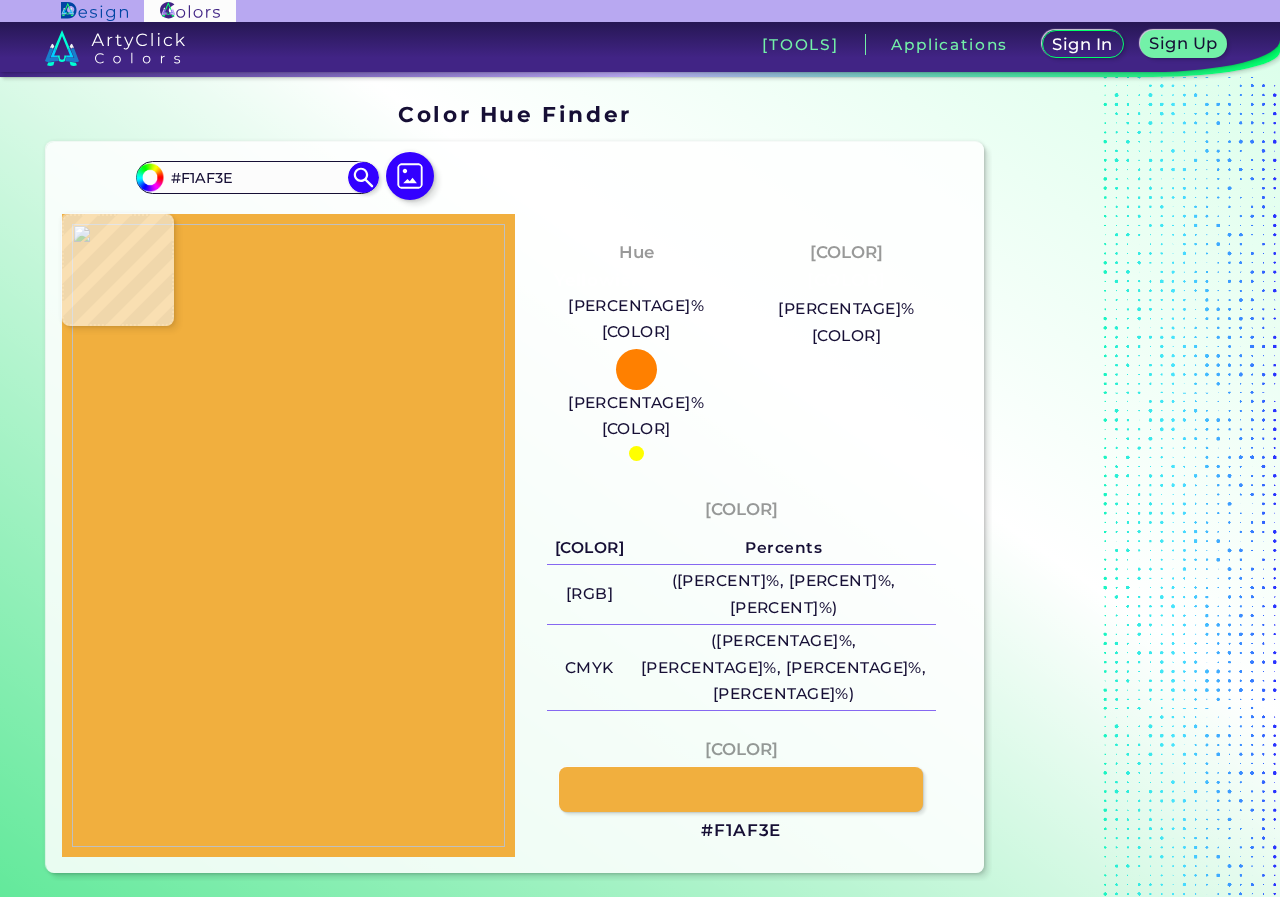 type on "[HEX_COLOR]" 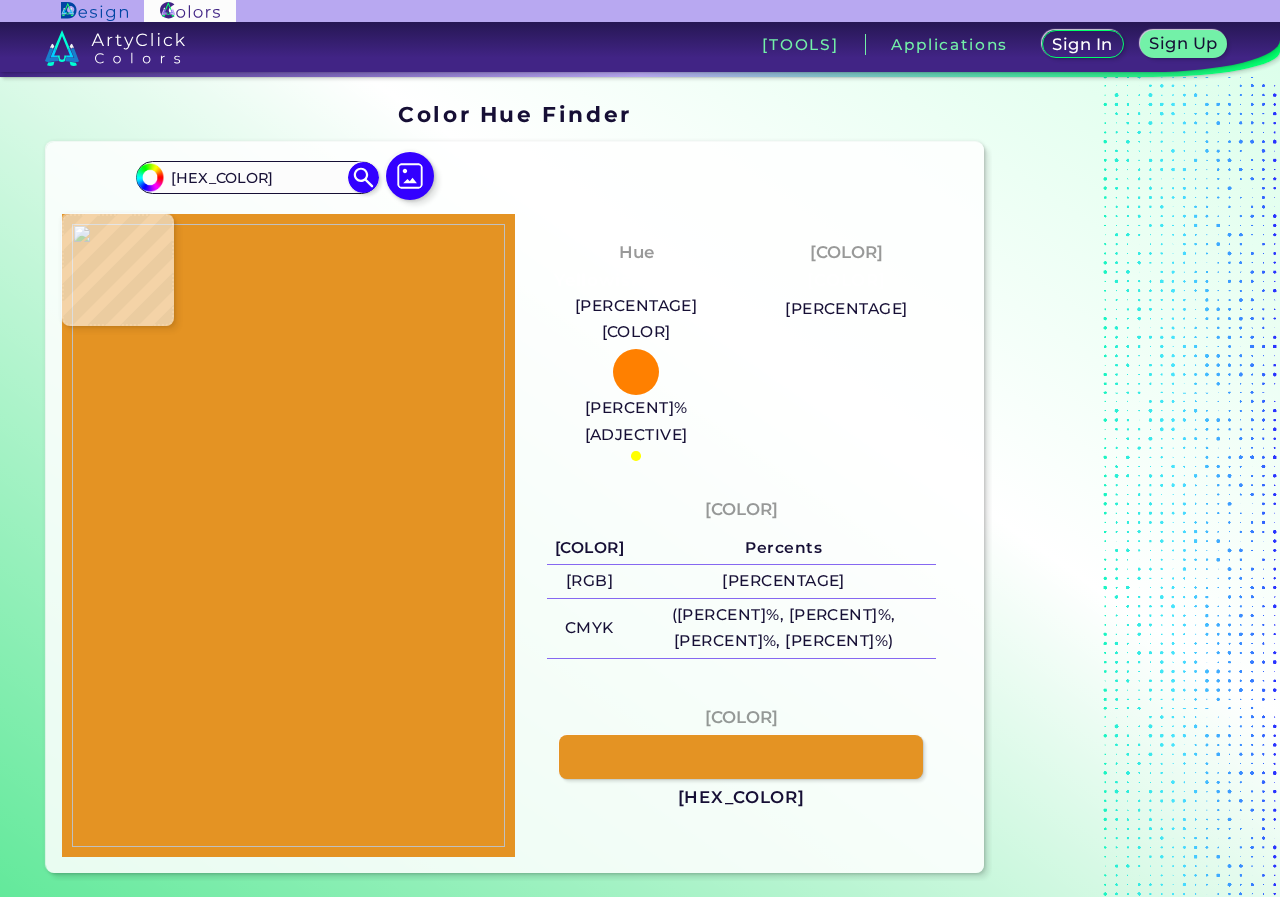 type on "#d47203" 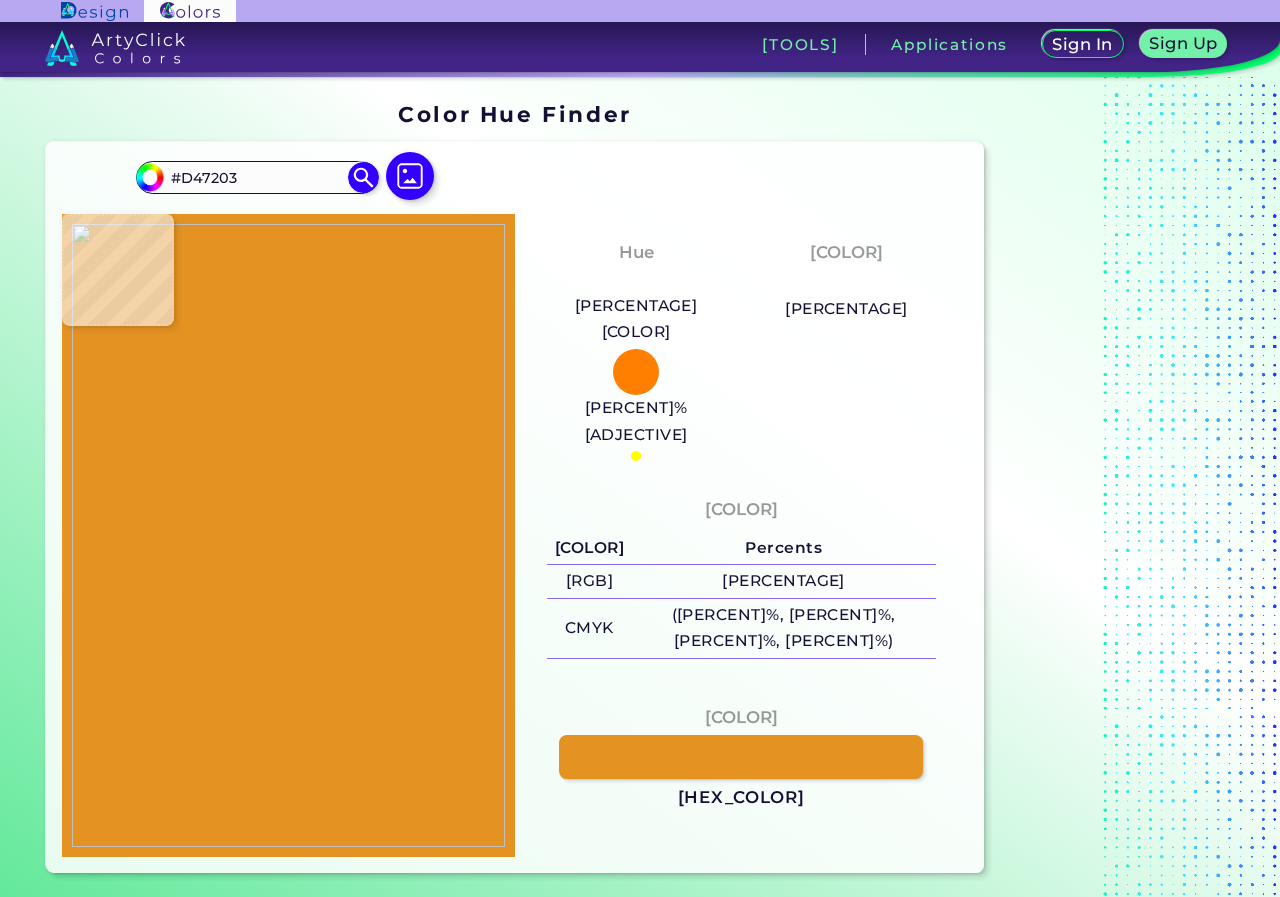 type on "[HEX]" 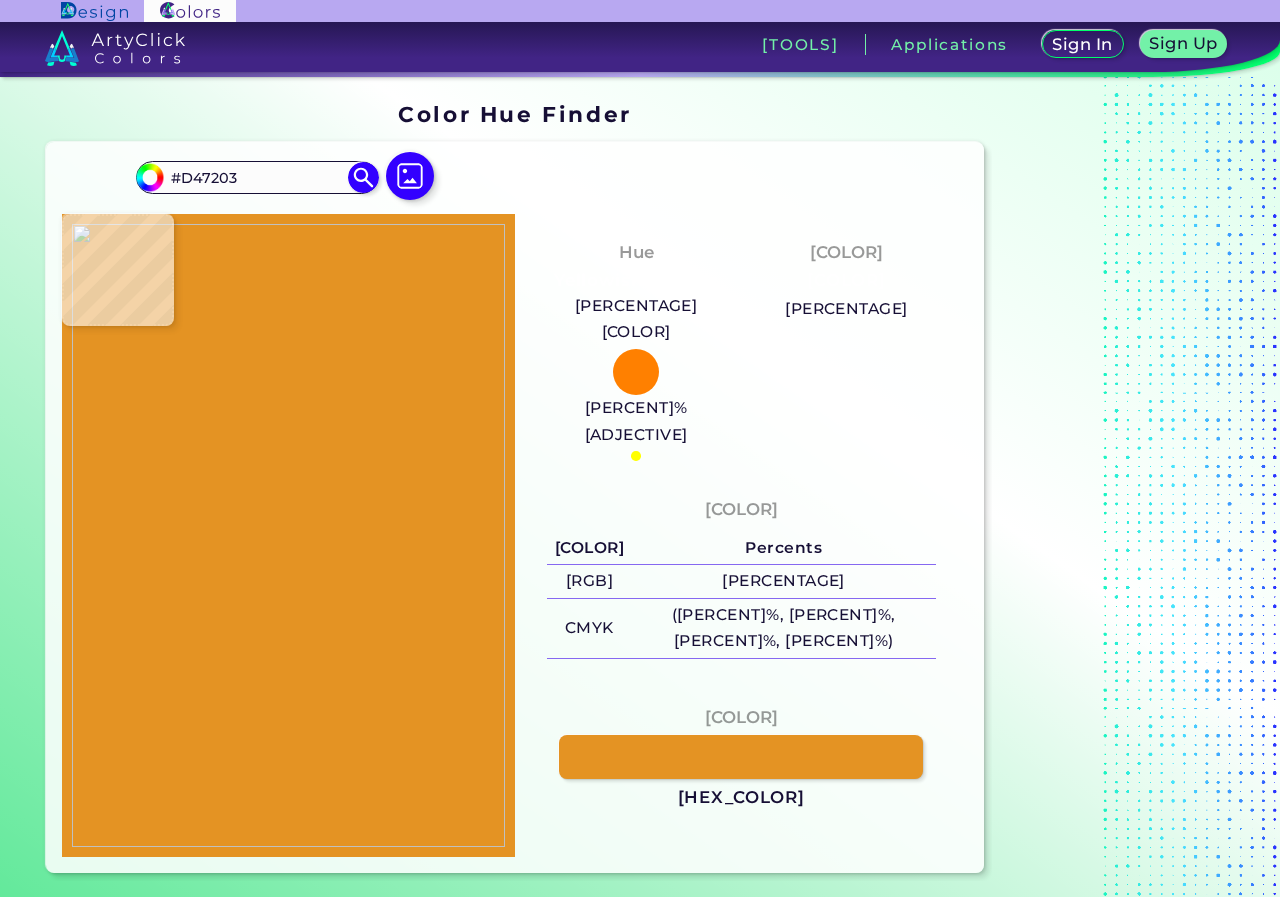 type on "#DC8011" 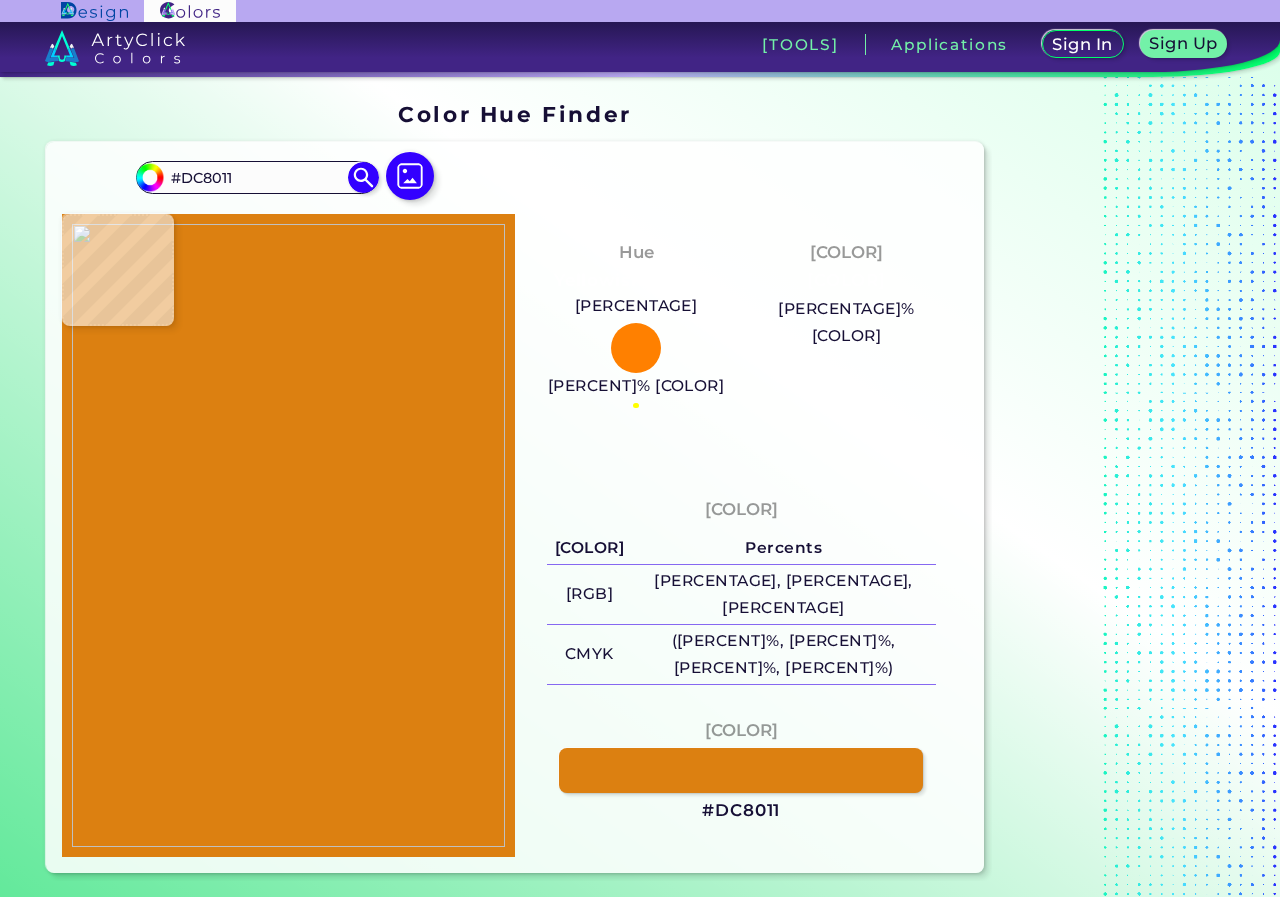 type on "[HEX]" 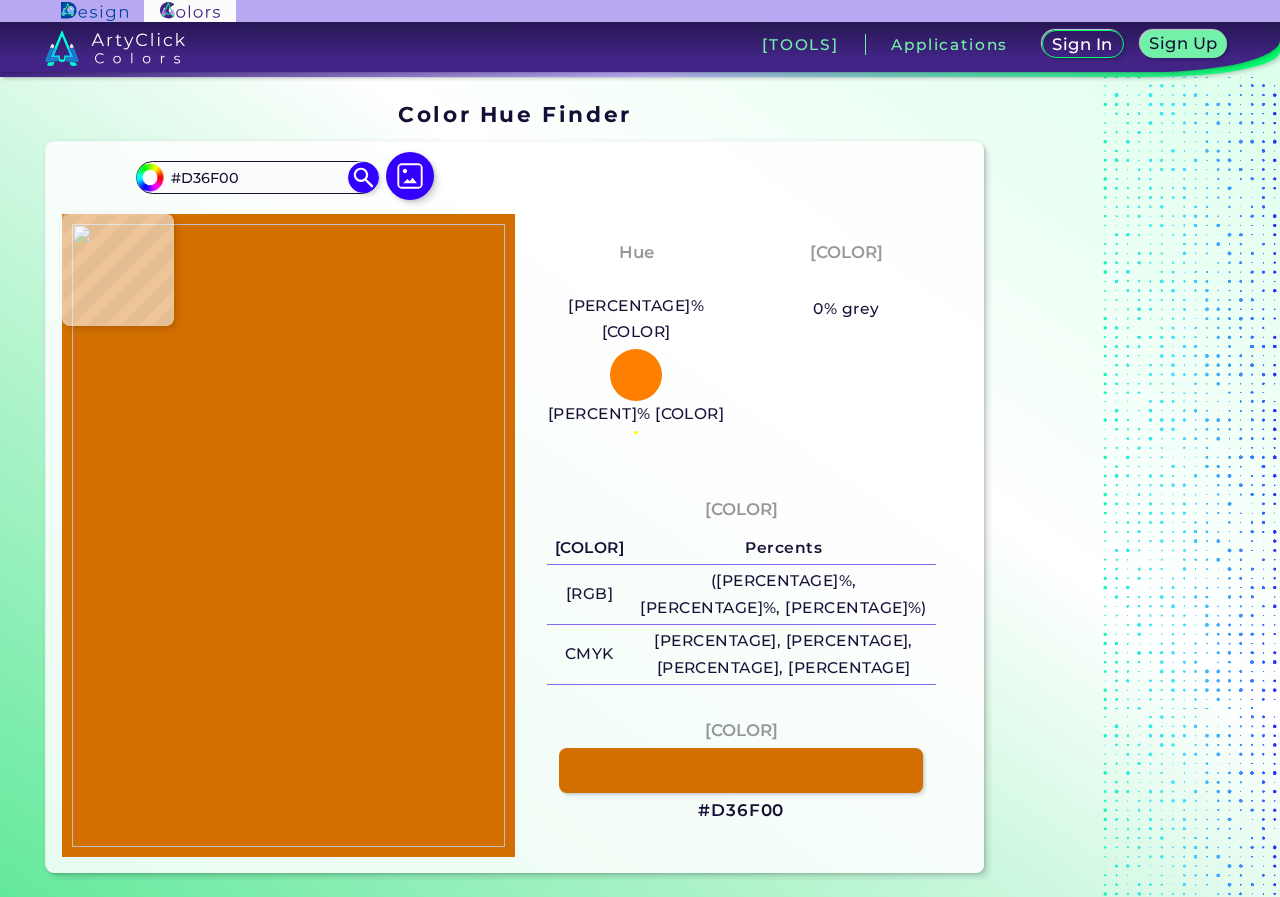 type on "#d47203" 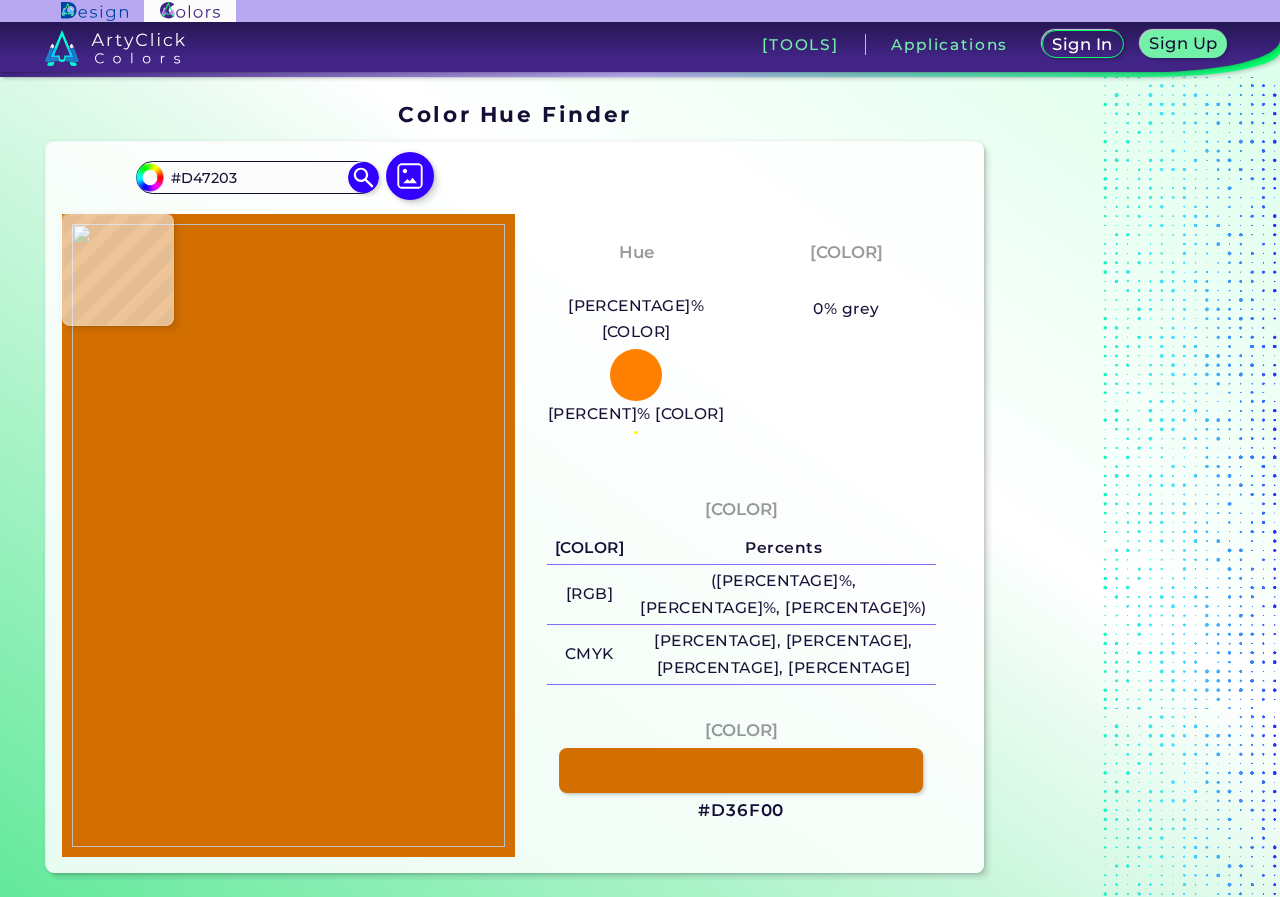 type on "[HEX]" 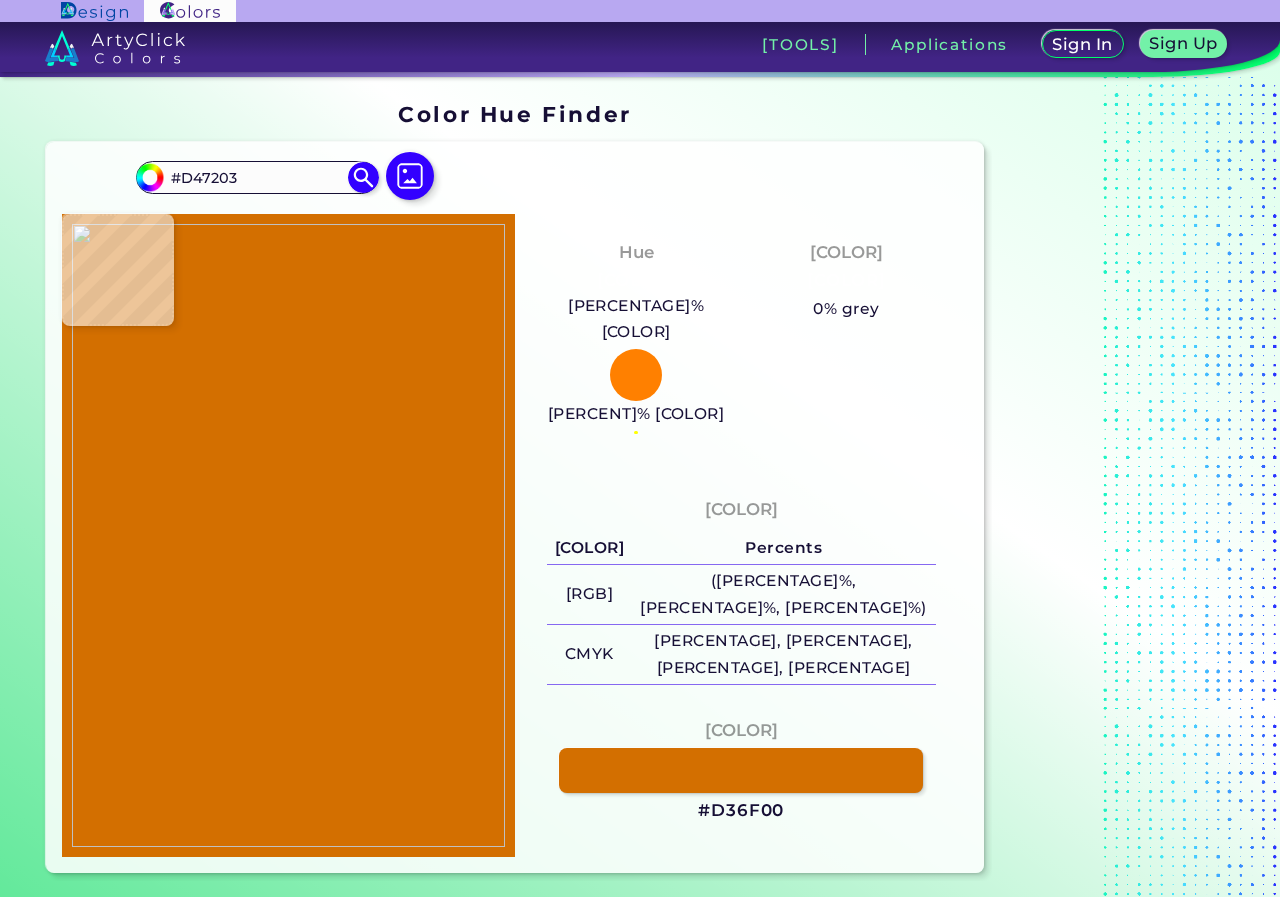 type on "[HEX]" 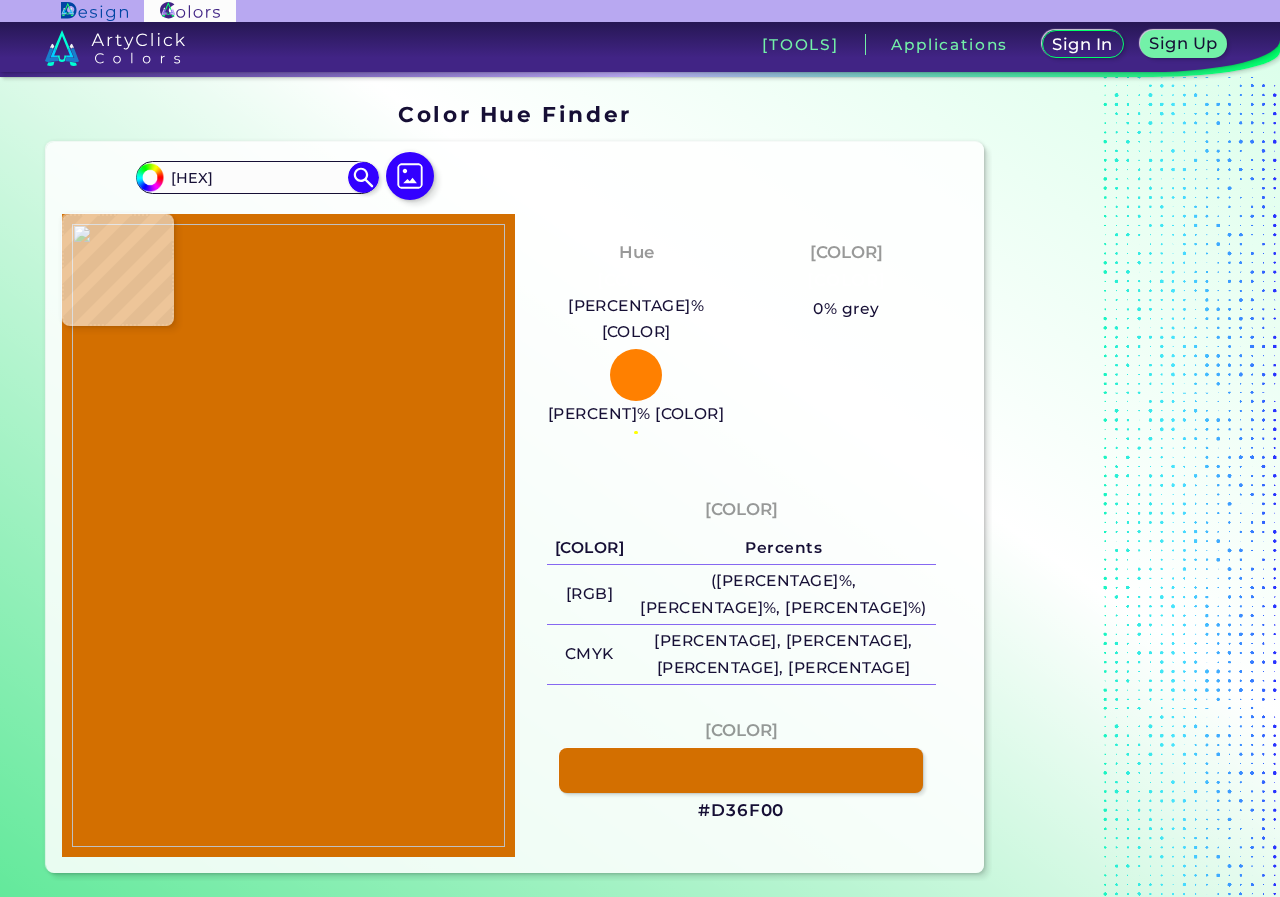 type on "[HEX]" 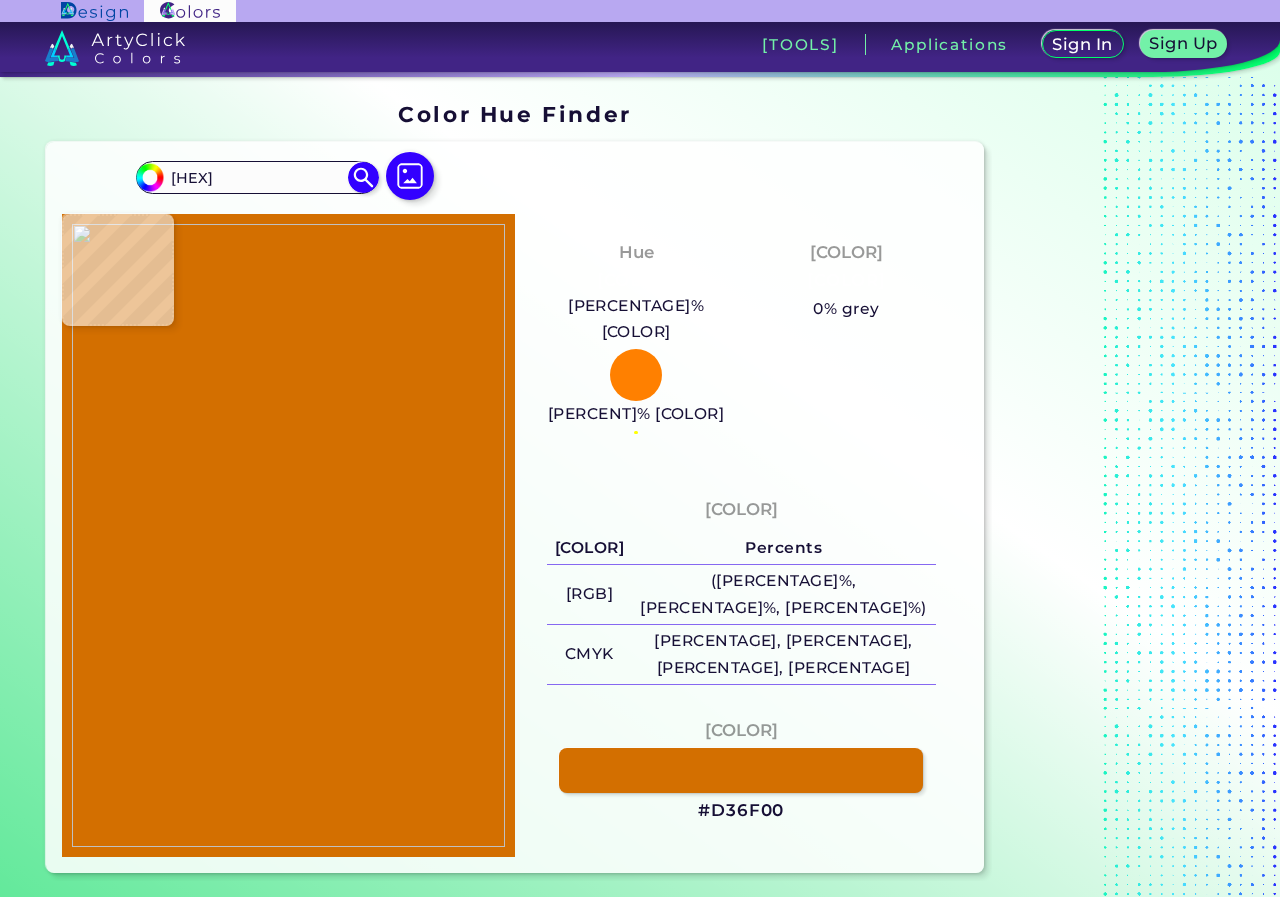 type on "[HEX]" 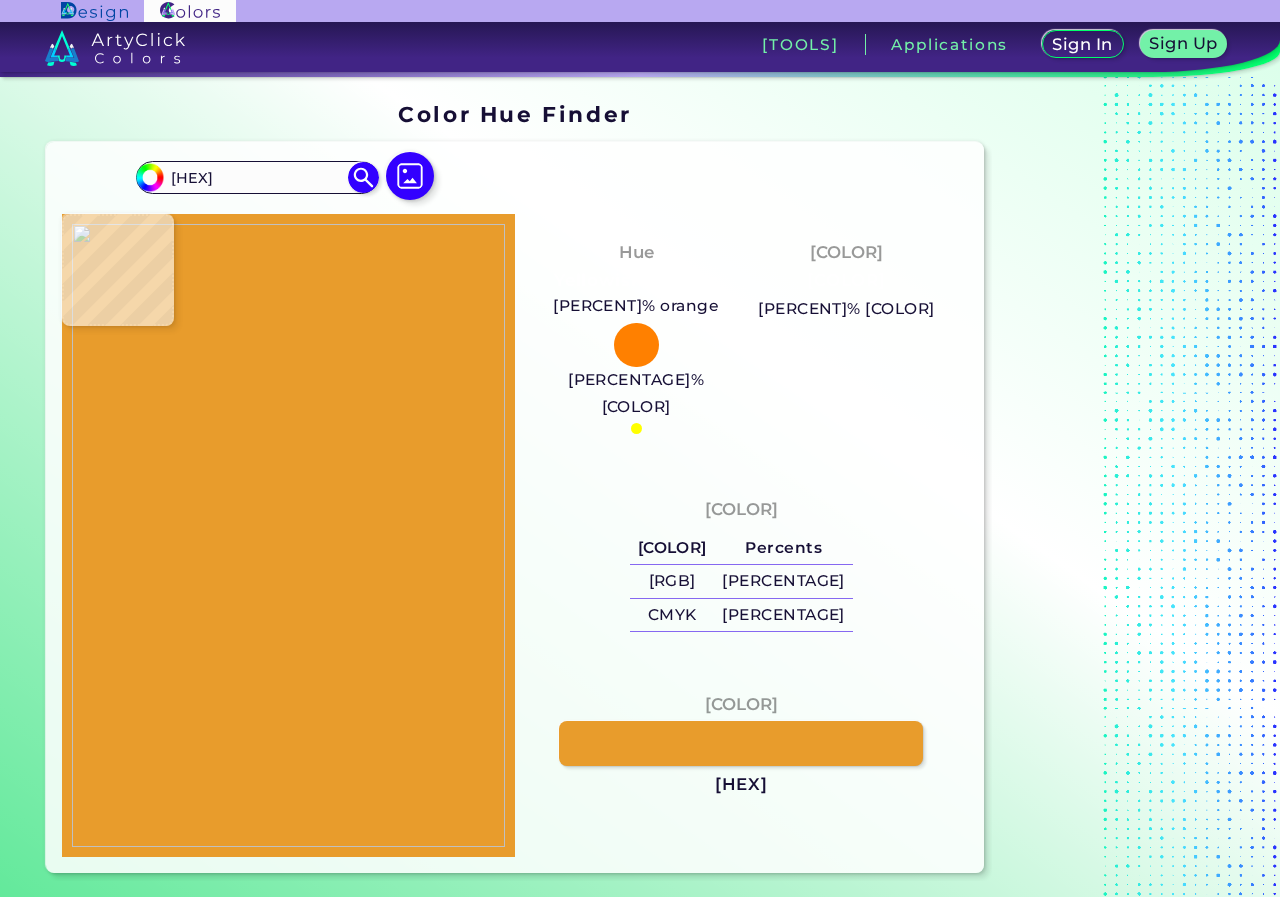 type on "[HEX]" 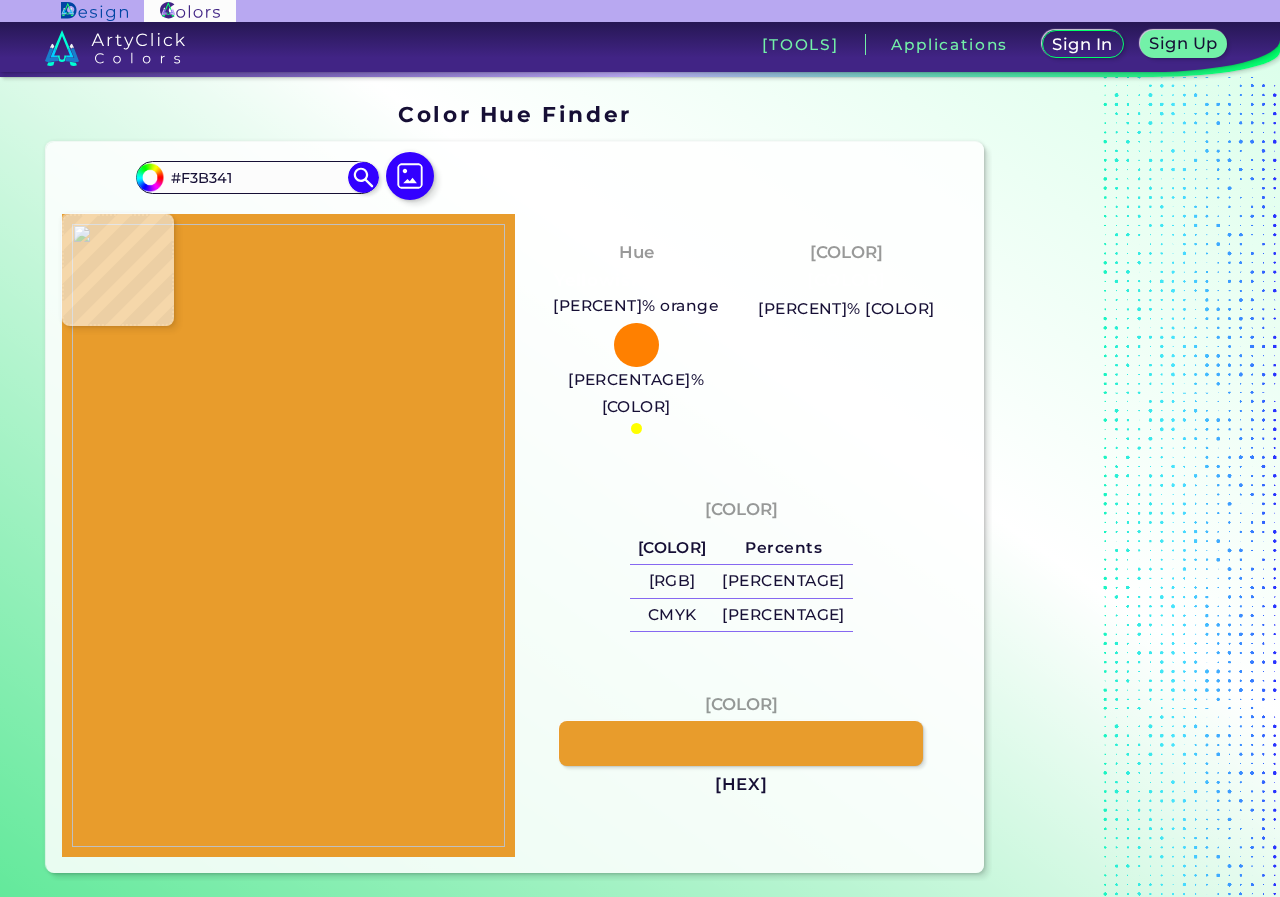 type on "[HEX]" 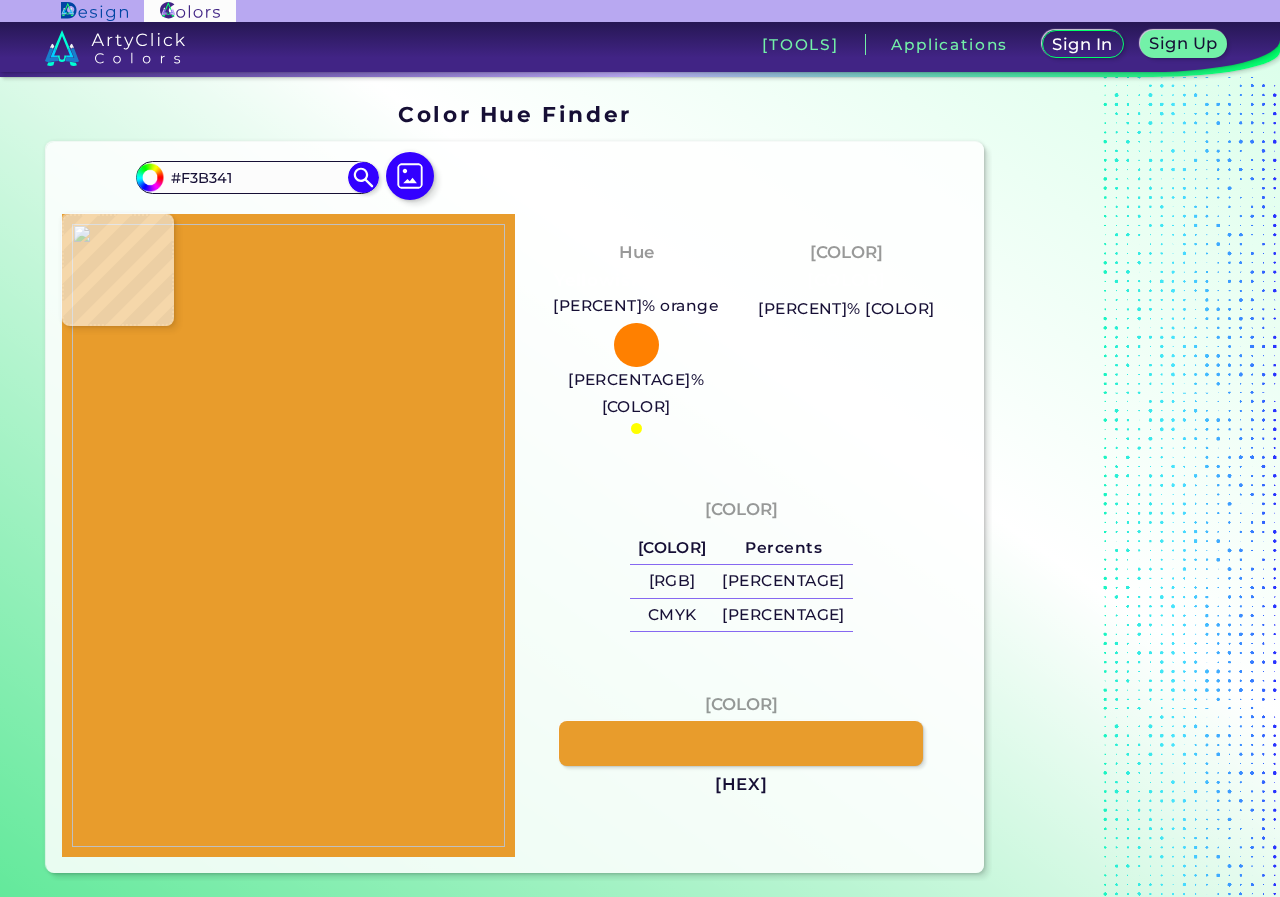 type on "[HEX]" 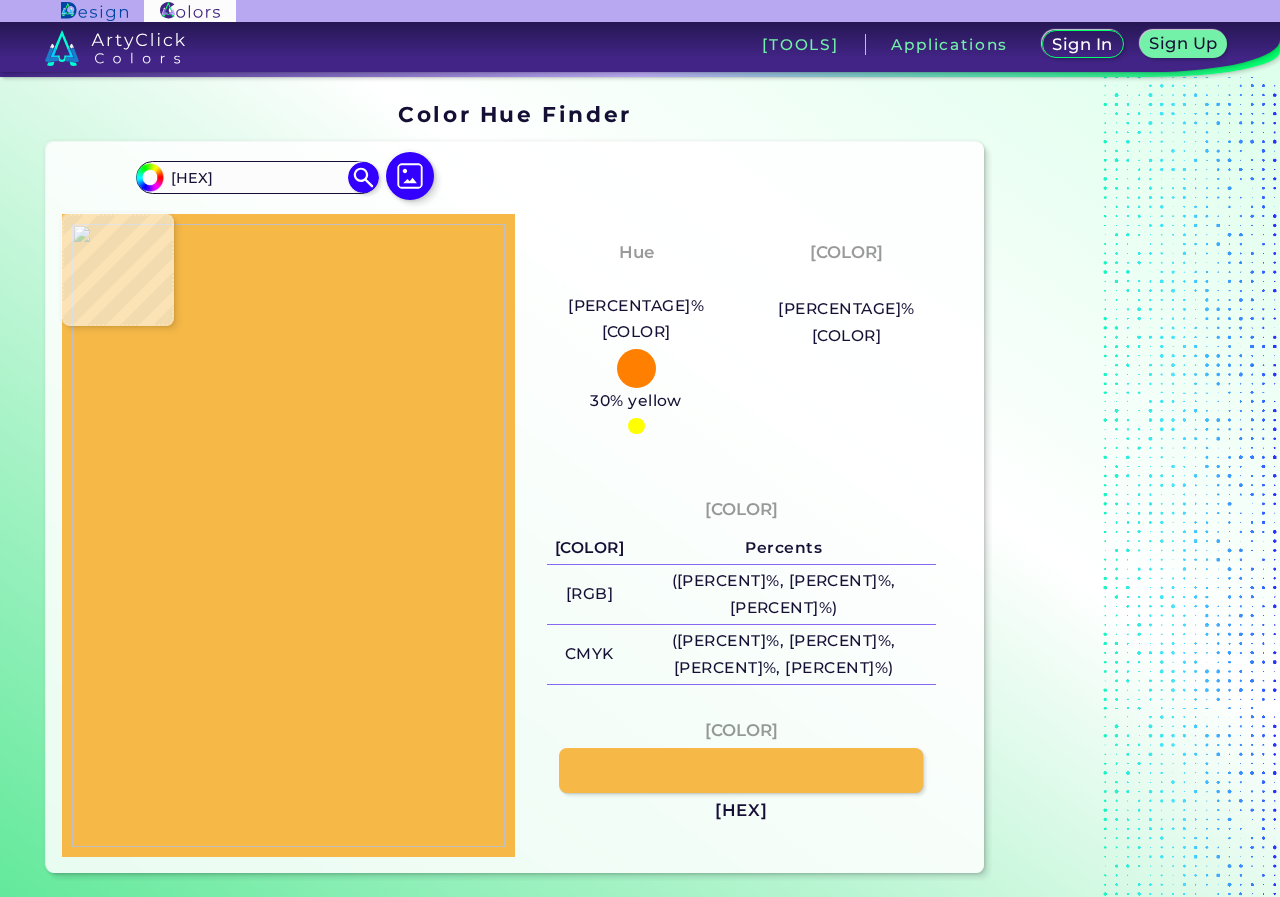 type on "#eea938" 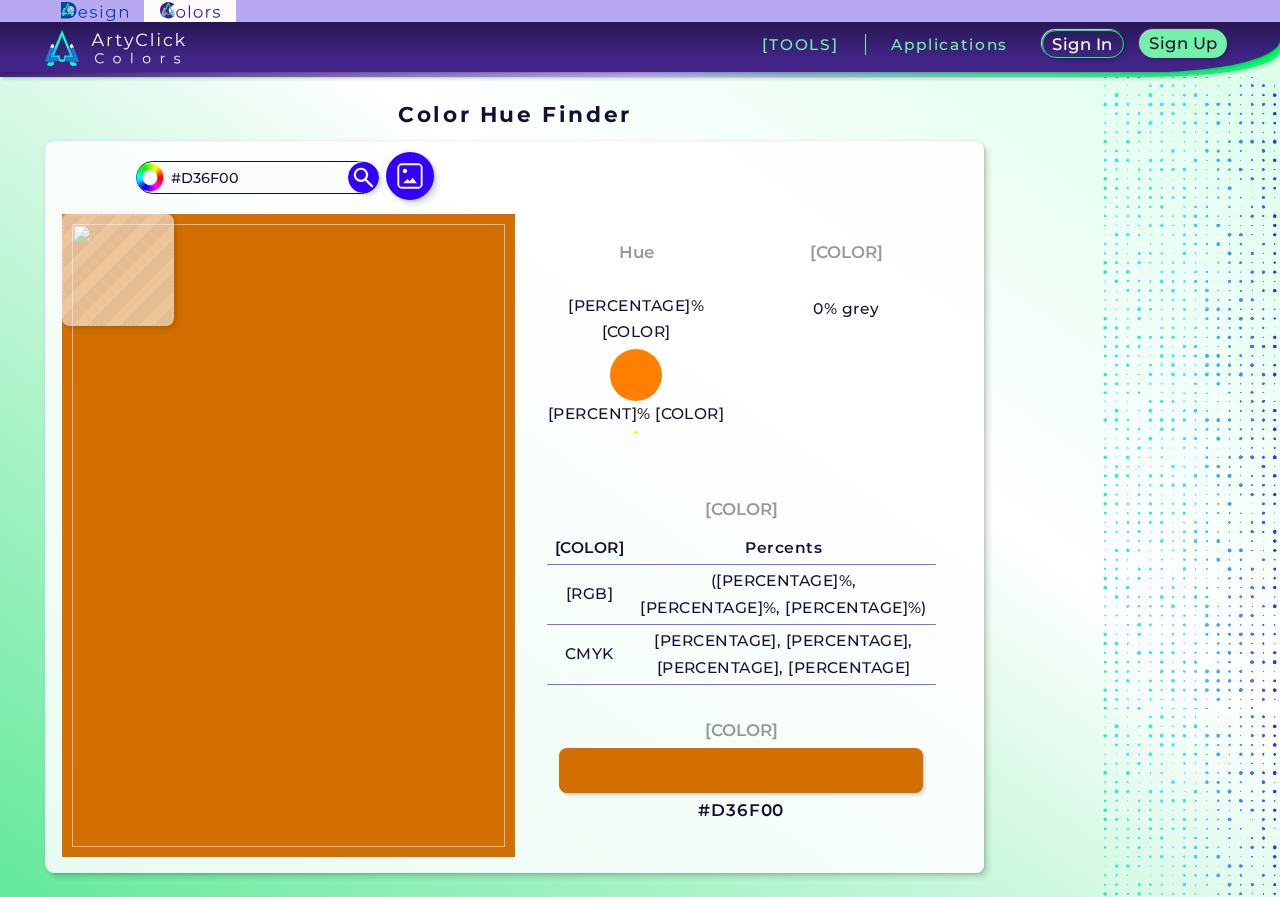 type on "[HEX]" 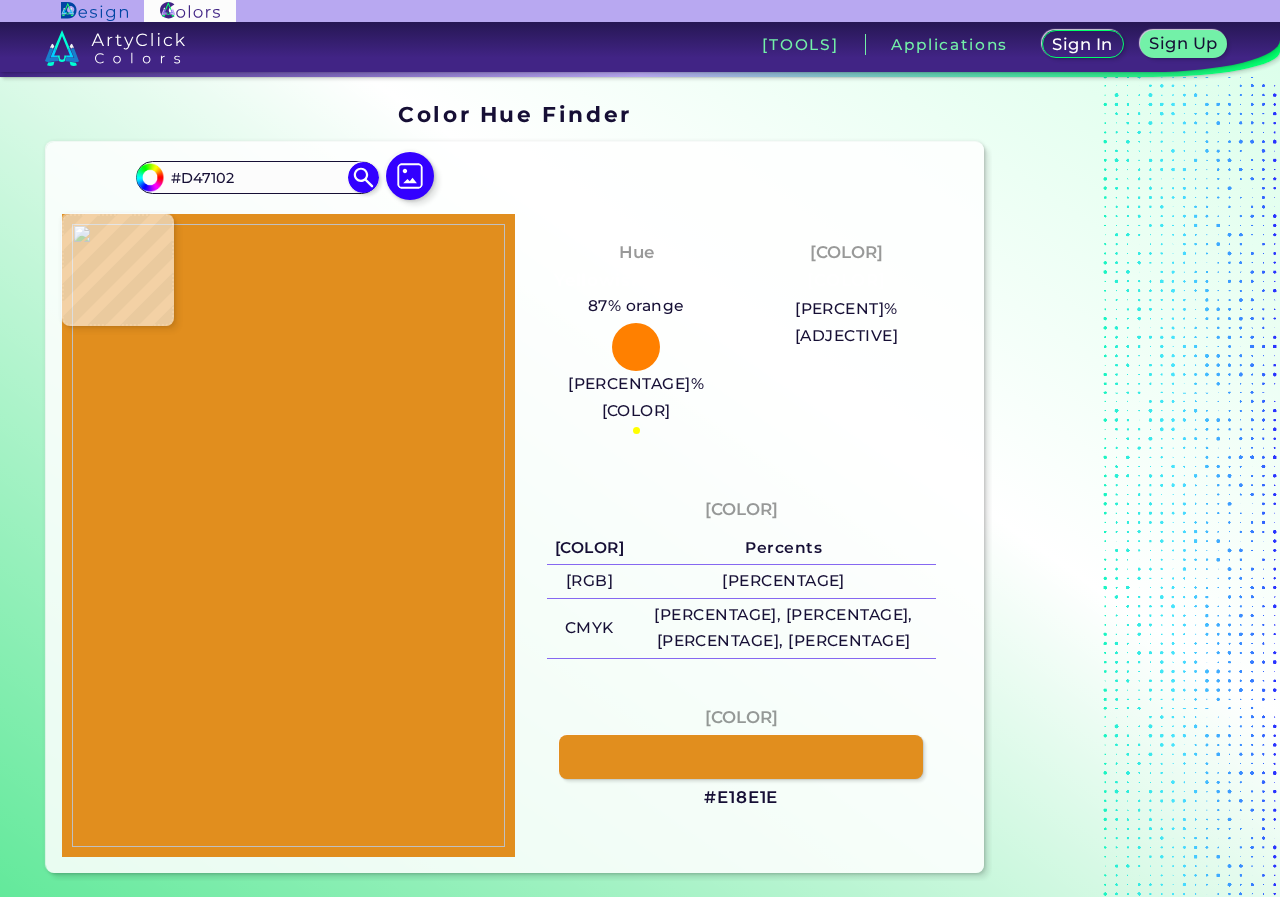 type on "[HEX_COLOR]" 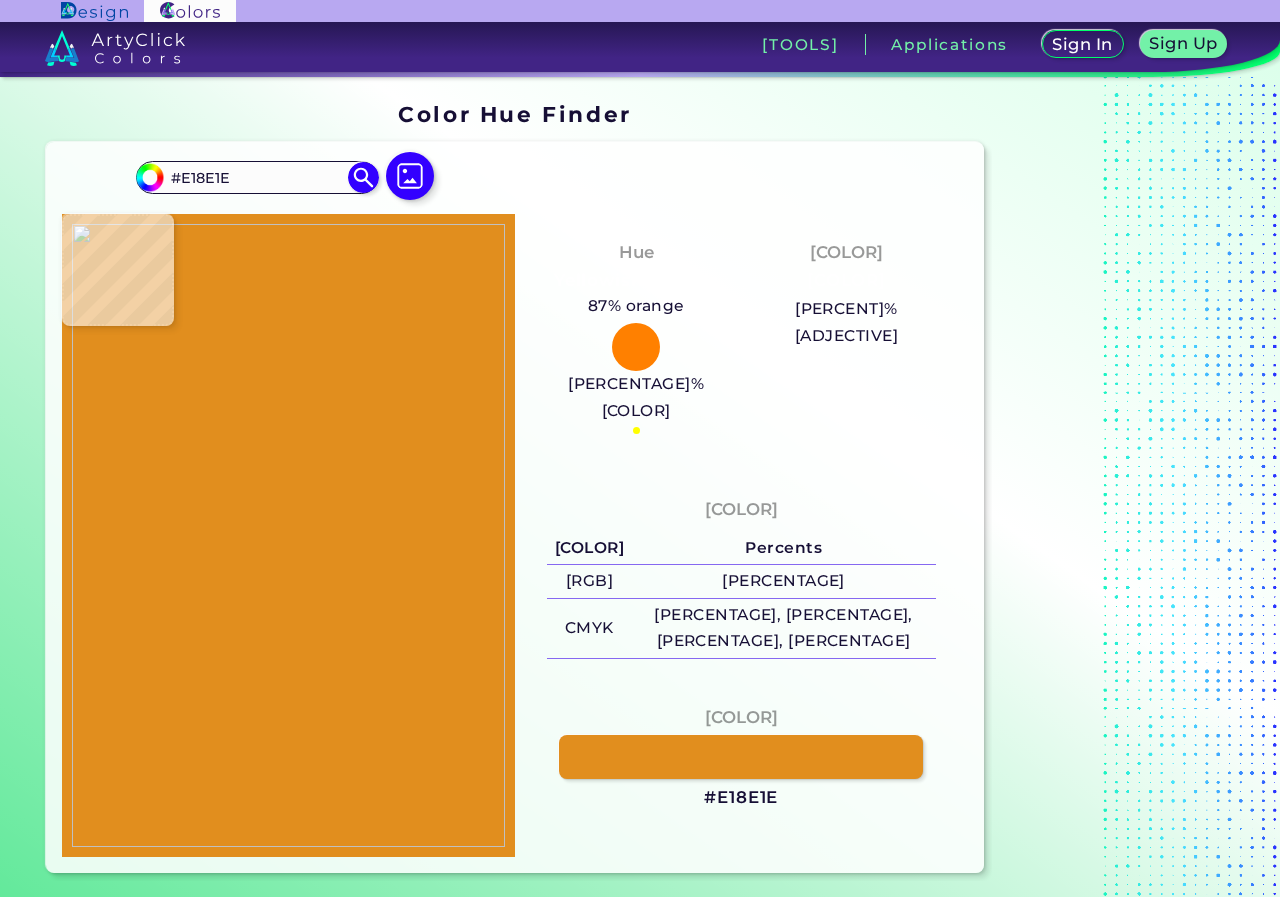 type on "#f0ac3b" 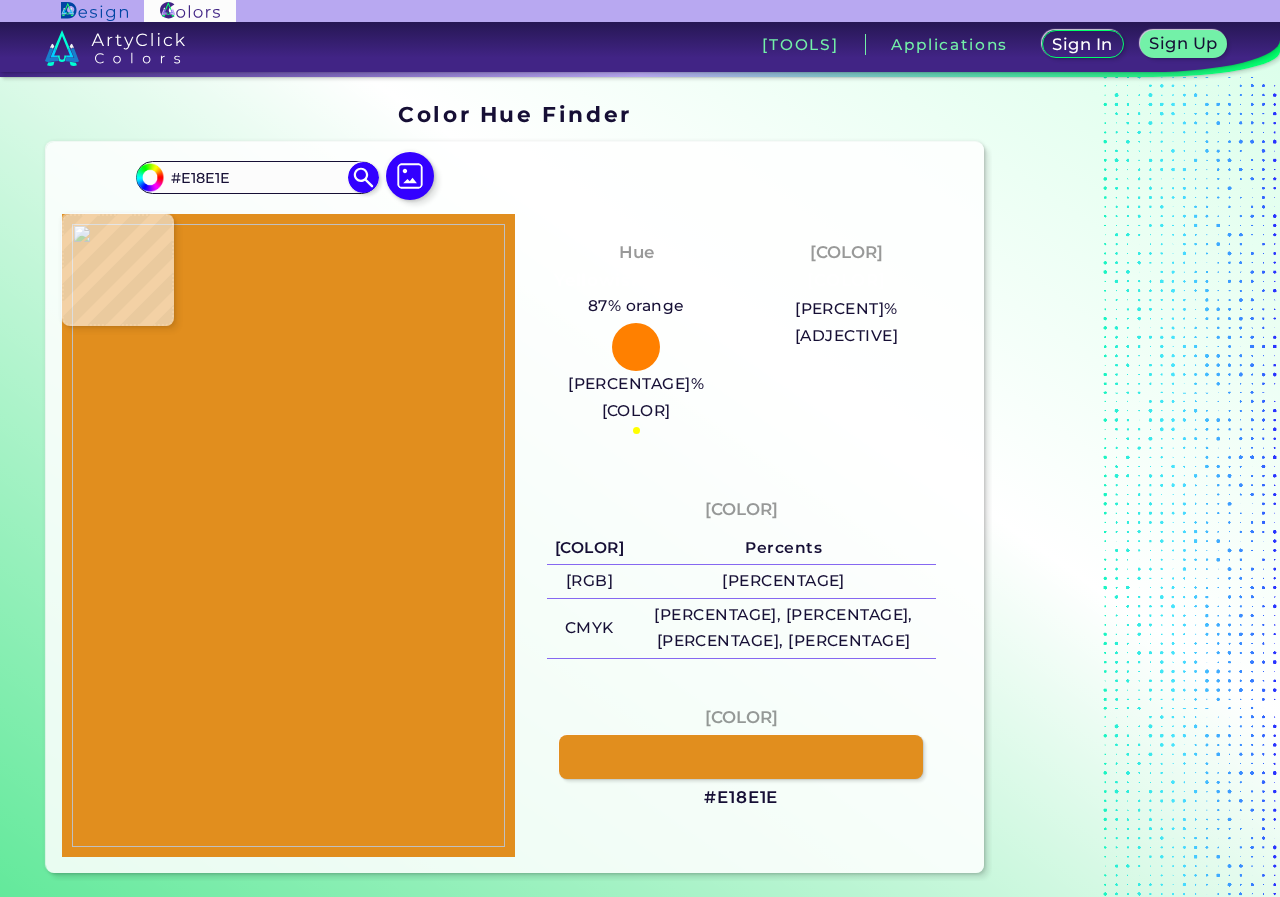 type on "[HEX]" 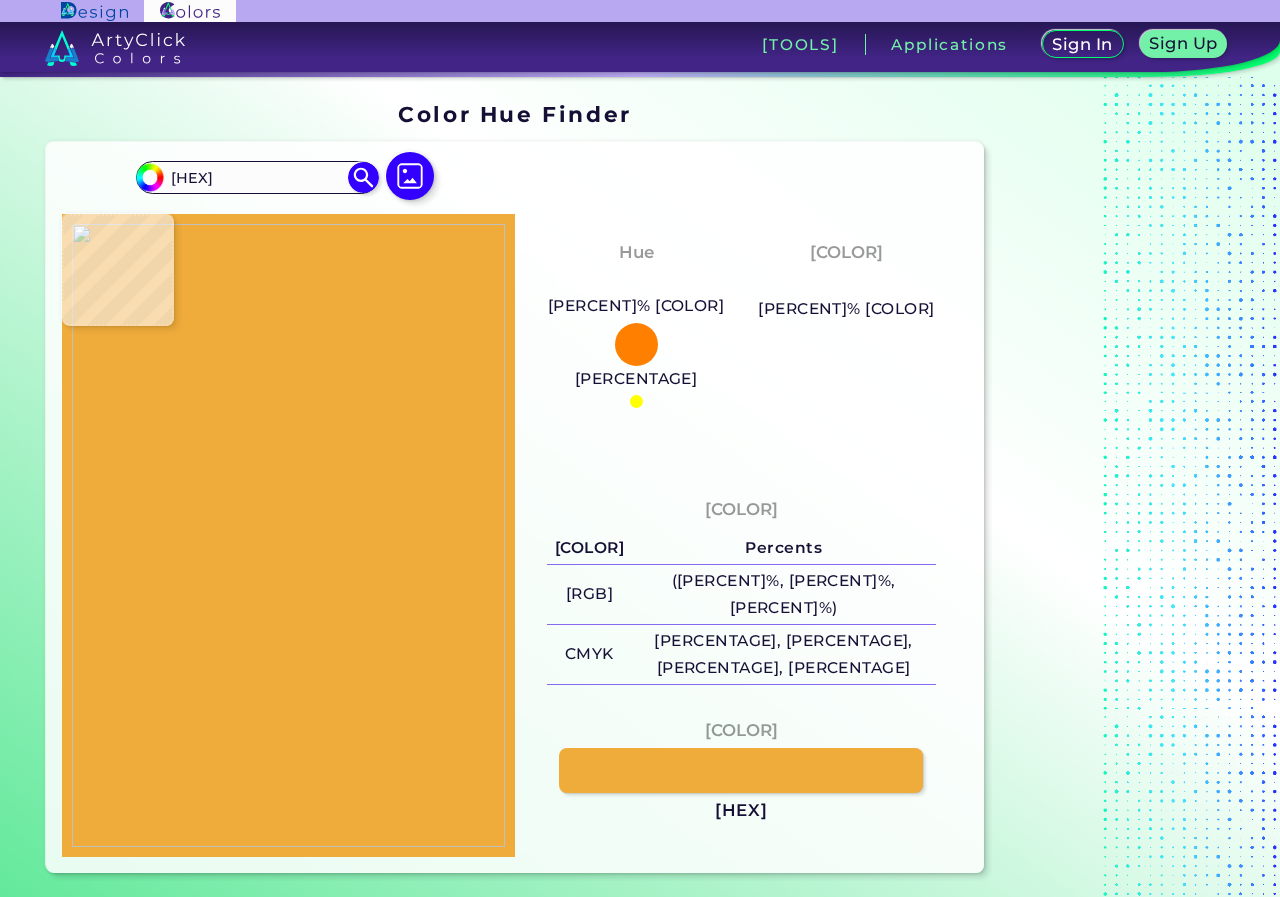 type on "[HEX]" 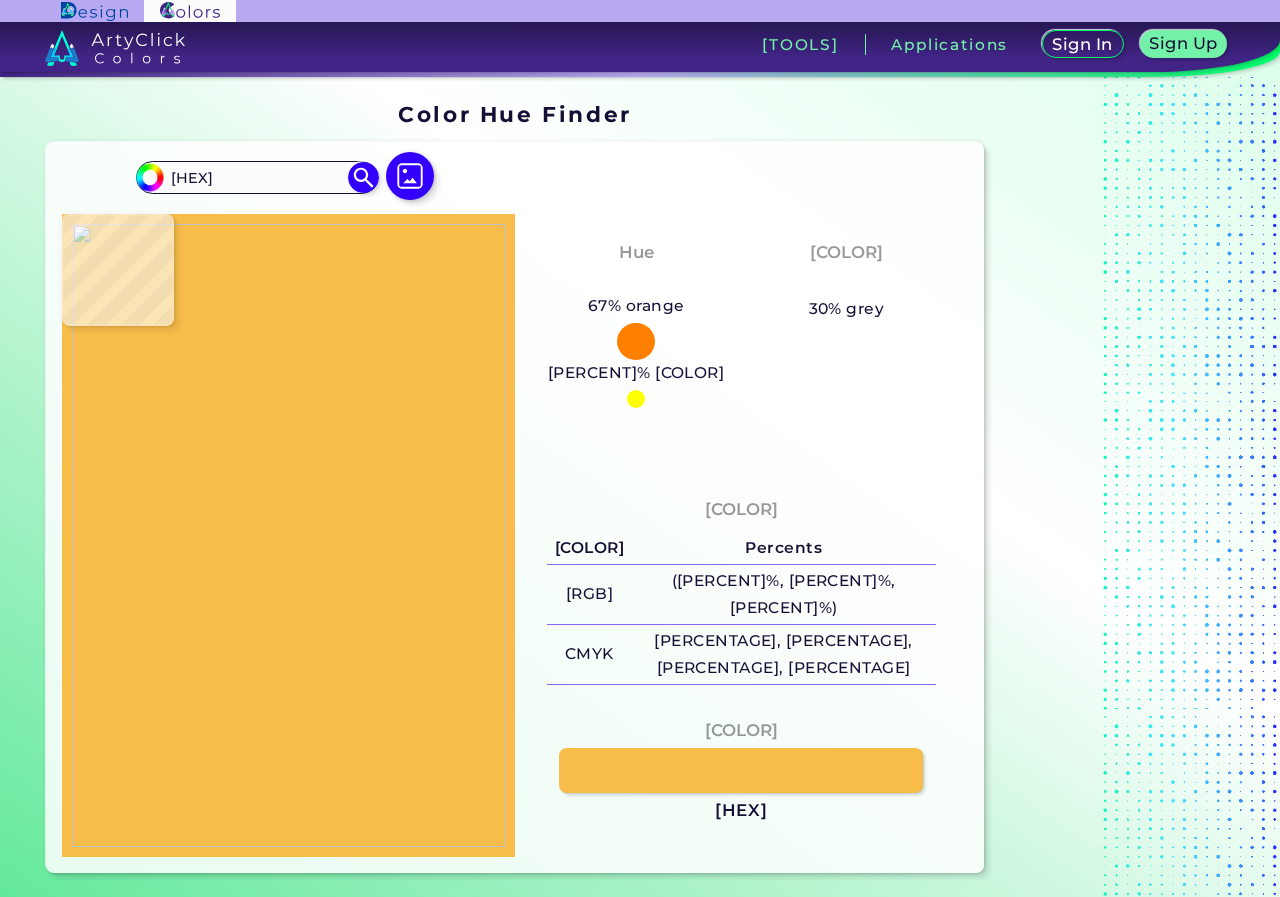 click at bounding box center (288, 536) 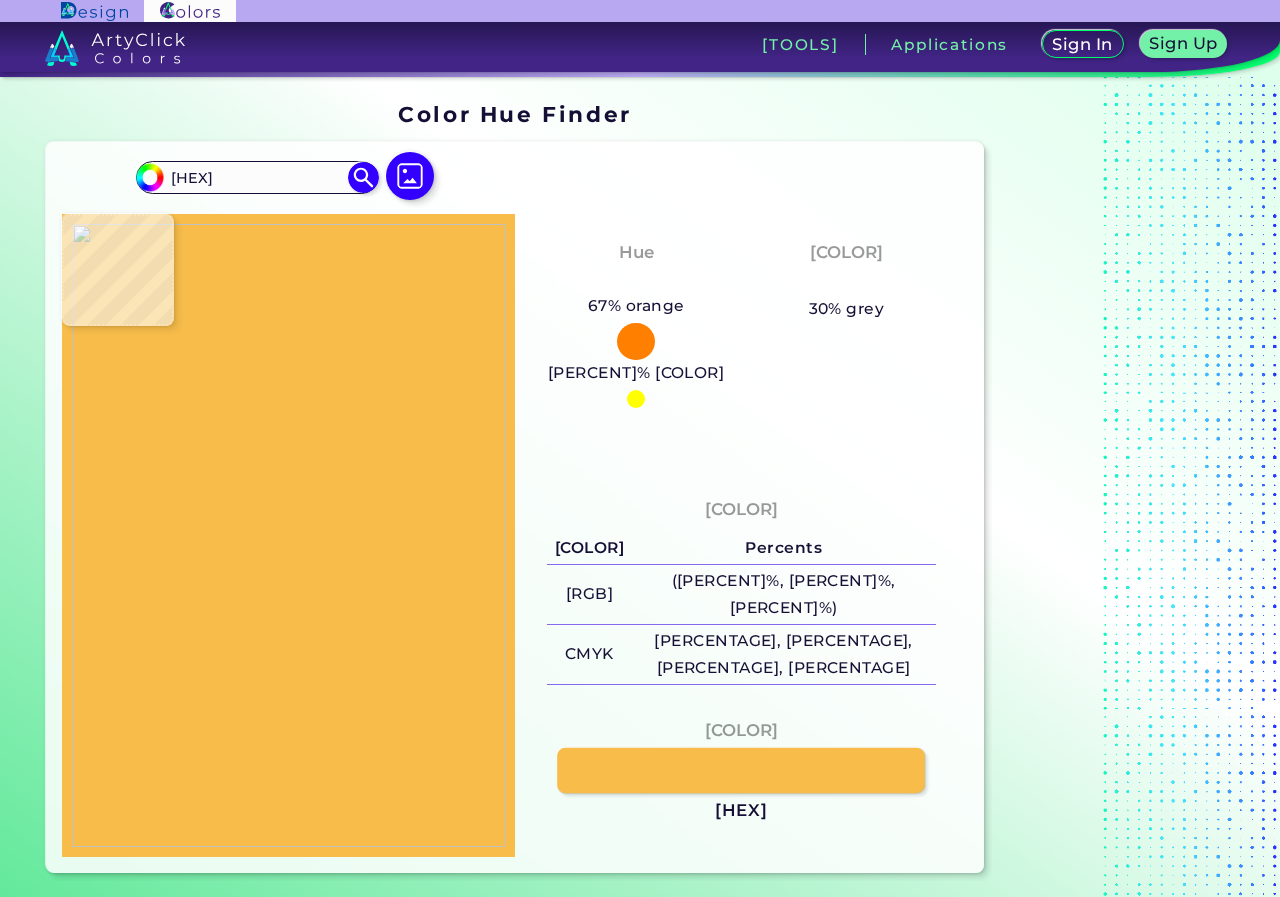 click at bounding box center [741, 770] 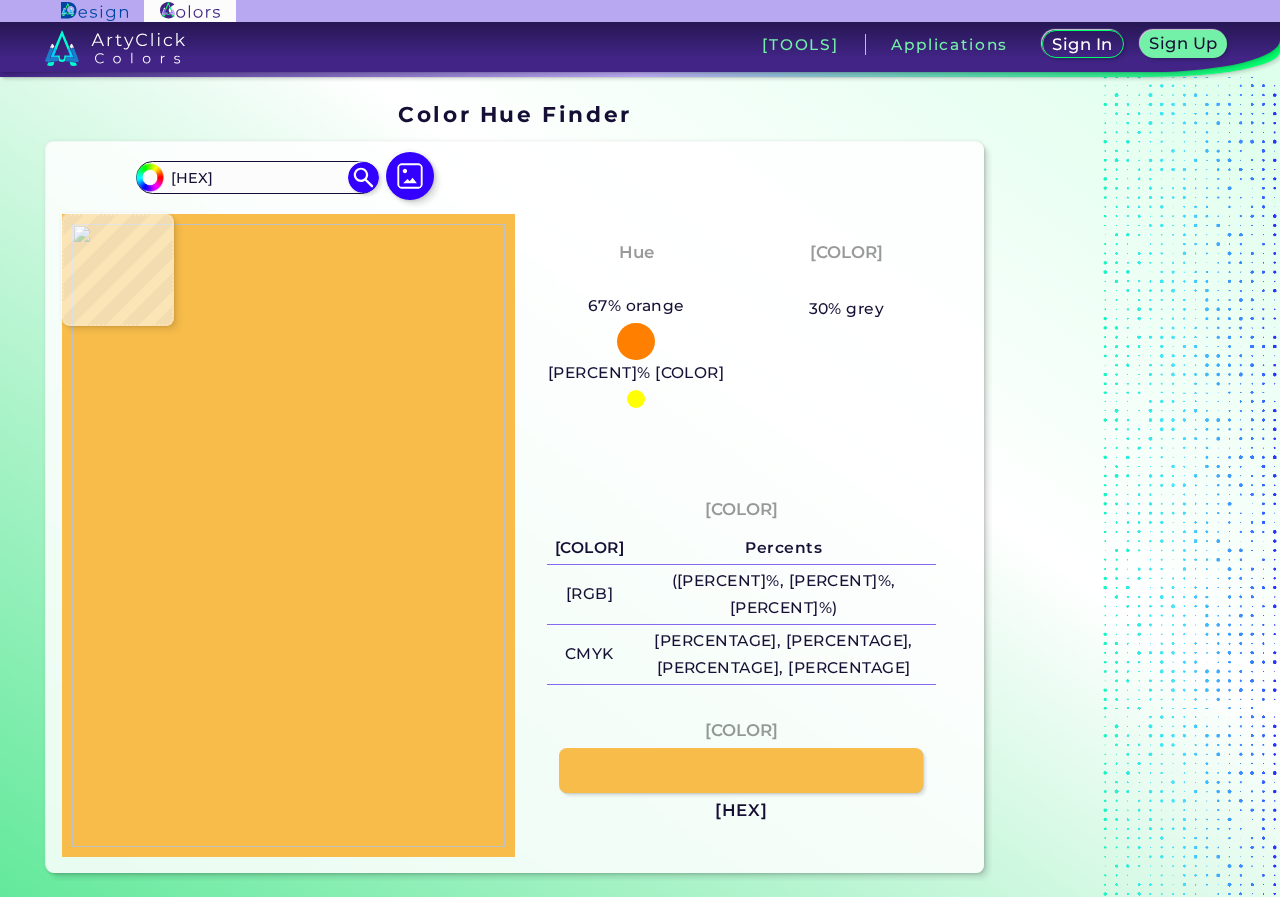 click at bounding box center (288, 536) 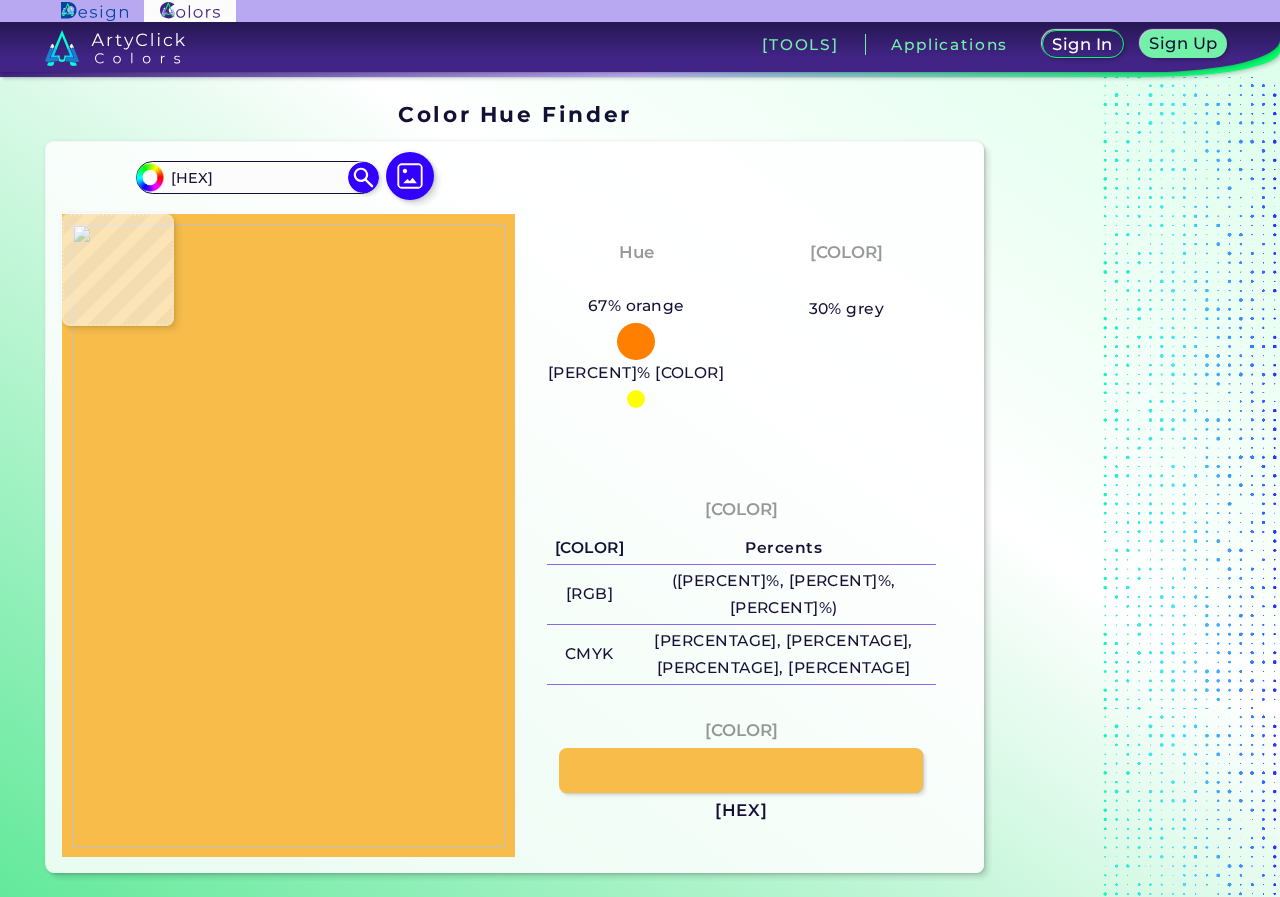 type on "[HEX]" 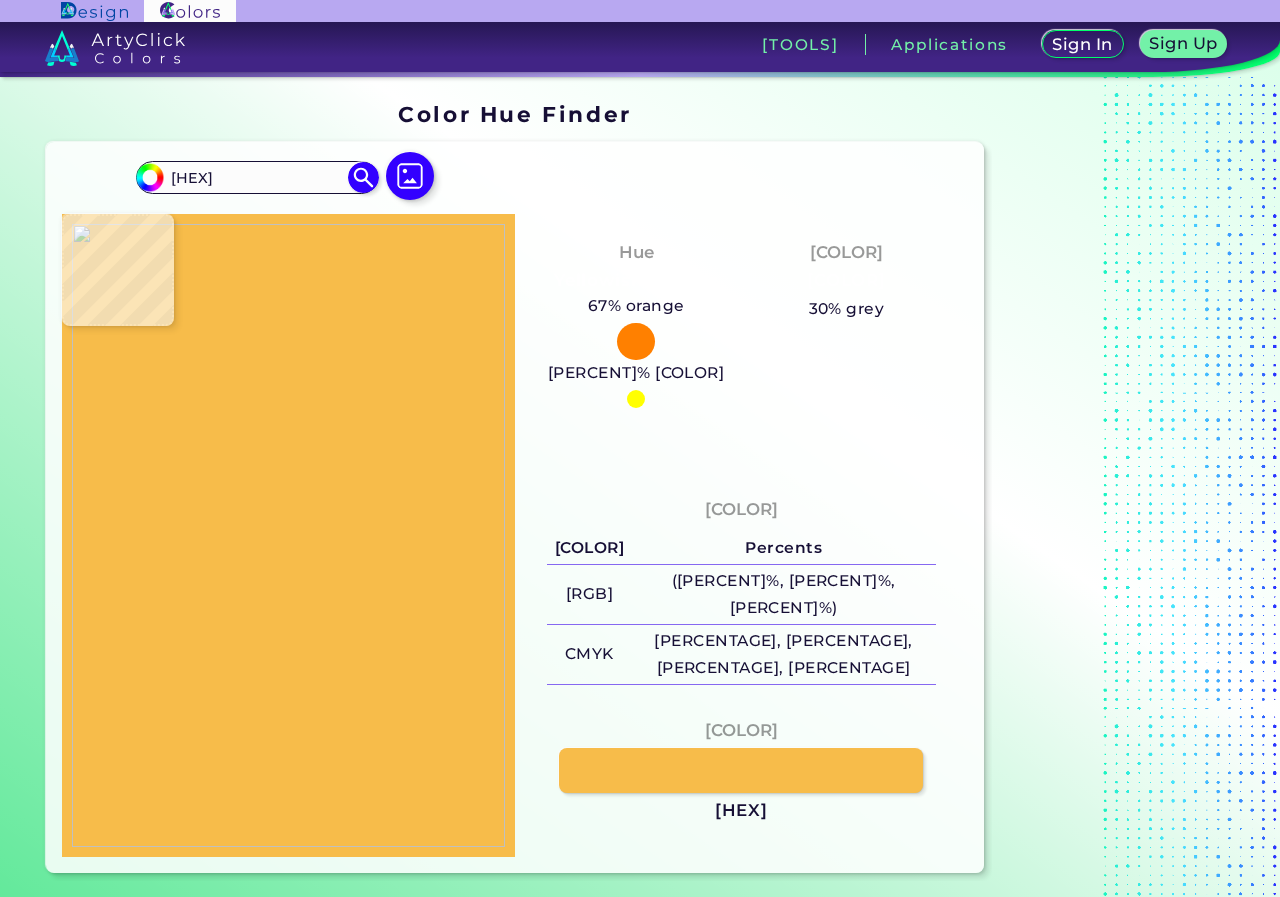 type on "#A0691C" 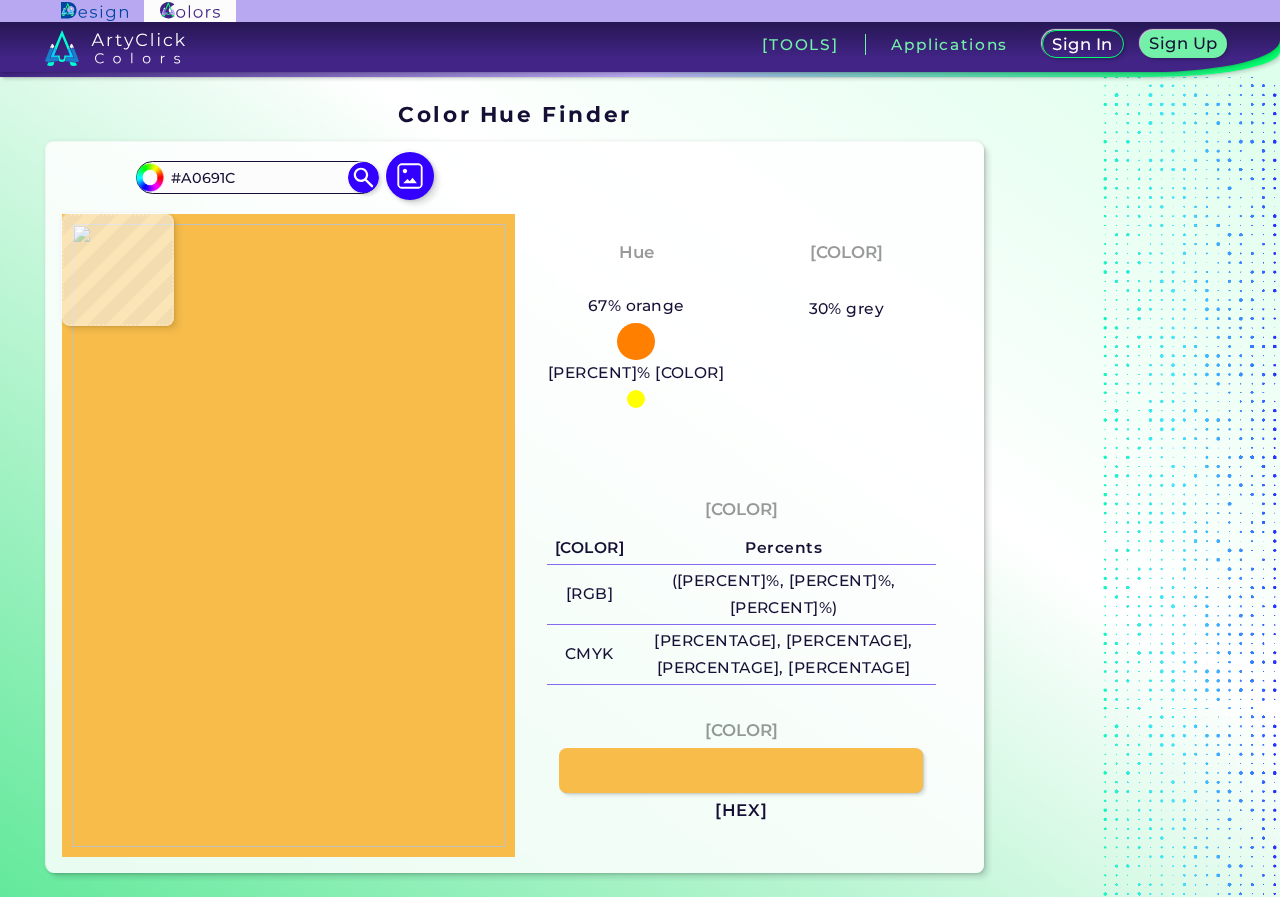 type on "#80490b" 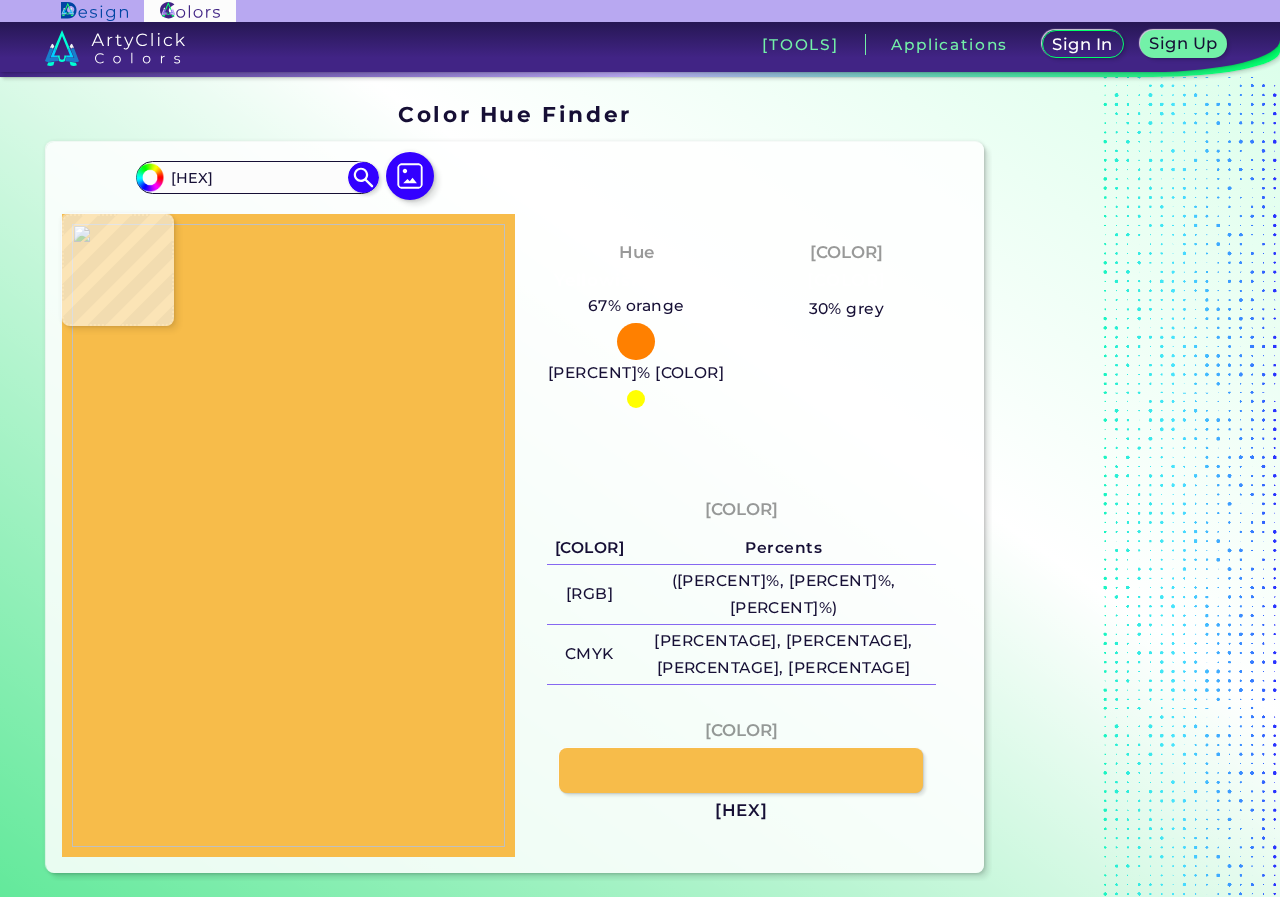 type 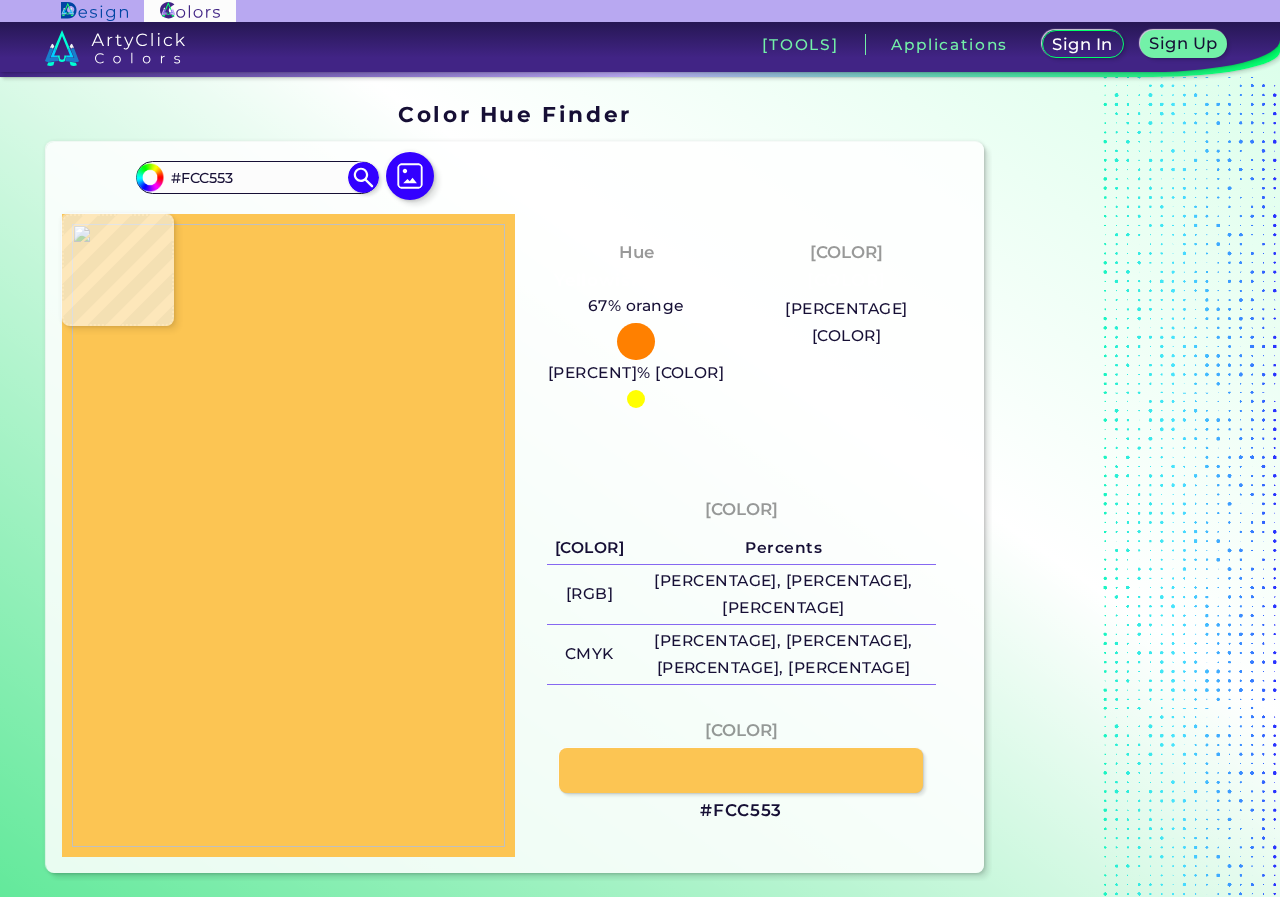 click at bounding box center [288, 536] 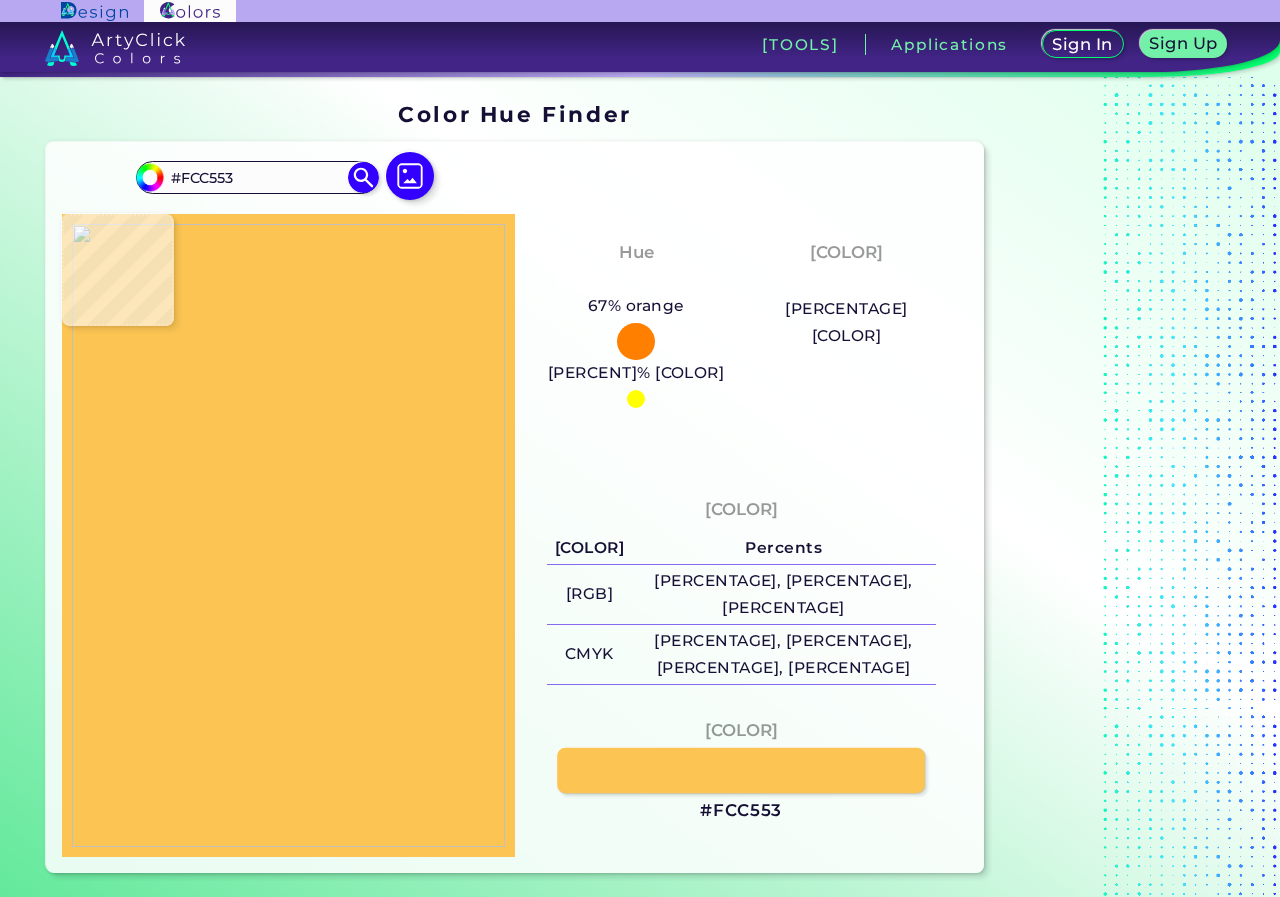 click at bounding box center [741, 770] 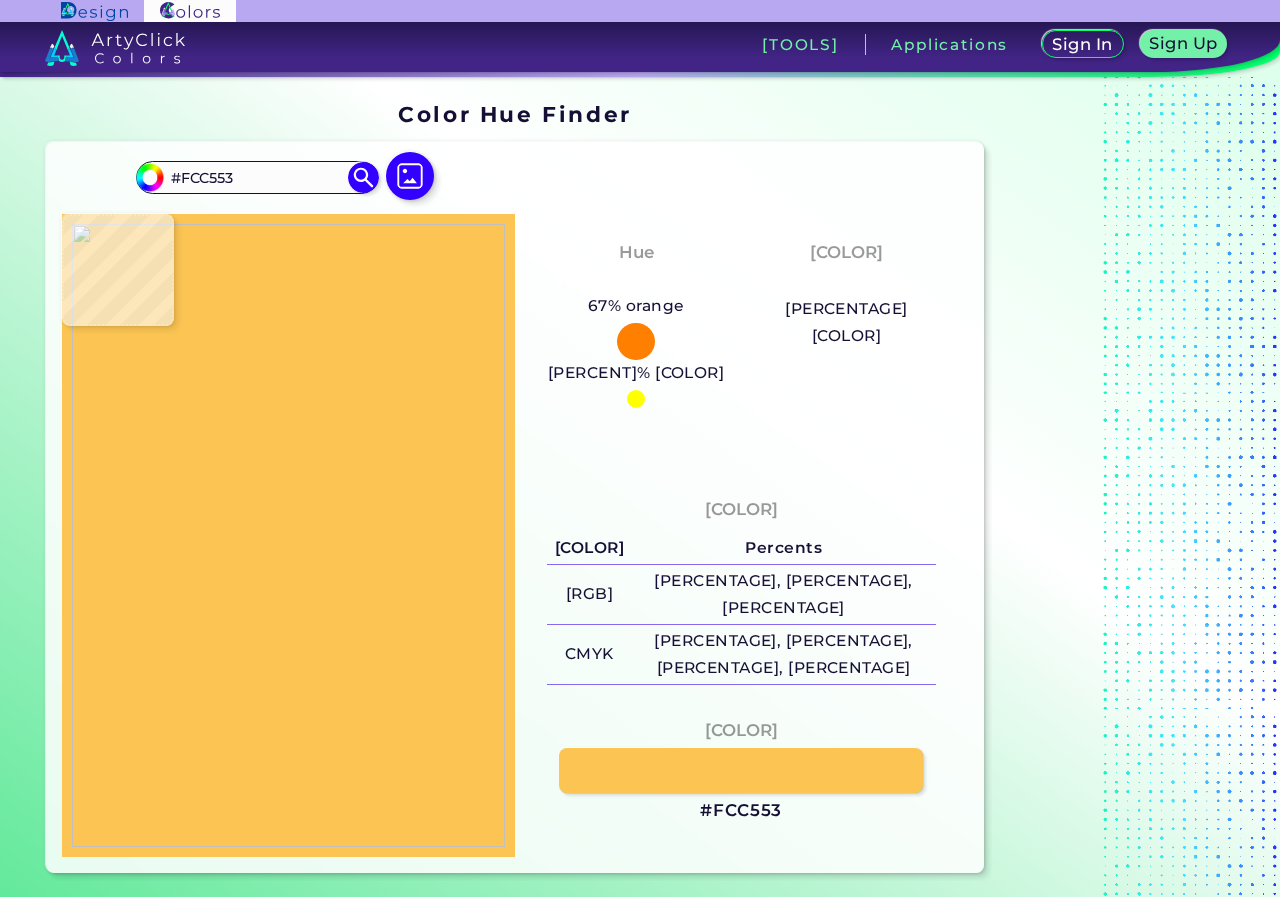 click at bounding box center [288, 536] 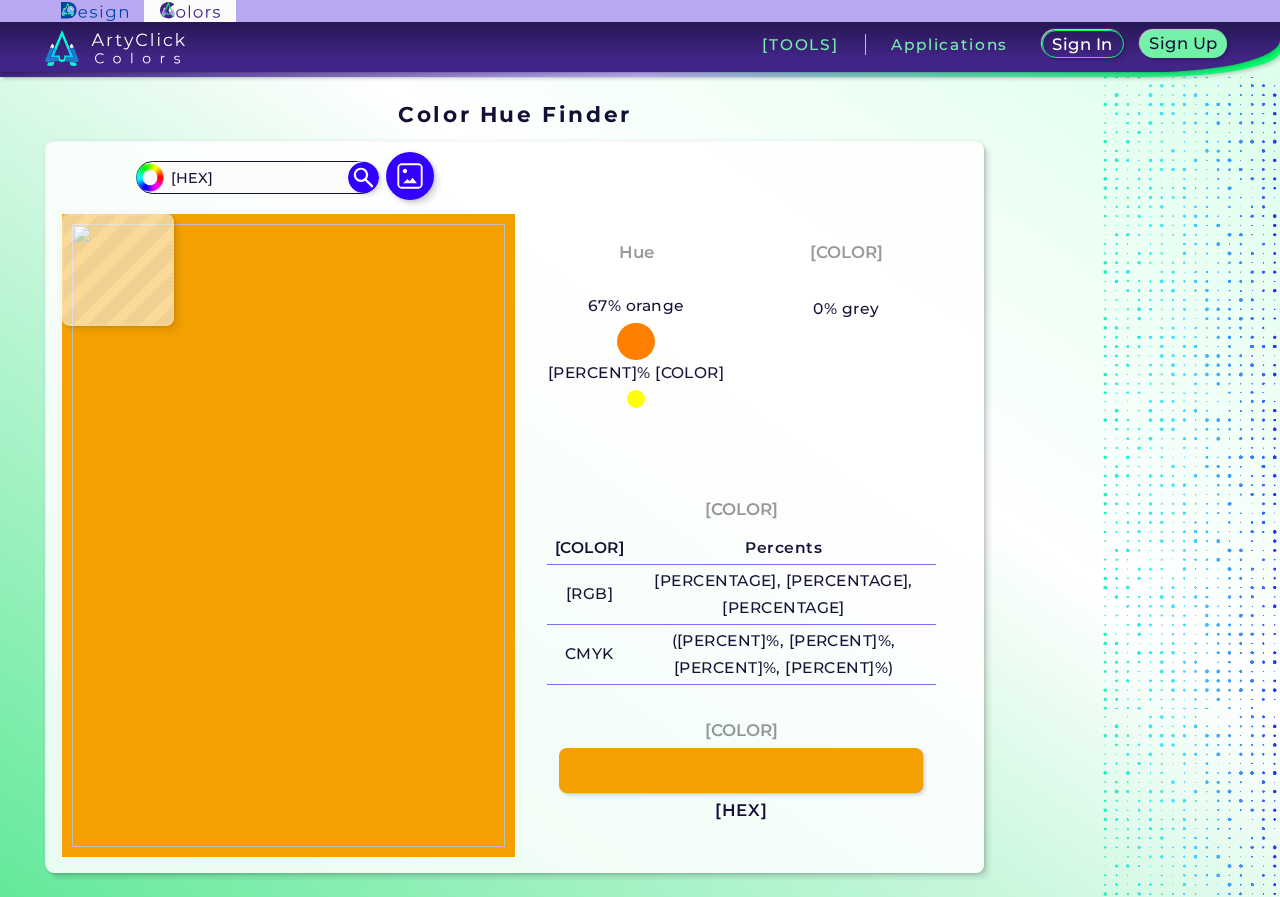click at bounding box center (288, 536) 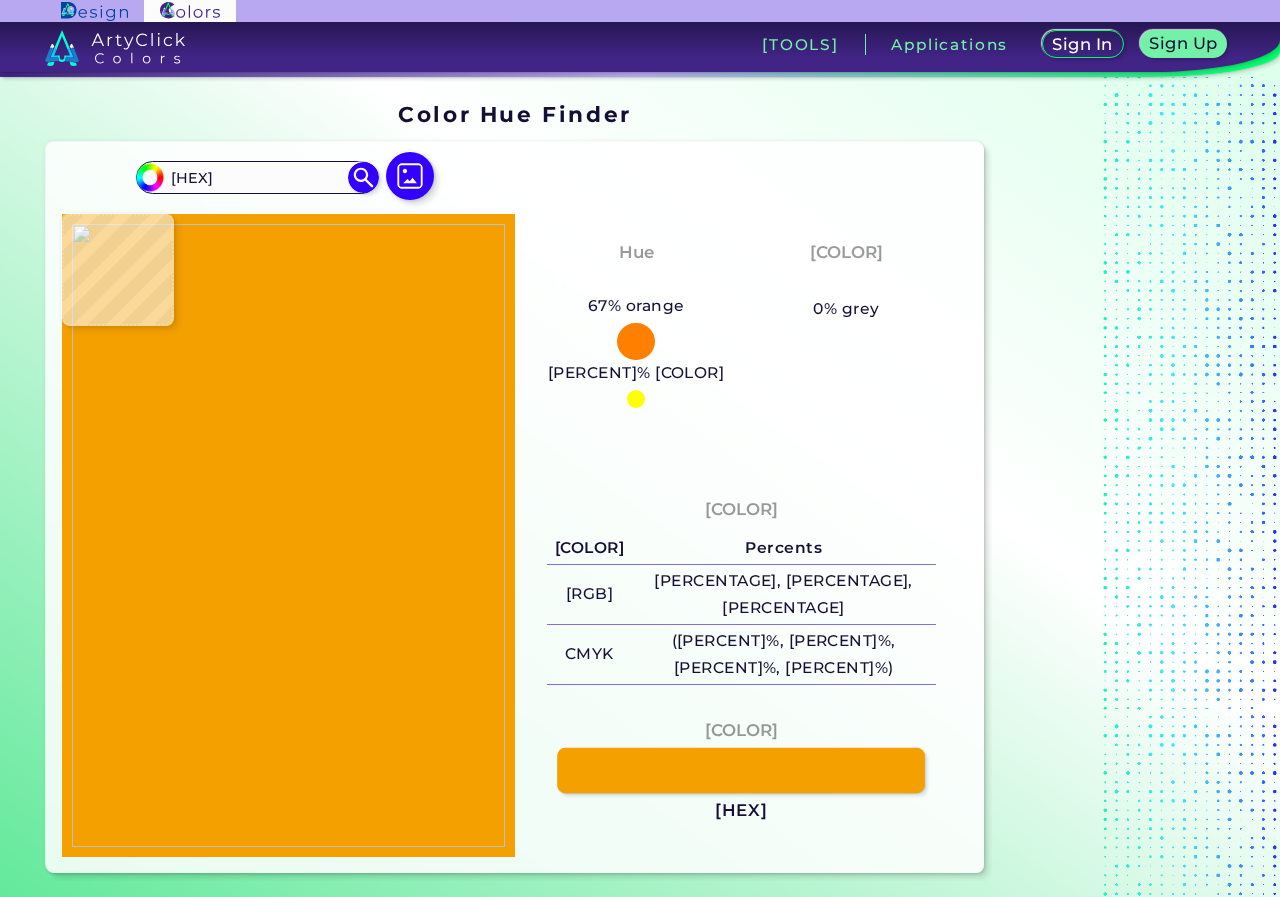 click at bounding box center [741, 770] 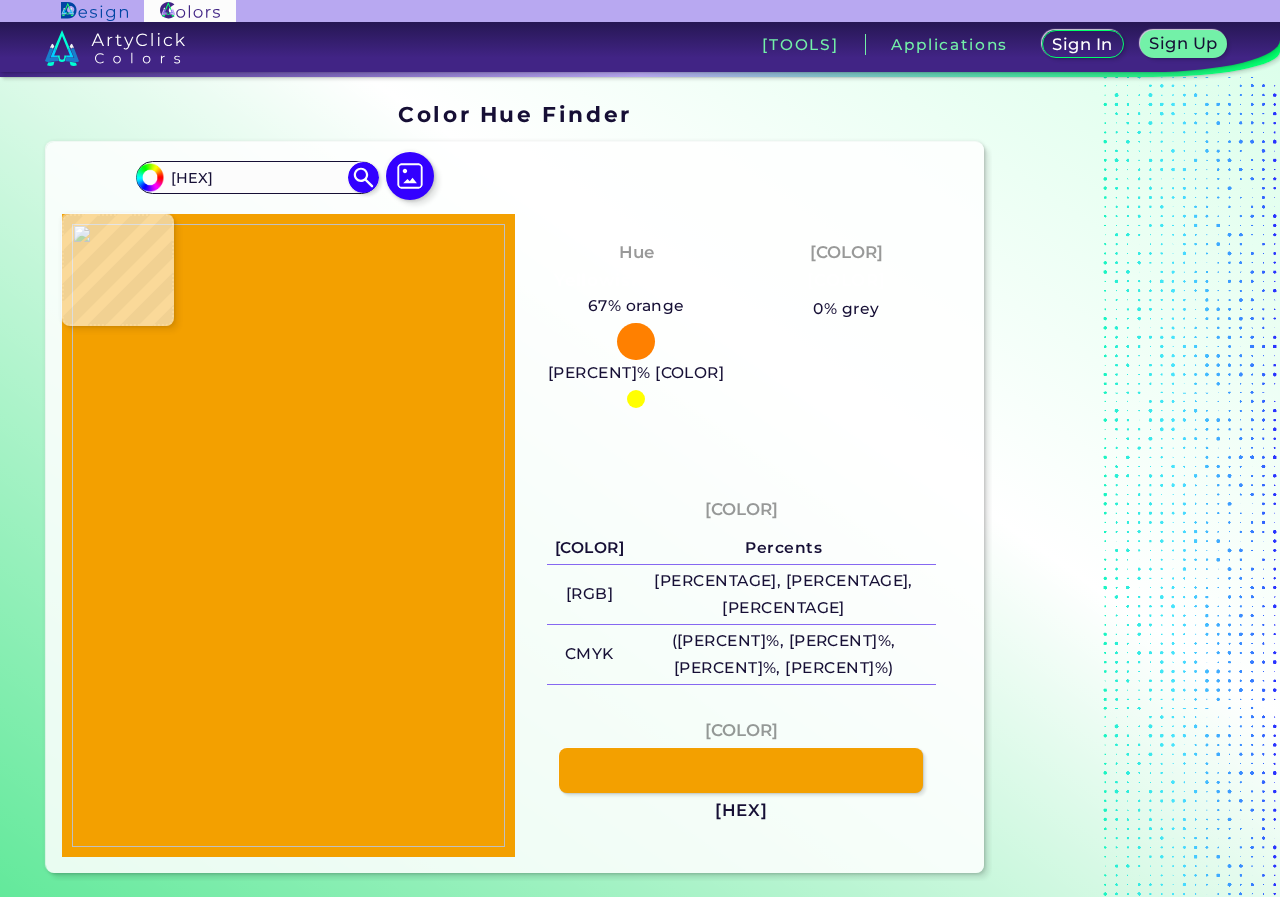 click at bounding box center (288, 536) 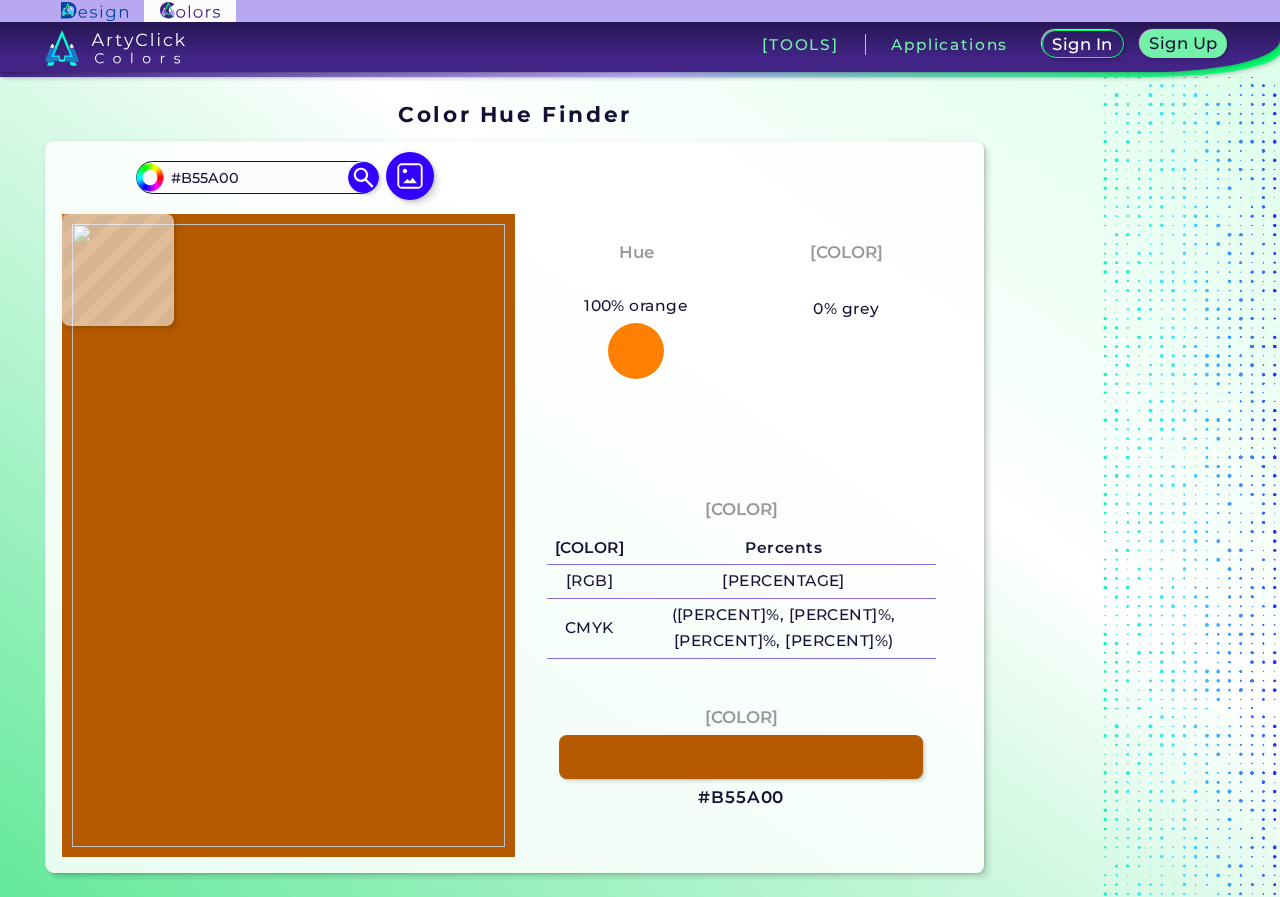 click at bounding box center (288, 536) 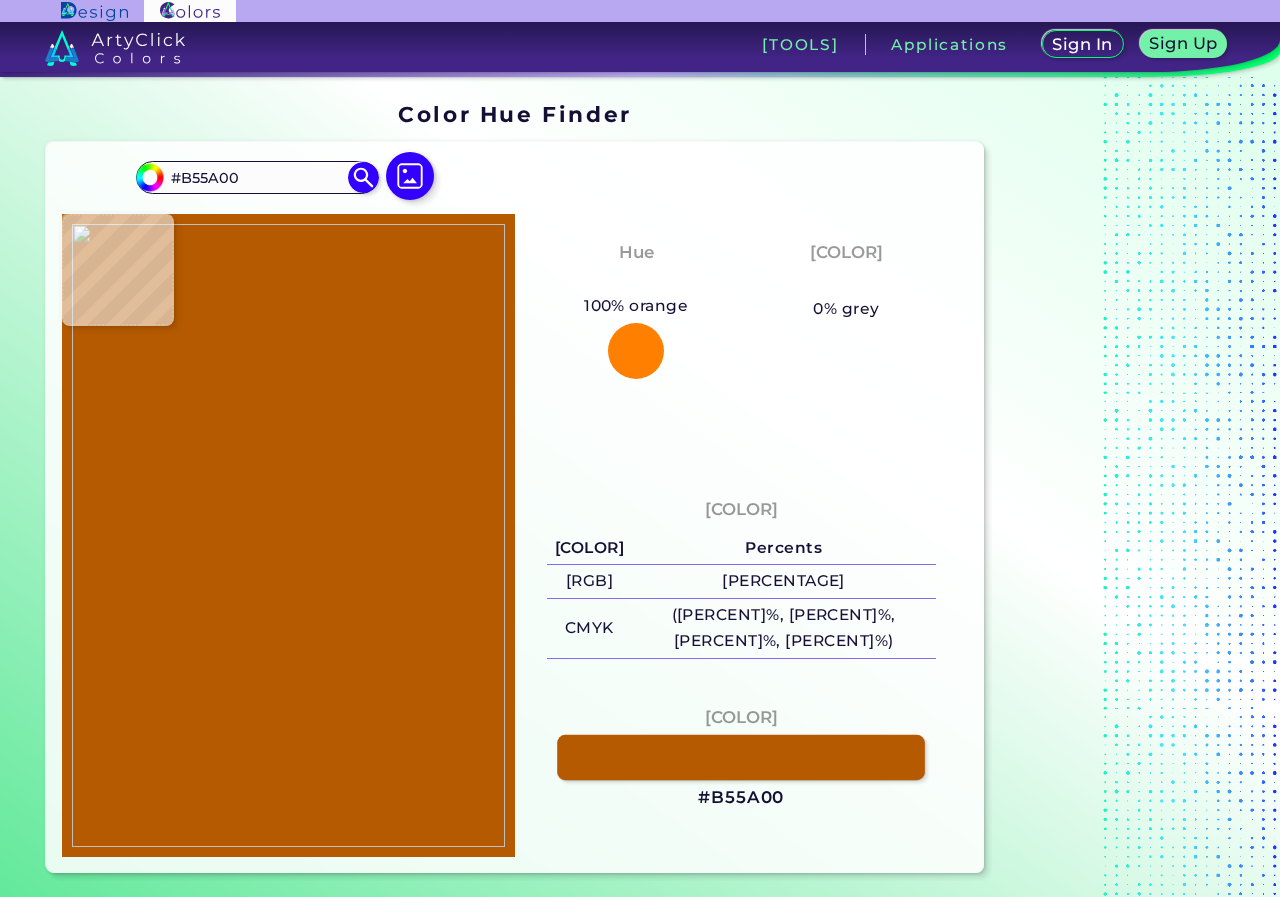 click at bounding box center (741, 756) 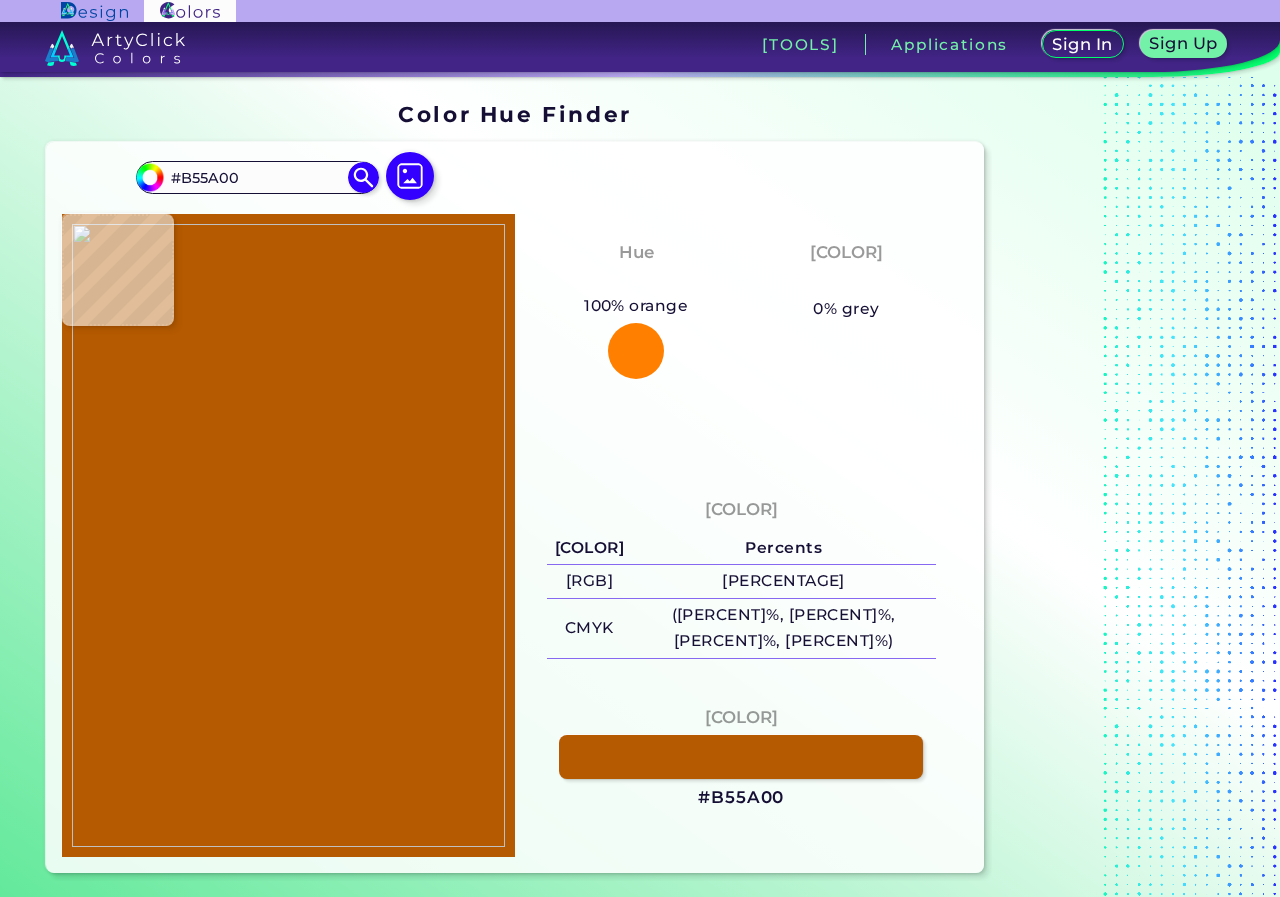 click at bounding box center (288, 536) 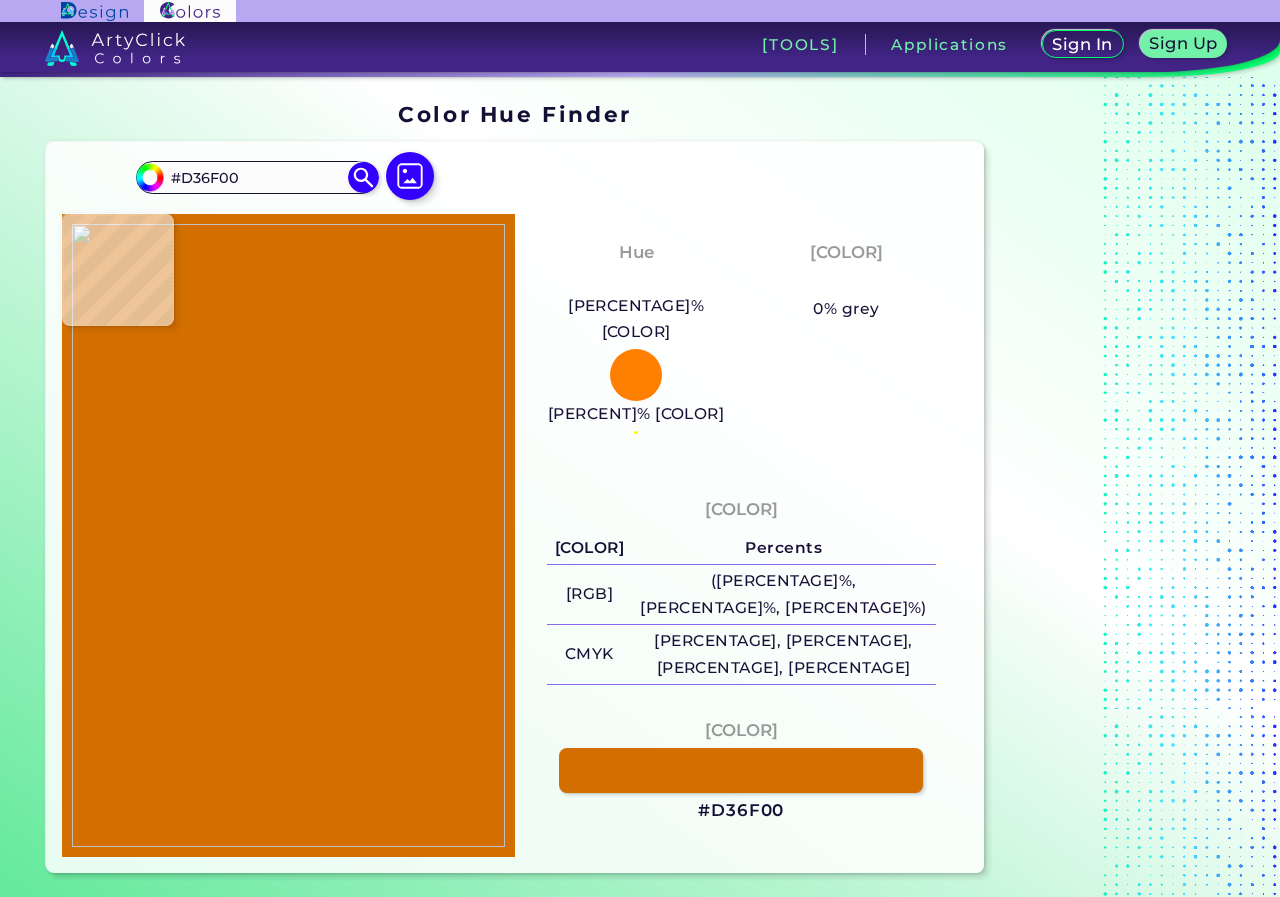click at bounding box center [288, 536] 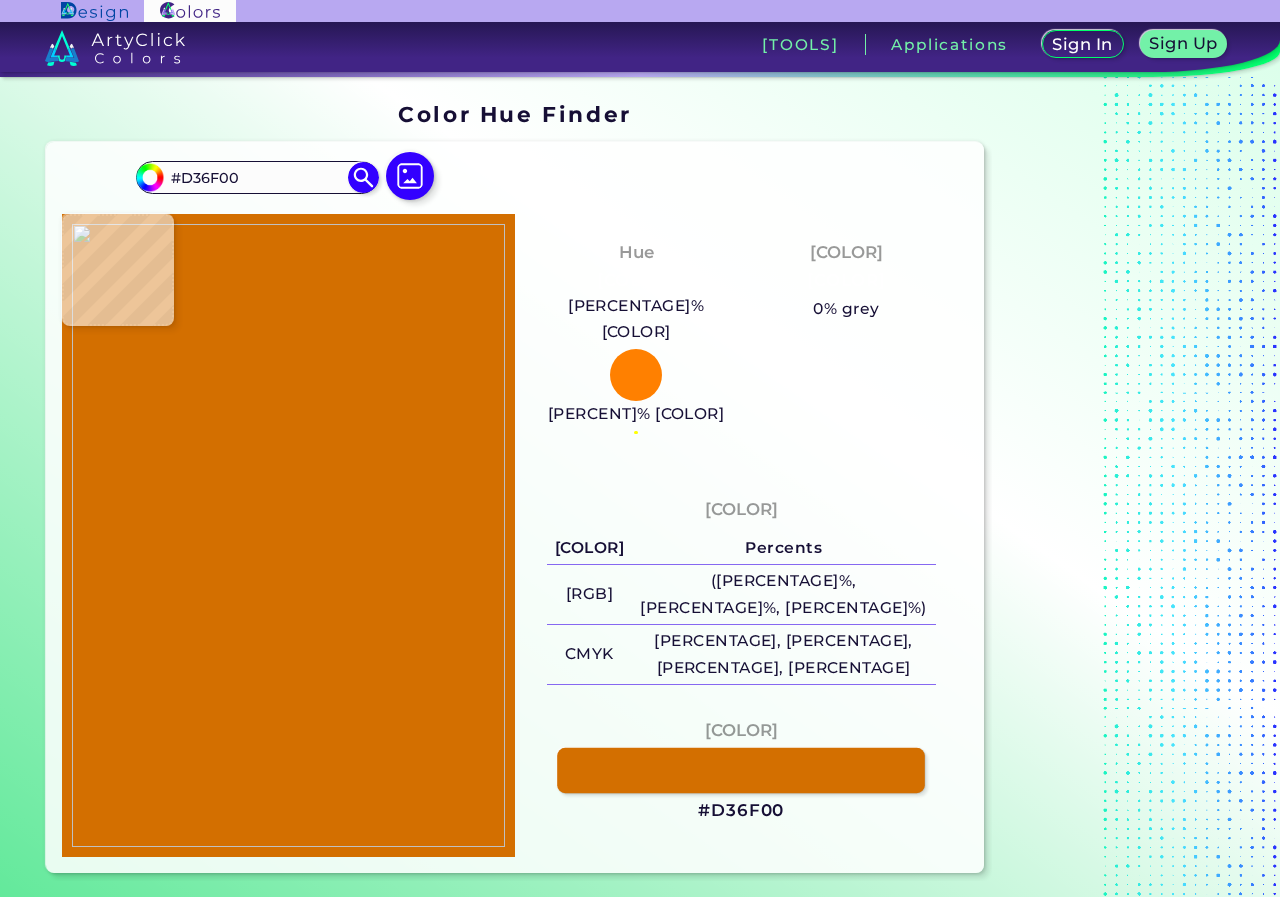 click at bounding box center [741, 770] 